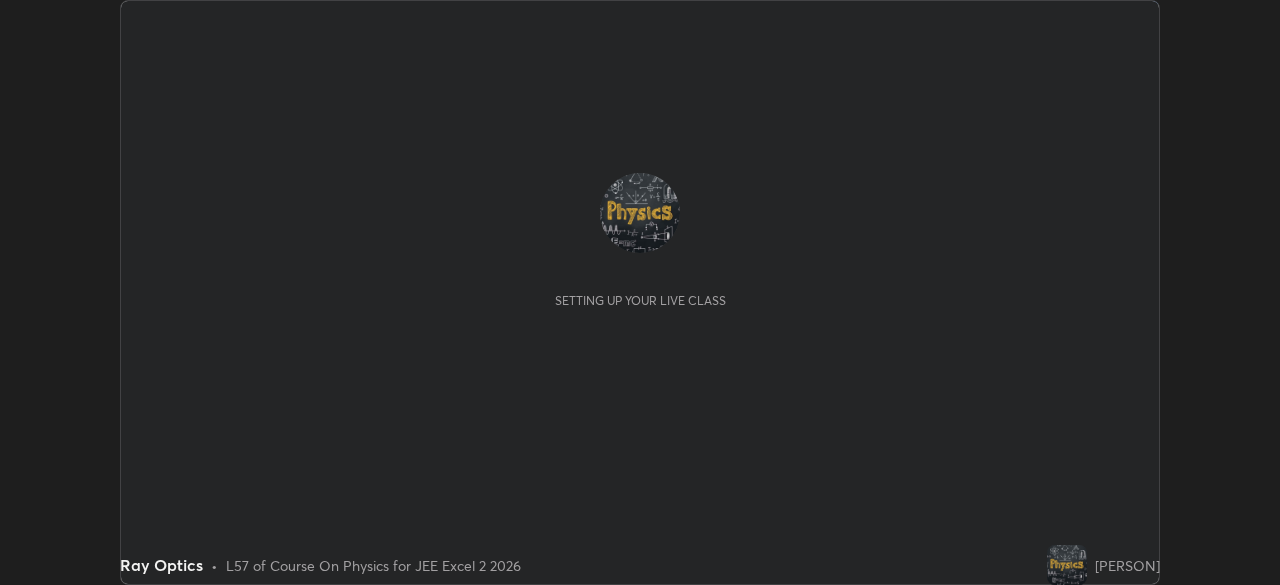 scroll, scrollTop: 0, scrollLeft: 0, axis: both 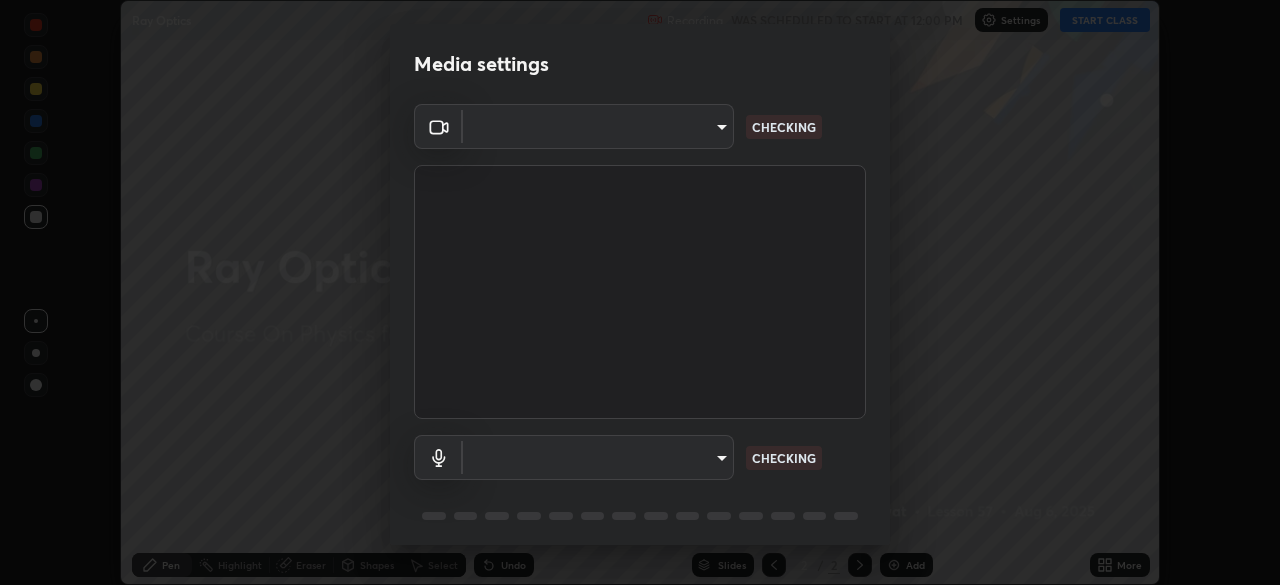 type on "b0dbb3b92abe51c0a200421dabcc31d5eeb9cbda50854e8bbcee9f88c8f391b2" 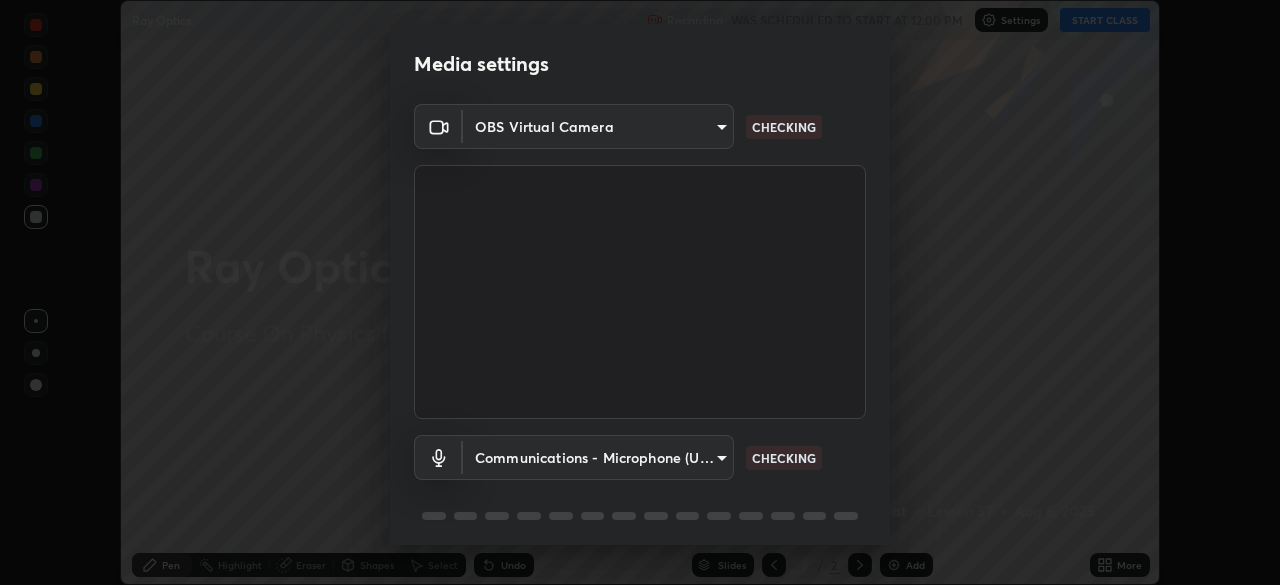 scroll, scrollTop: 71, scrollLeft: 0, axis: vertical 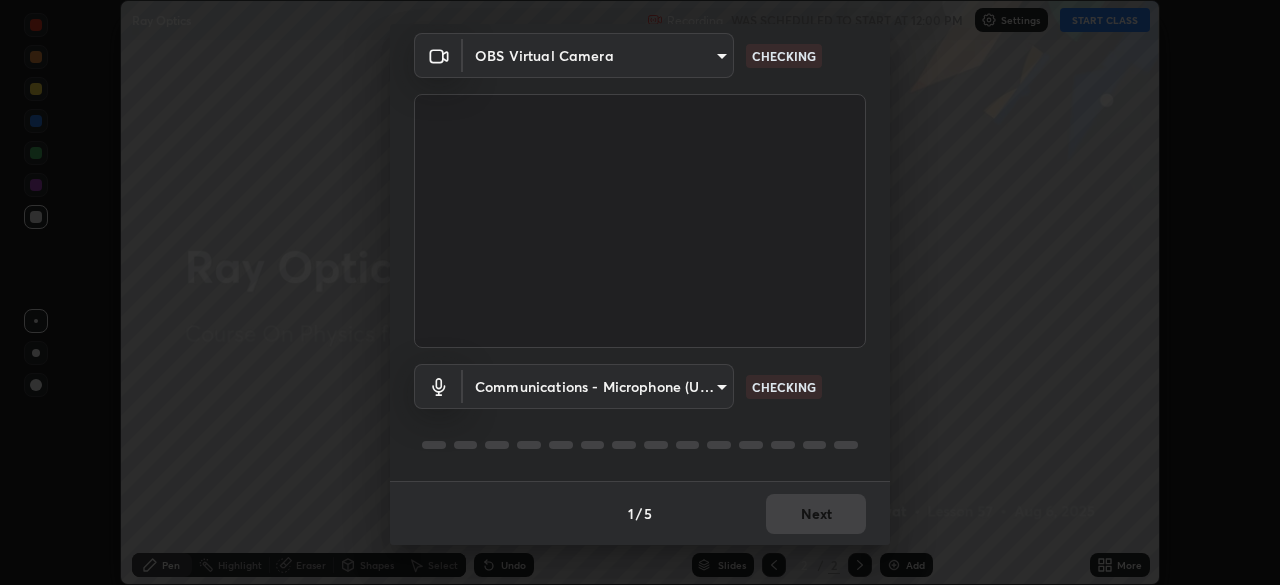 click on "Erase all Ray Optics Recording WAS SCHEDULED TO START AT  12:00 PM Settings START CLASS Setting up your live class Ray Optics • L57 of Course On Physics for JEE Excel 2 2026 [PERSON] Pen Highlight Eraser Shapes Select Undo Slides 2 / 2 Add More No doubts shared Encourage your learners to ask a doubt for better clarity Report an issue Reason for reporting Buffering Chat not working Audio - Video sync issue Educator video quality low ​ Attach an image Report Media settings OBS Virtual Camera [HASH] CHECKING Communications - Microphone (USB PnP Sound Device) communications CHECKING 1 / 5 Next" at bounding box center (640, 292) 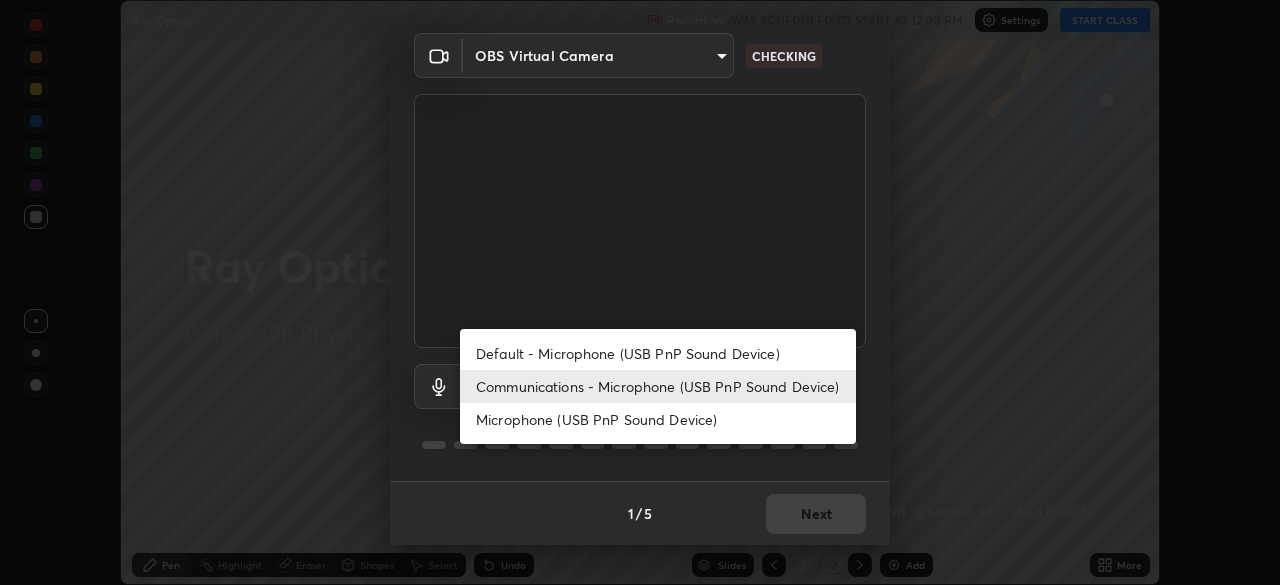 click on "Microphone (USB PnP Sound Device)" at bounding box center (658, 419) 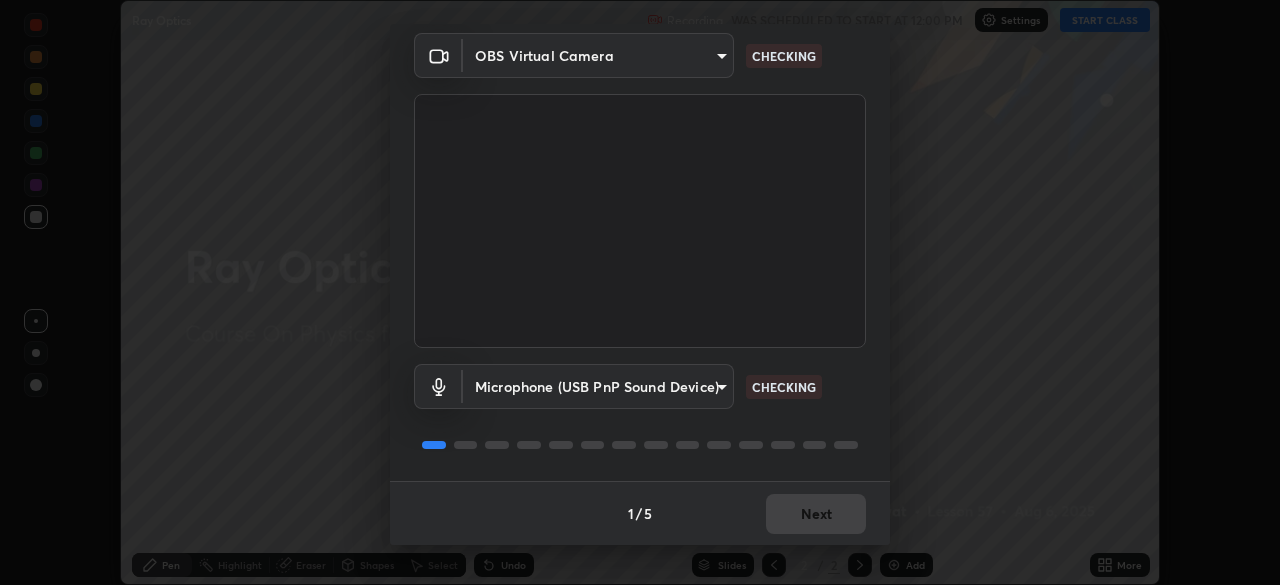 click on "Erase all Ray Optics Recording WAS SCHEDULED TO START AT  12:00 PM Settings START CLASS Setting up your live class Ray Optics • L57 of Course On Physics for JEE Excel 2 2026 [PERSON] Pen Highlight Eraser Shapes Select Undo Slides 2 / 2 Add More No doubts shared Encourage your learners to ask a doubt for better clarity Report an issue Reason for reporting Buffering Chat not working Audio - Video sync issue Educator video quality low ​ Attach an image Report Media settings OBS Virtual Camera [HASH] CHECKING Microphone (USB PnP Sound Device) [HASH] CHECKING 1 / 5 Next" at bounding box center (640, 292) 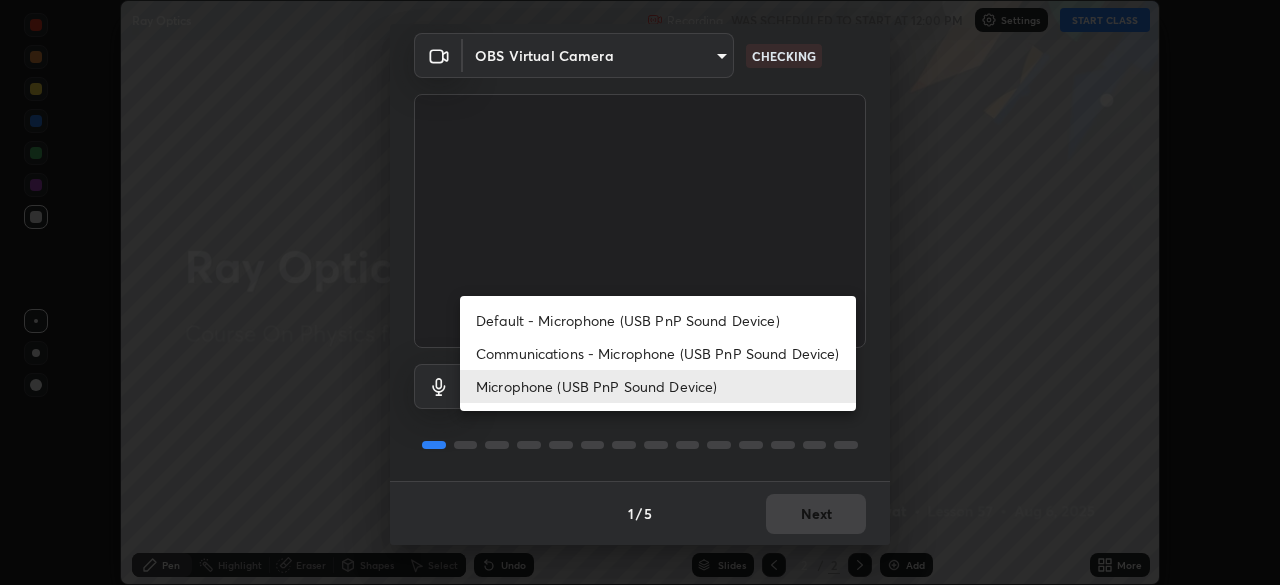 click on "Communications - Microphone (USB PnP Sound Device)" at bounding box center [658, 353] 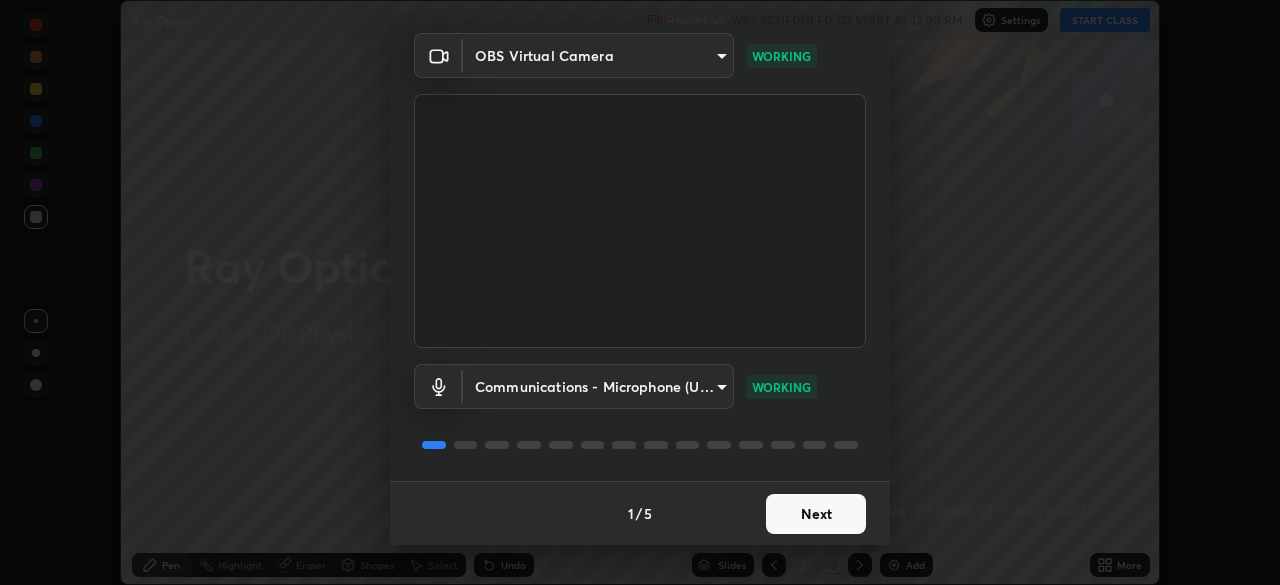 click on "Next" at bounding box center (816, 514) 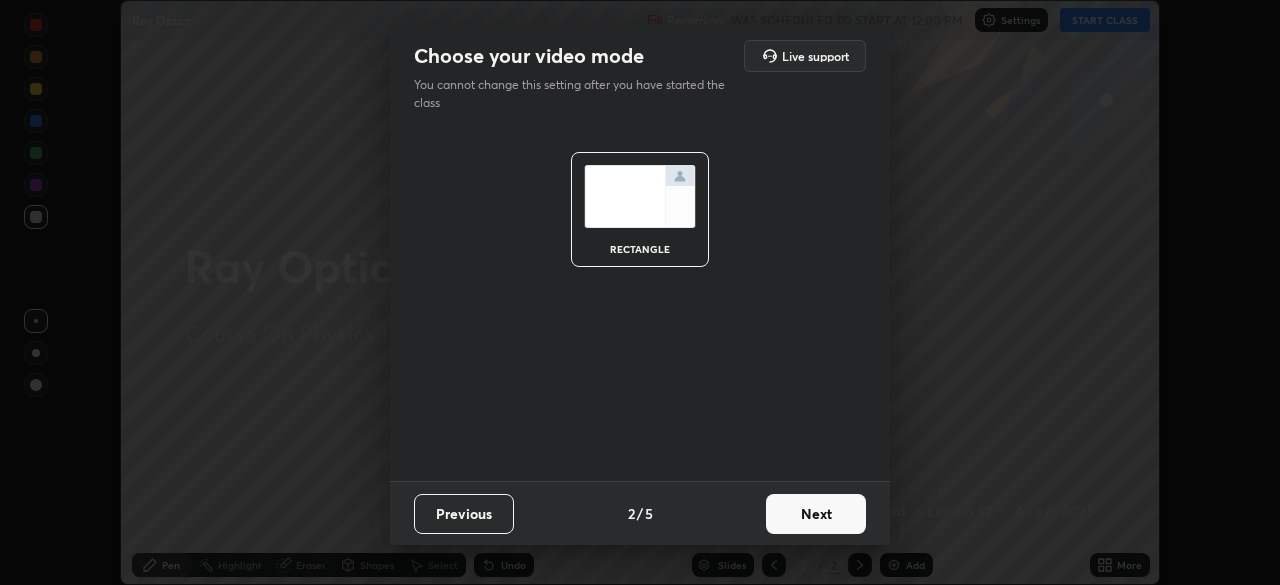 scroll, scrollTop: 0, scrollLeft: 0, axis: both 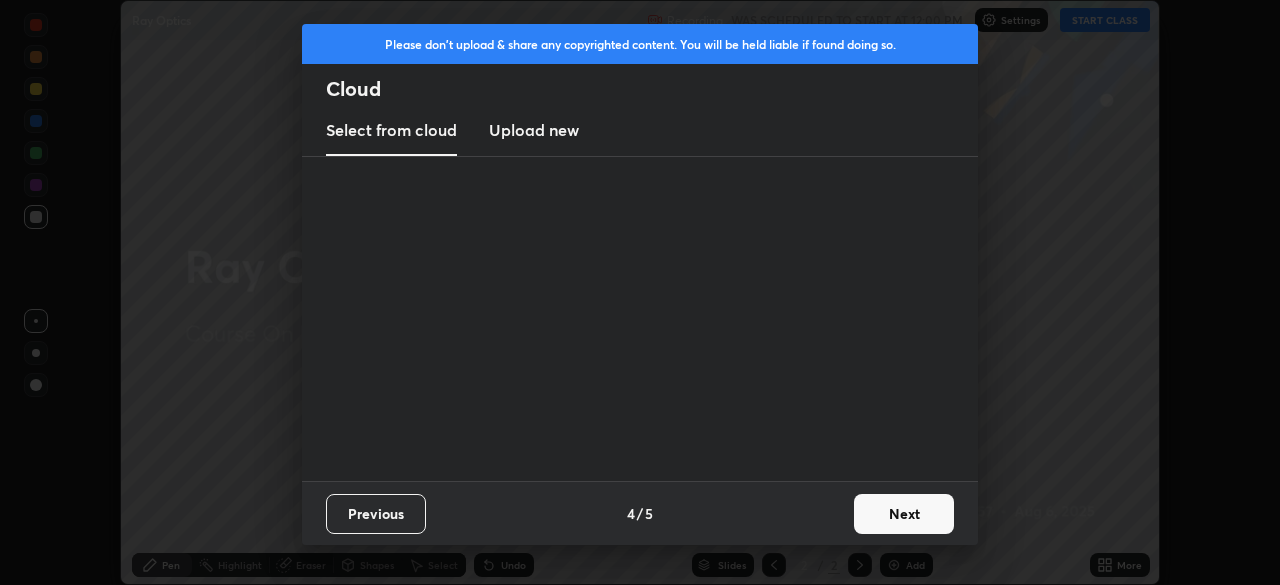 click on "Previous 4 / 5 Next" at bounding box center [640, 513] 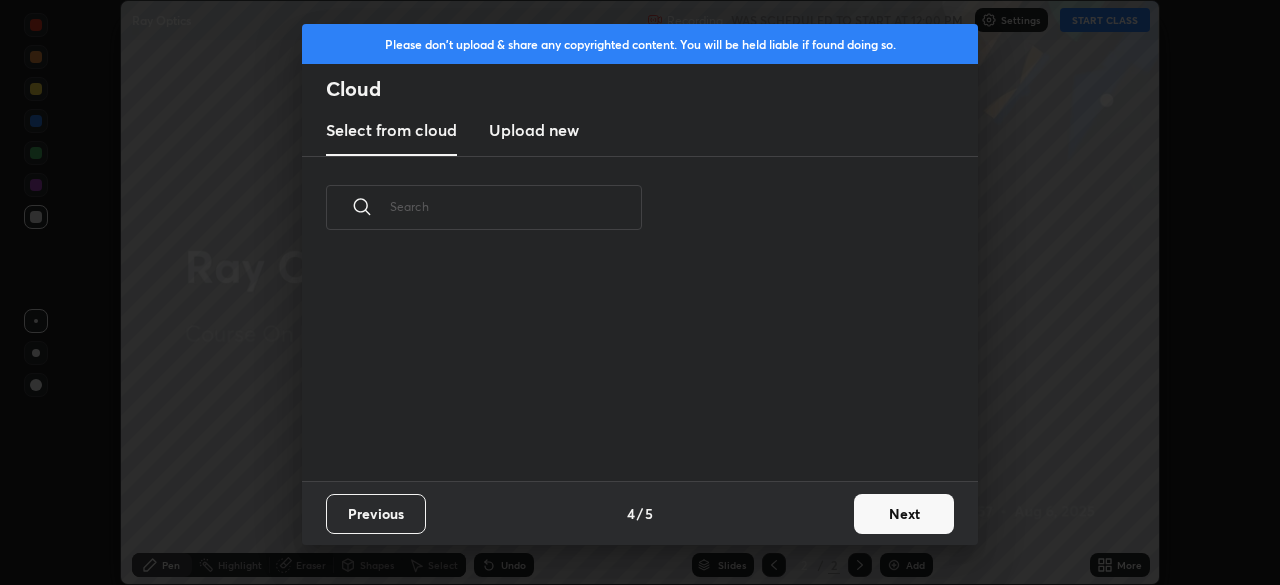 click on "Next" at bounding box center [904, 514] 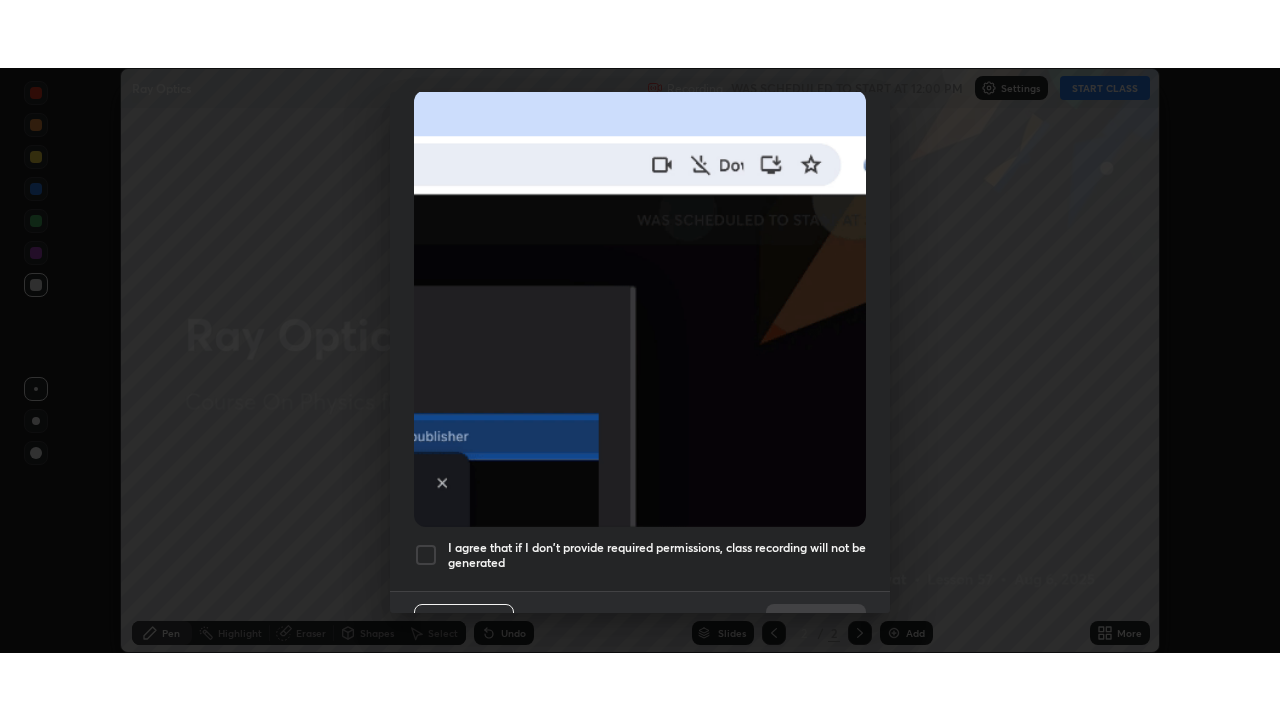 scroll, scrollTop: 479, scrollLeft: 0, axis: vertical 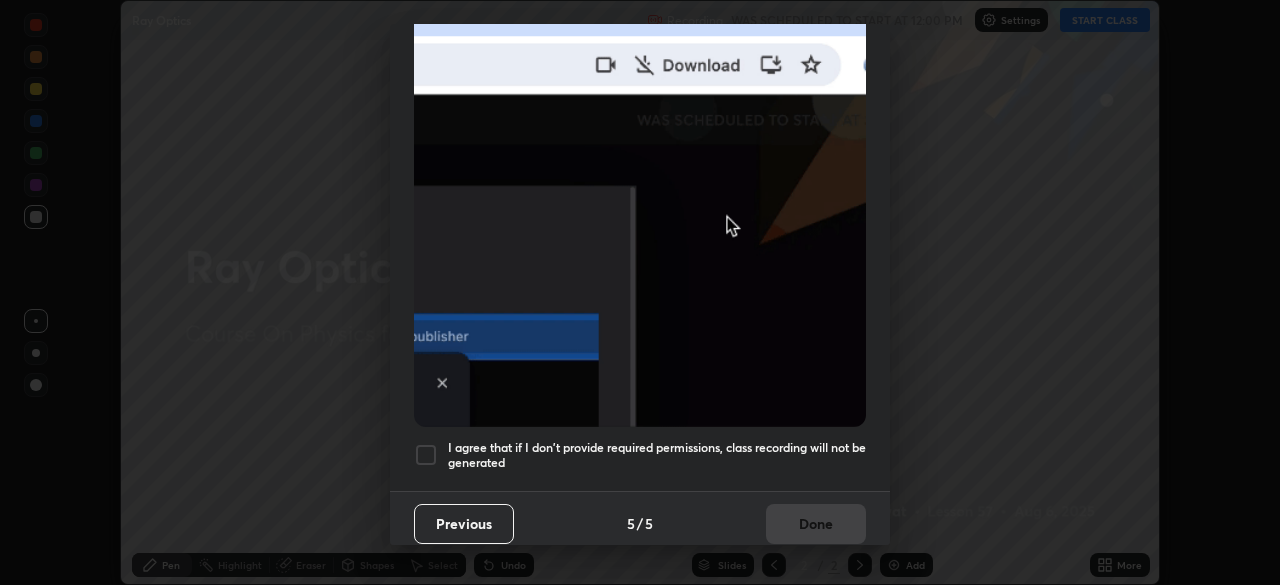 click on "I agree that if I don't provide required permissions, class recording will not be generated" at bounding box center (657, 455) 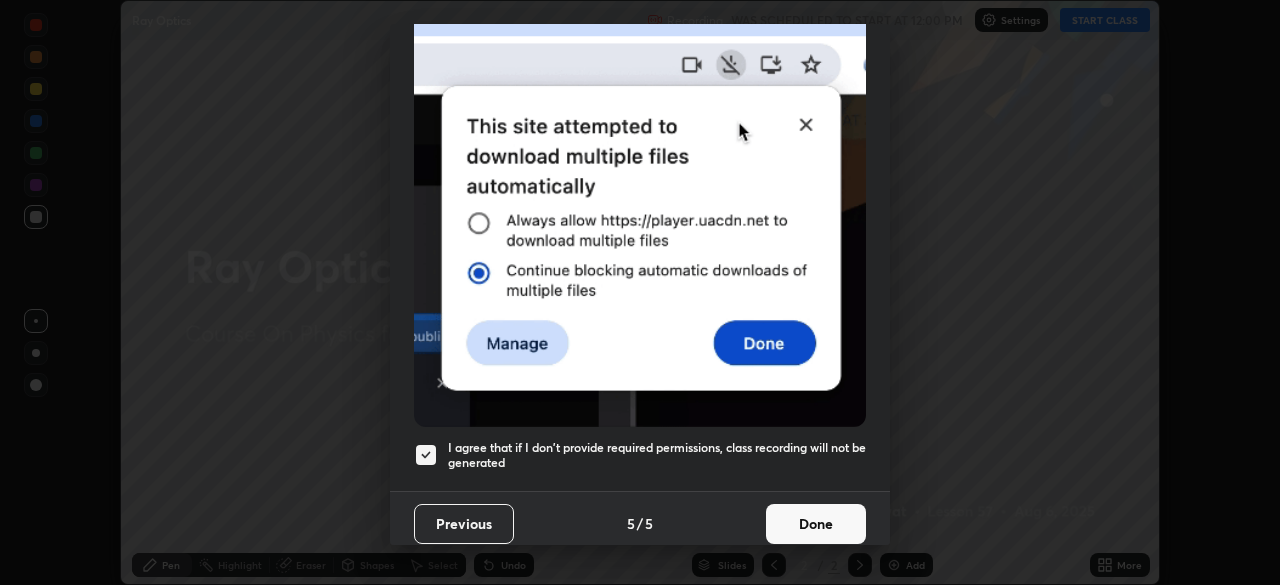 click on "Done" at bounding box center [816, 524] 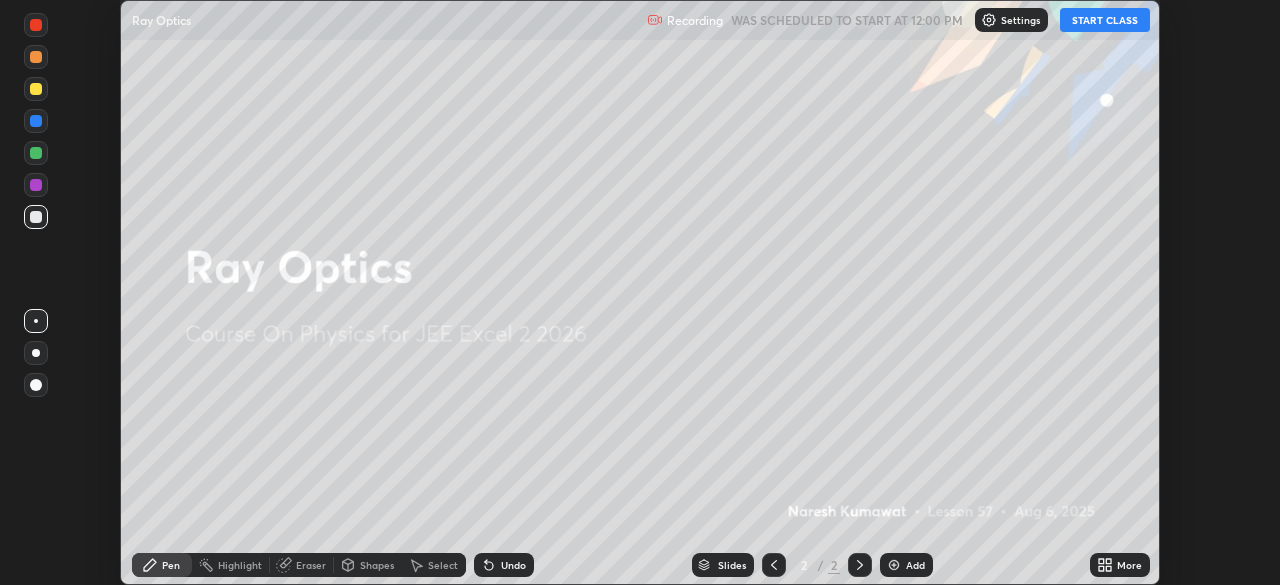 click on "Add" at bounding box center (915, 565) 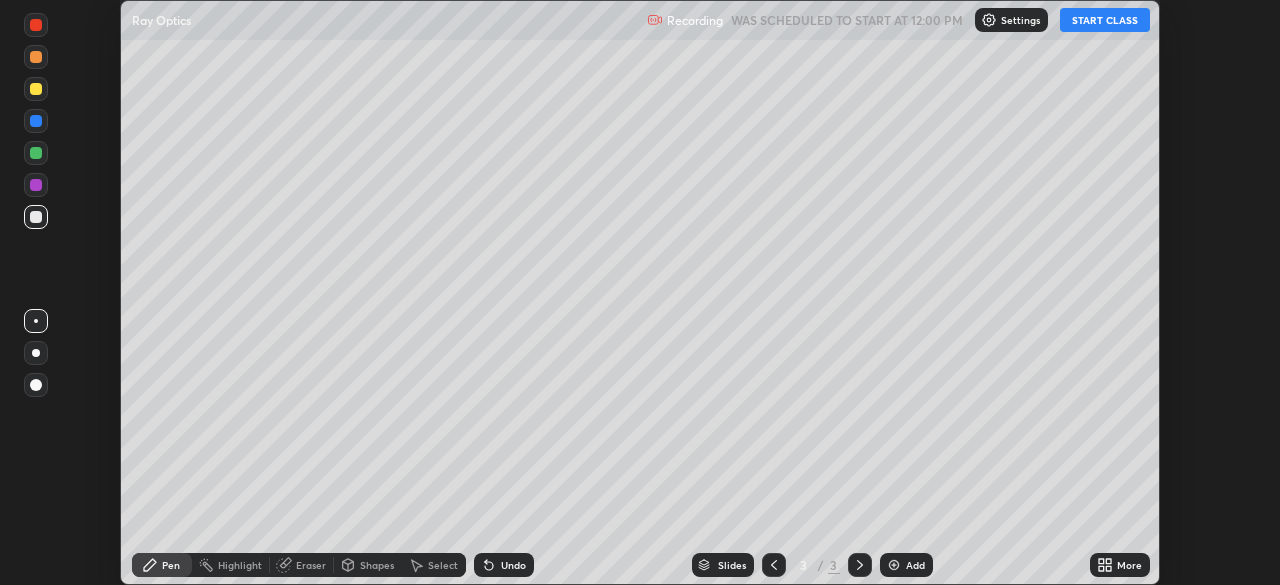 click on "START CLASS" at bounding box center (1105, 20) 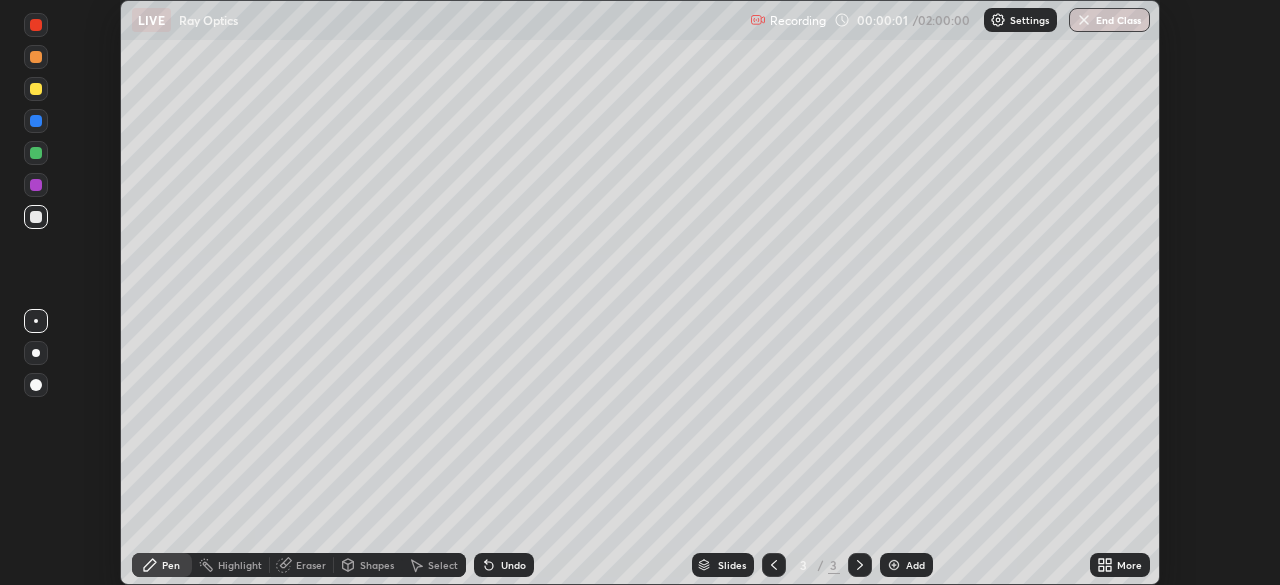 click on "More" at bounding box center (1120, 565) 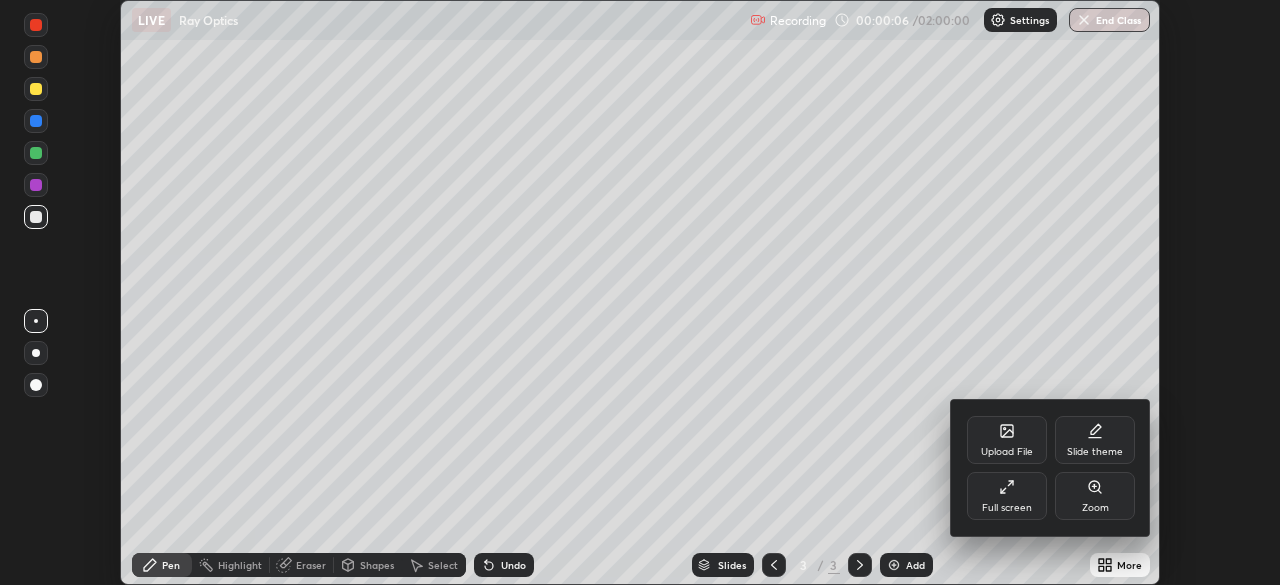click on "Full screen" at bounding box center [1007, 496] 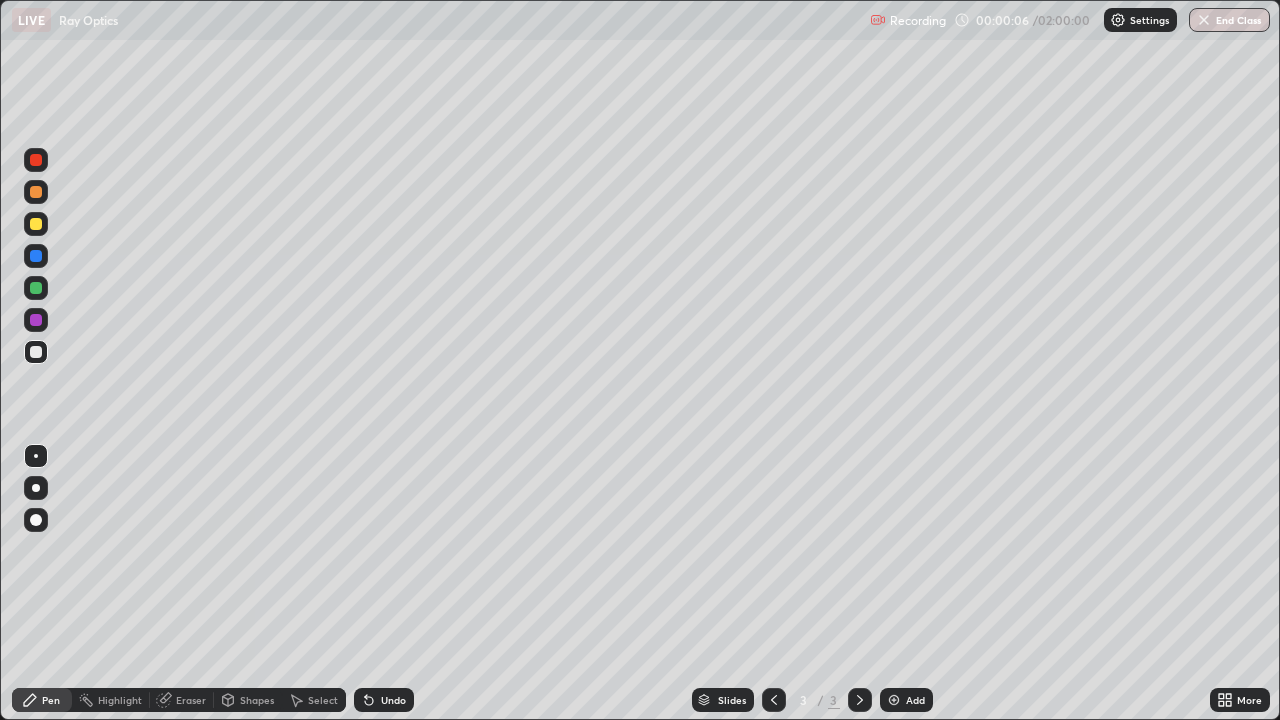 scroll, scrollTop: 99280, scrollLeft: 98720, axis: both 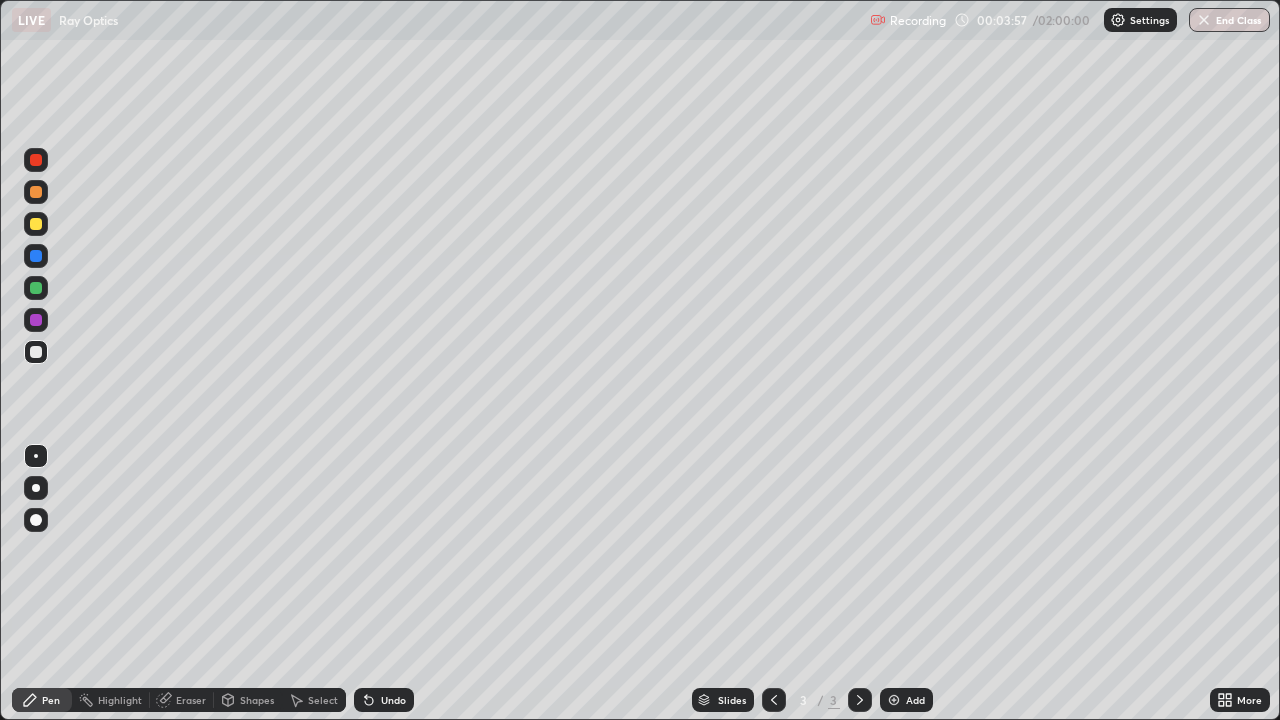 click on "Add" at bounding box center (906, 700) 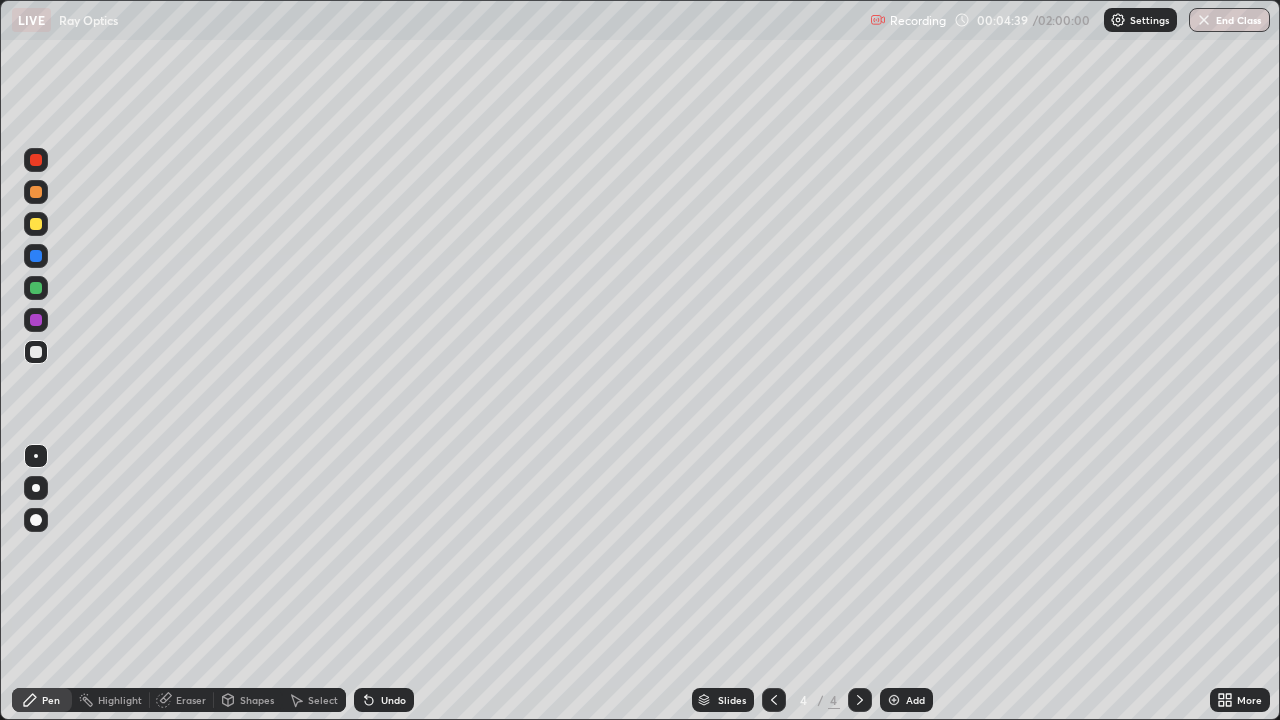 click on "Add" at bounding box center (906, 700) 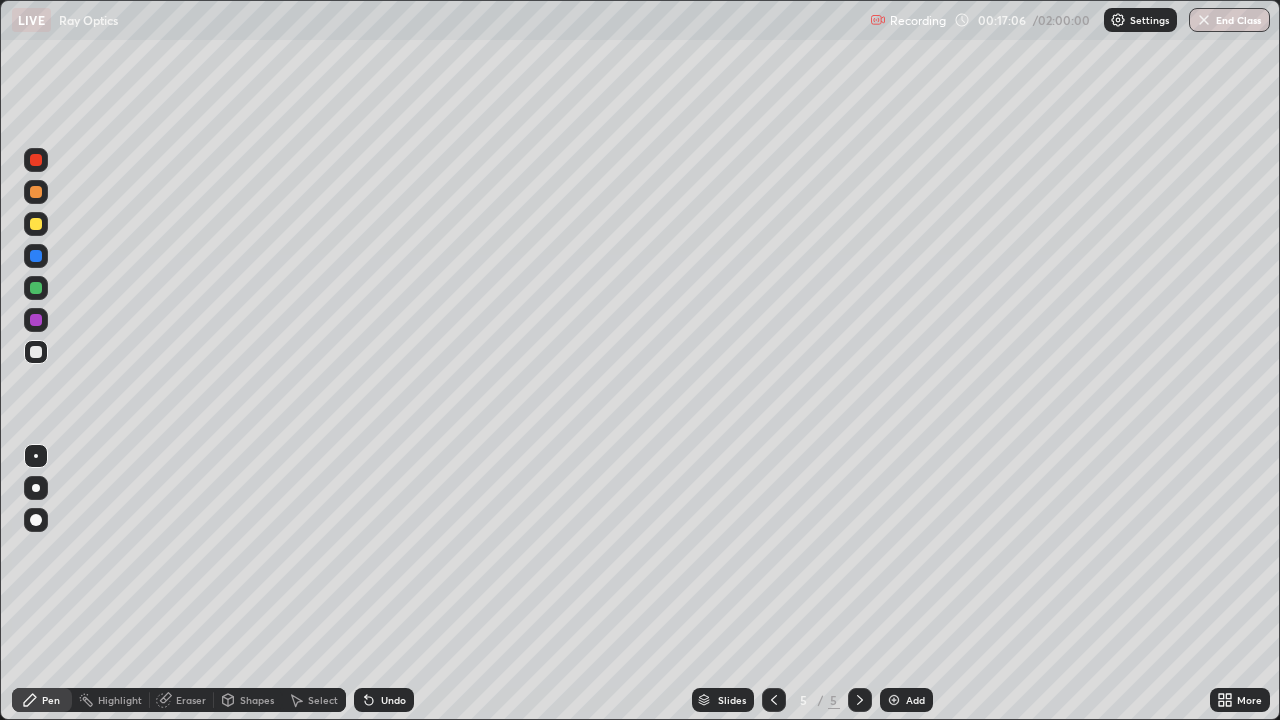 click on "Undo" at bounding box center [384, 700] 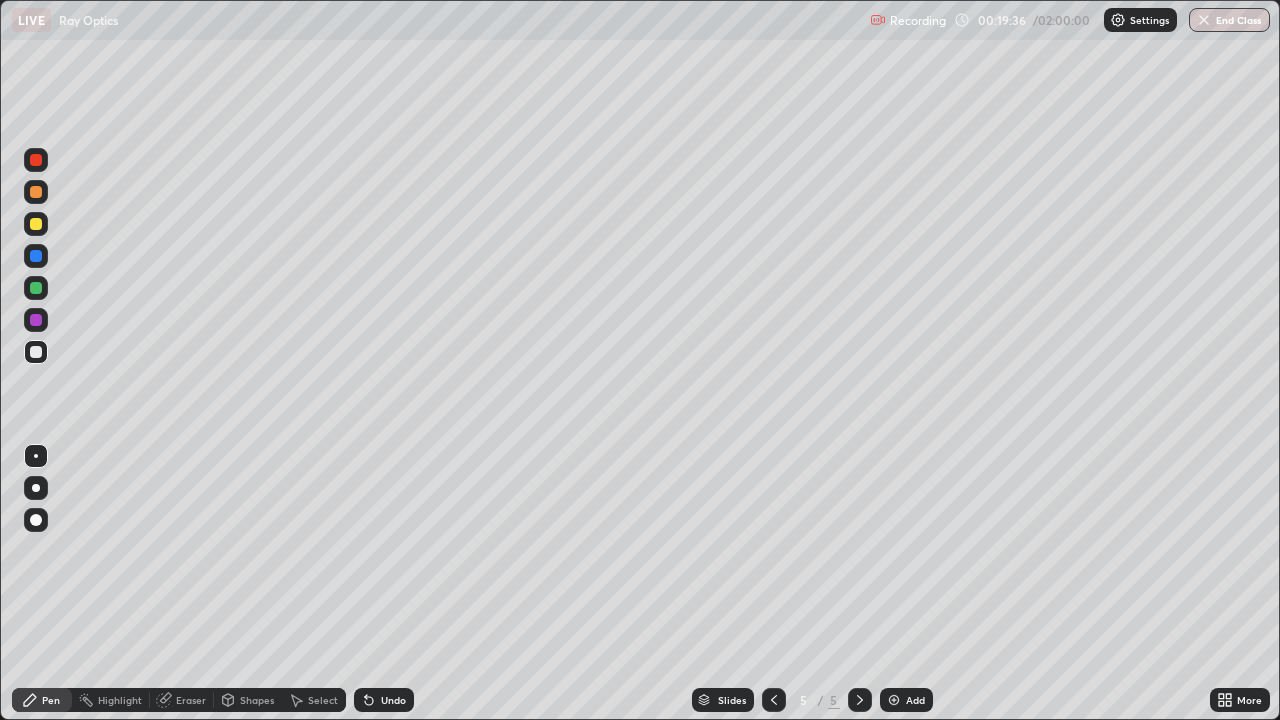 click on "Add" at bounding box center [915, 700] 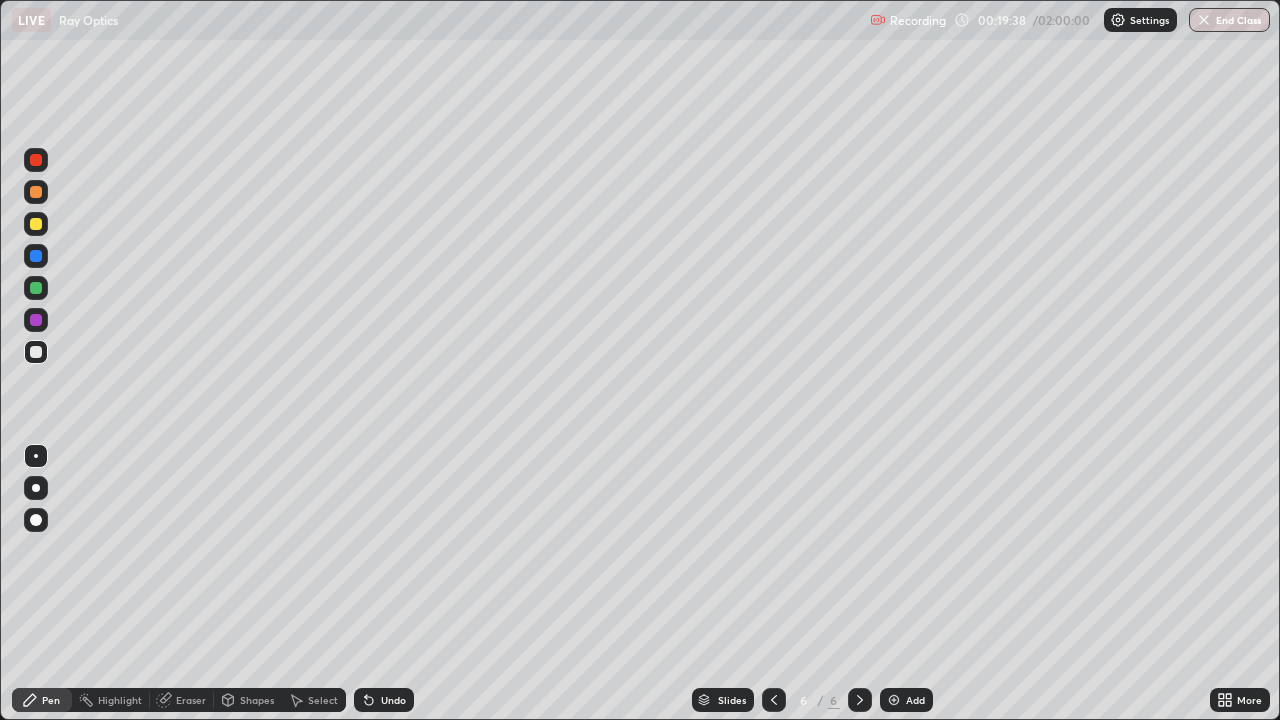 click 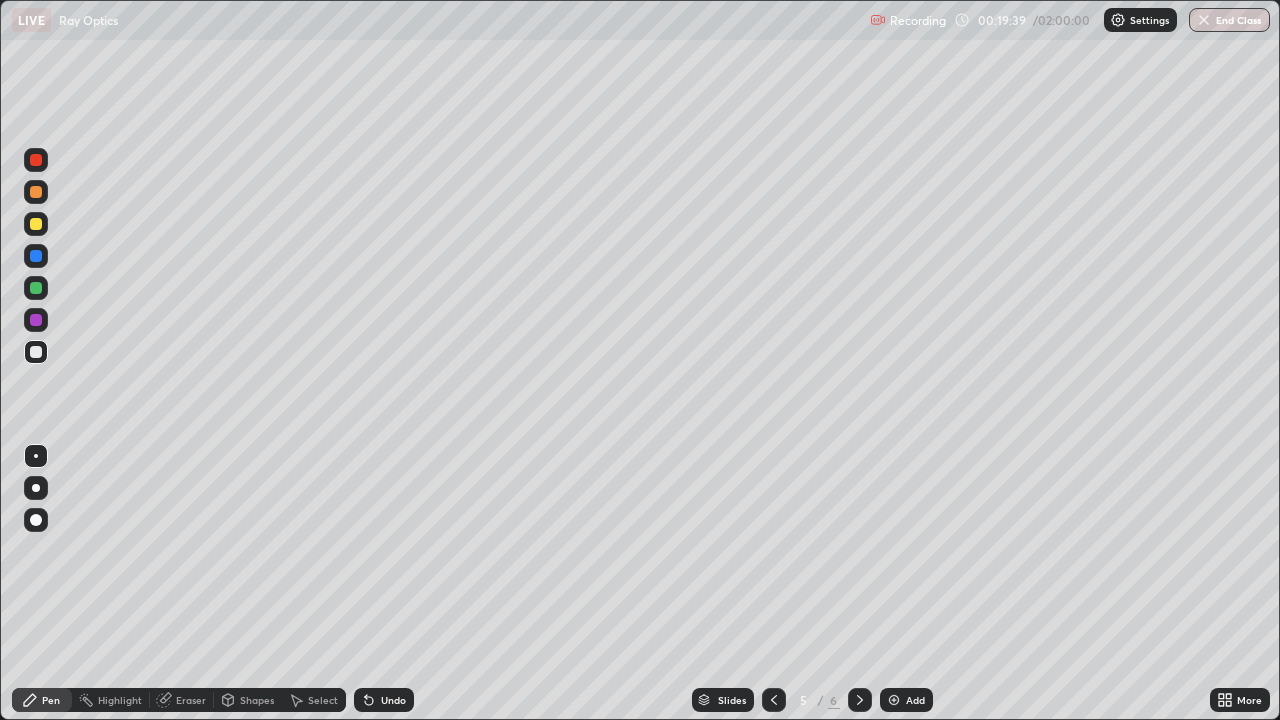 click 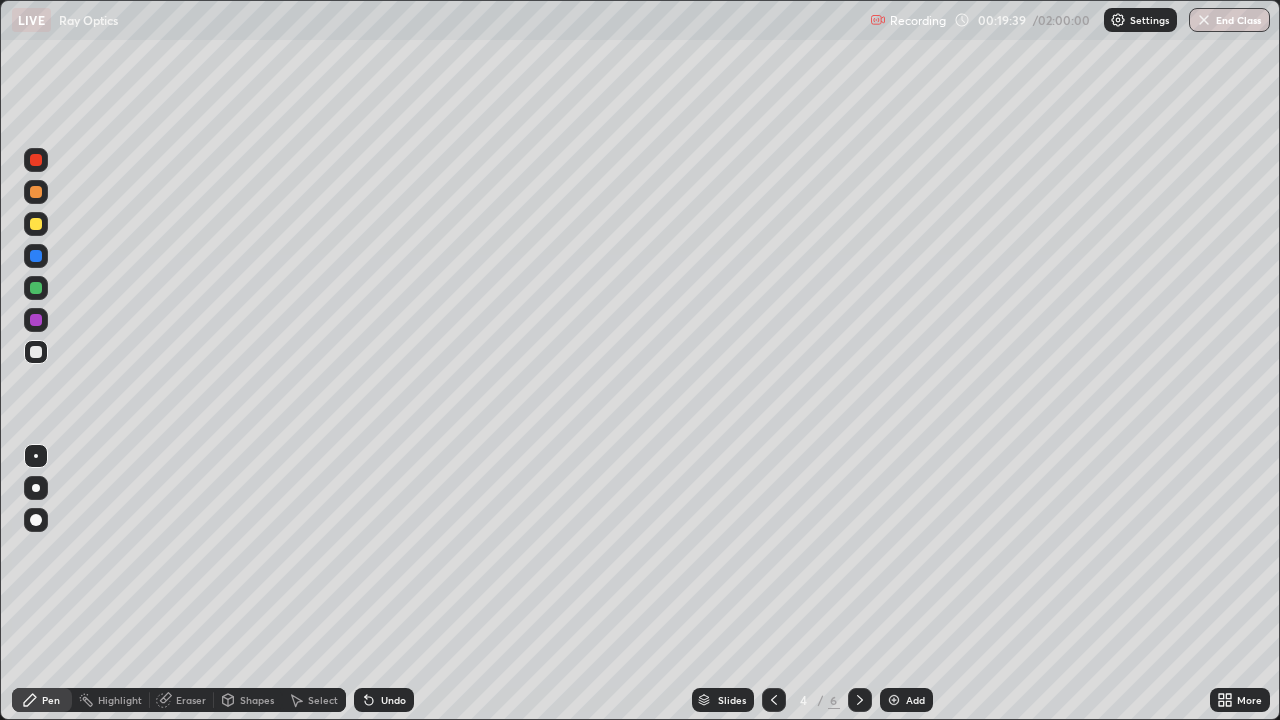 click 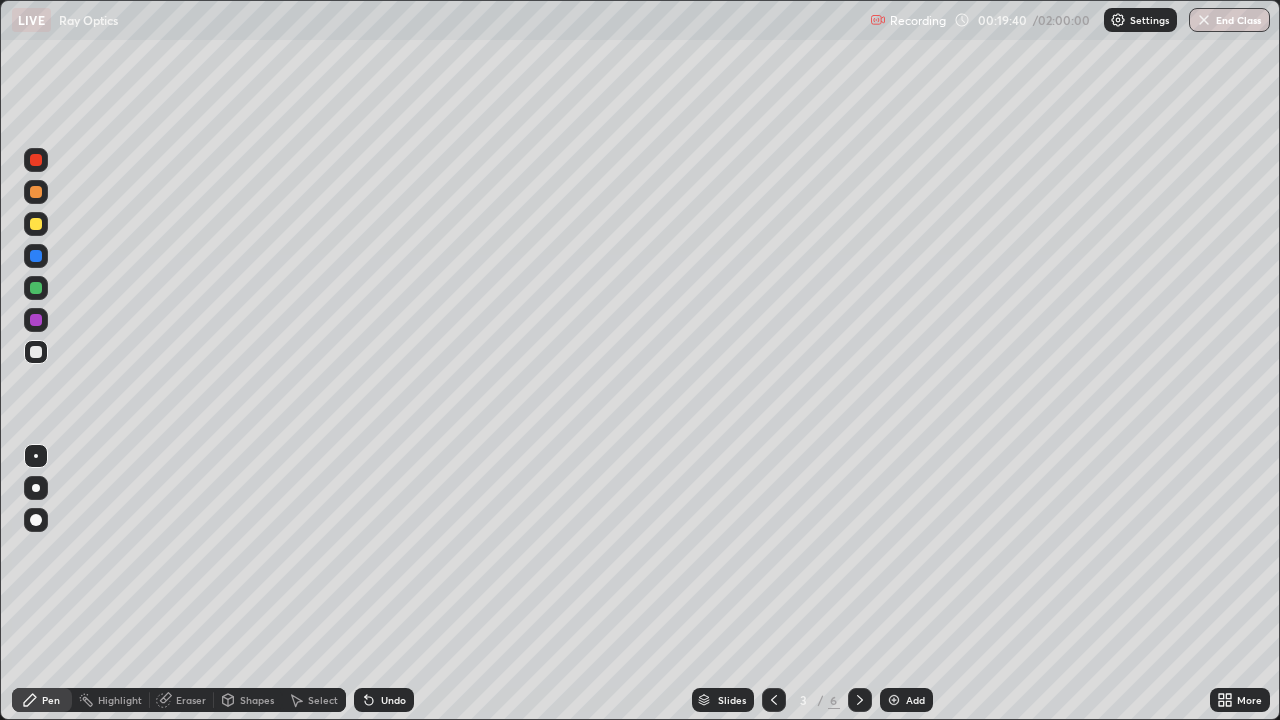 click 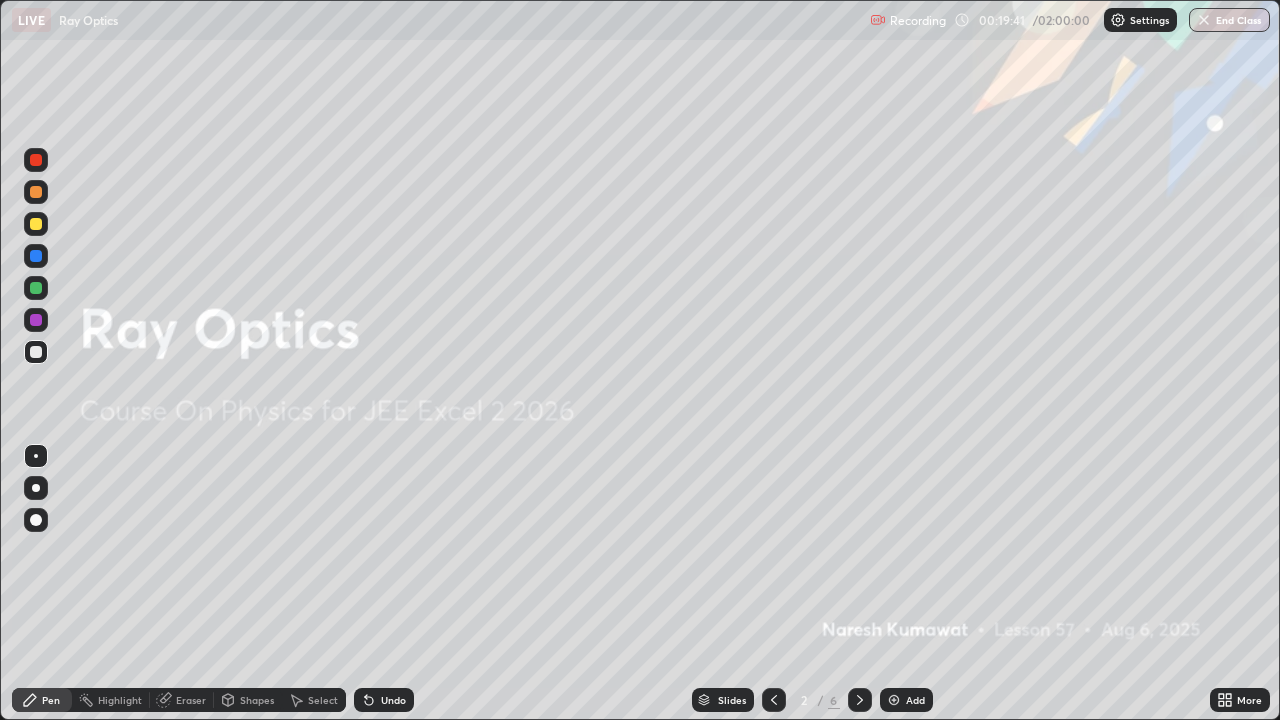 click at bounding box center (860, 700) 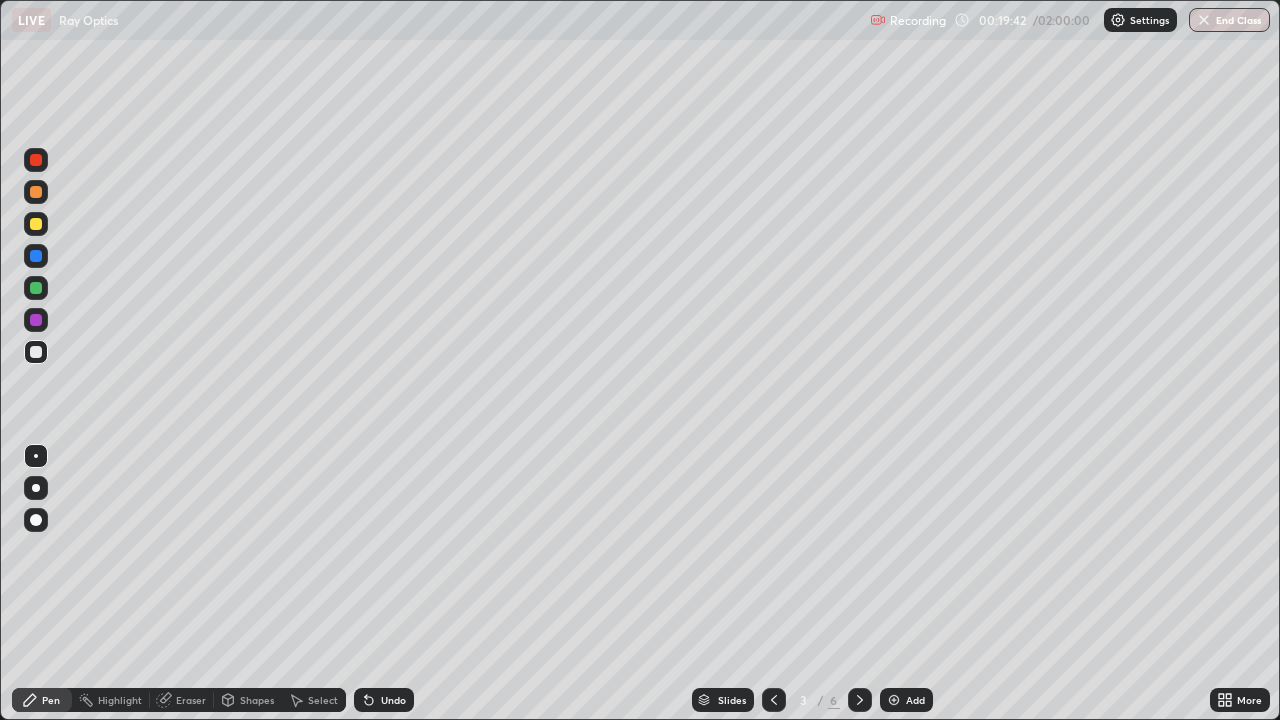 click 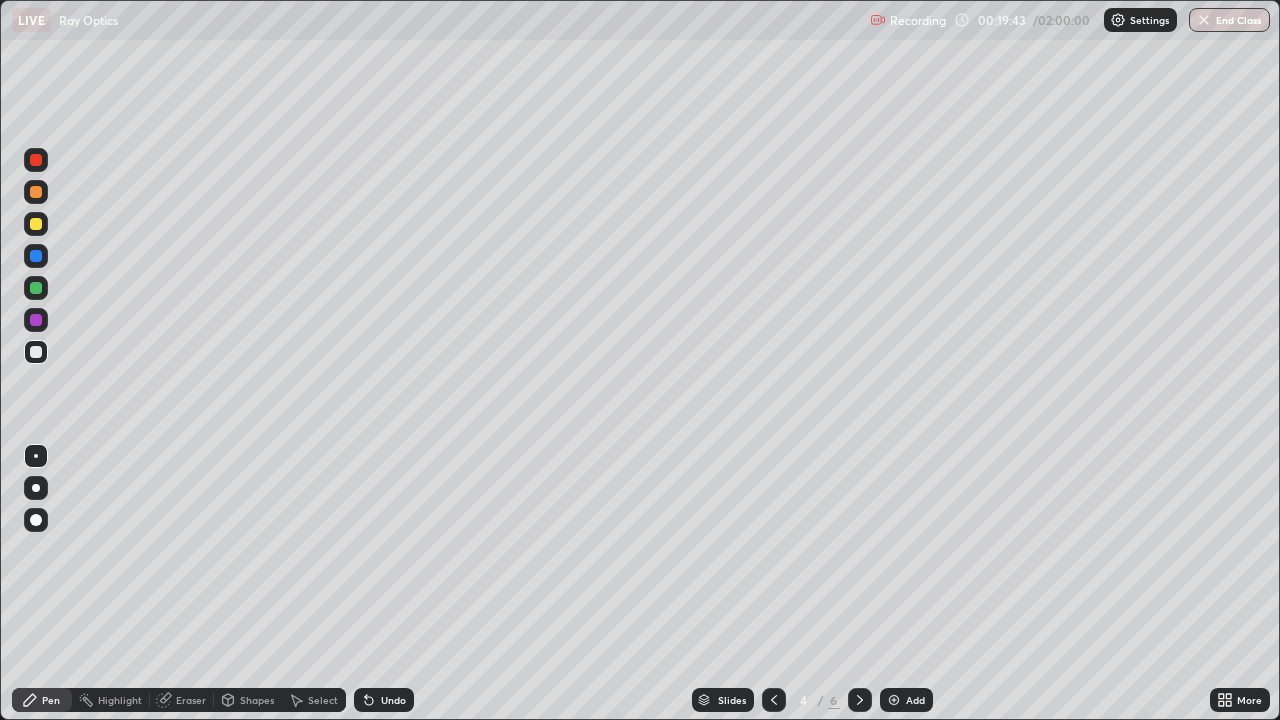 click 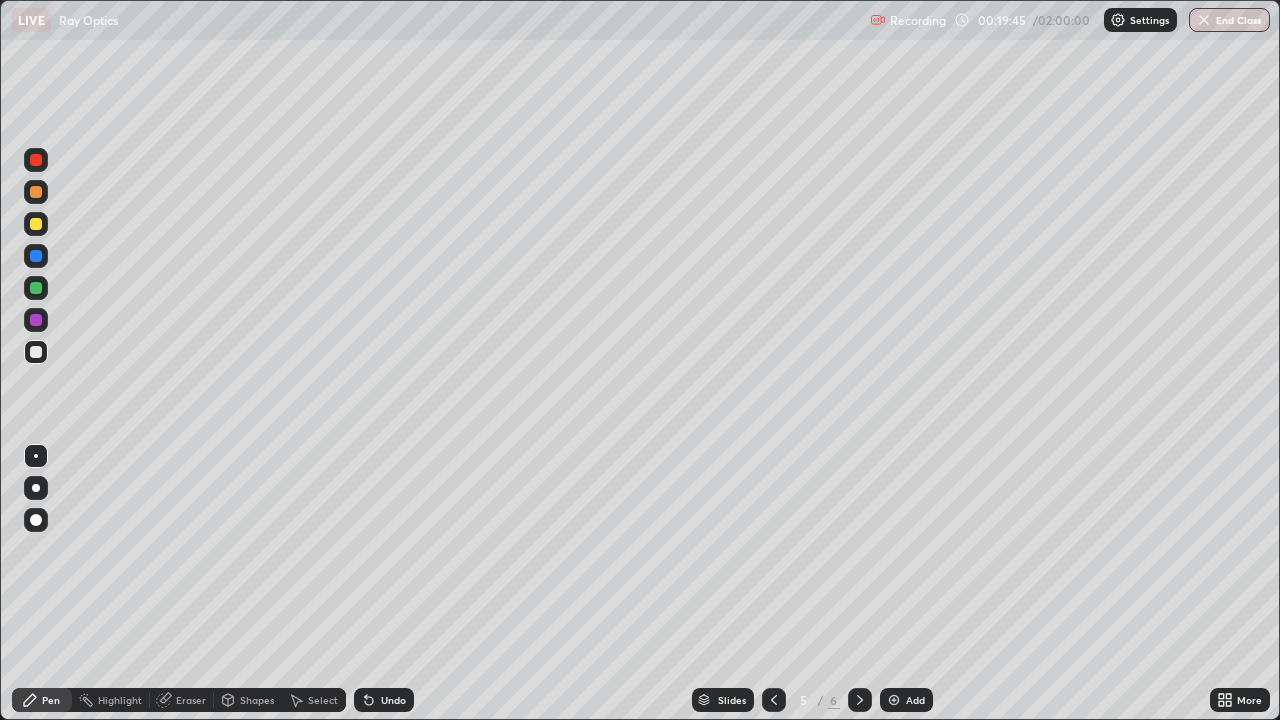 click at bounding box center (774, 700) 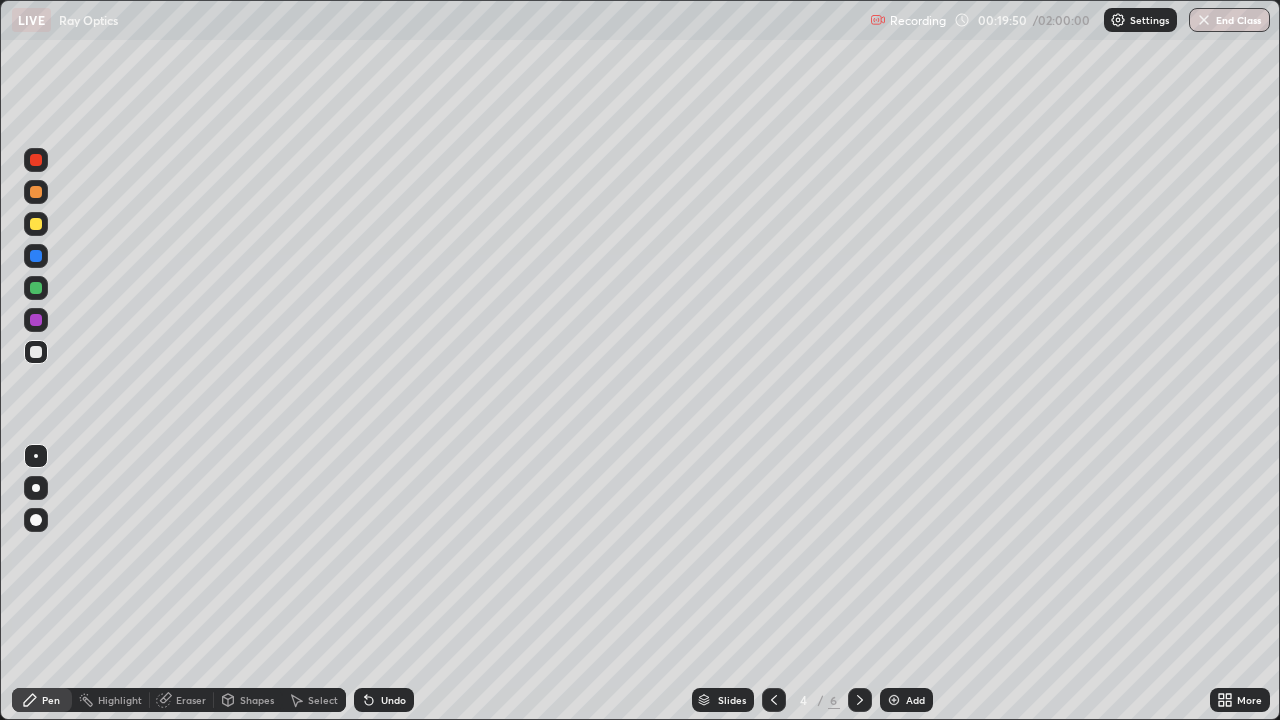 click 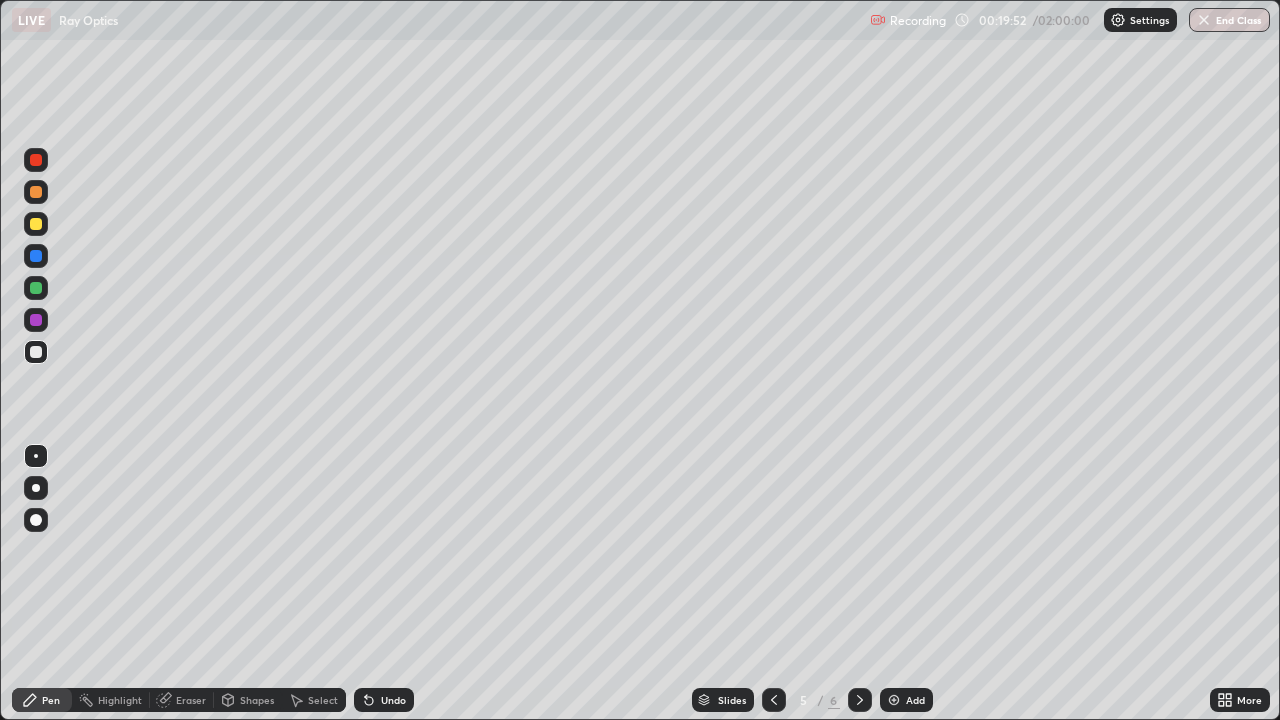 click 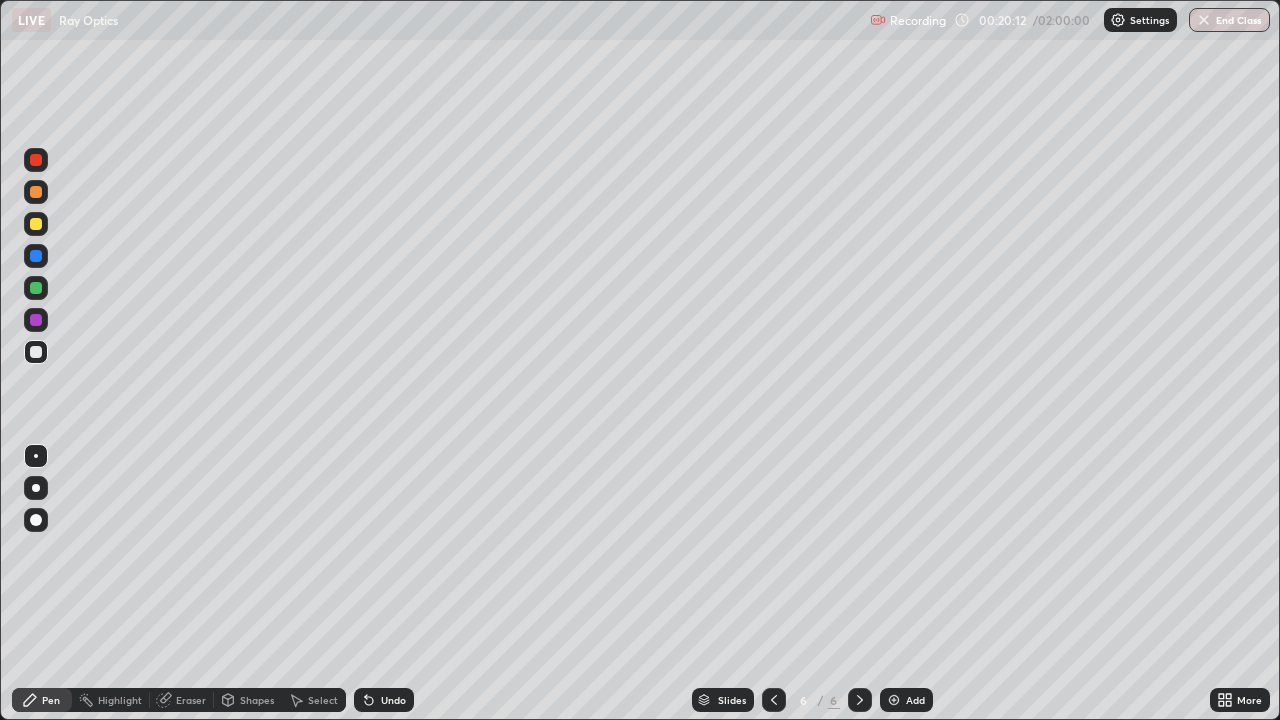 click on "Undo" at bounding box center [393, 700] 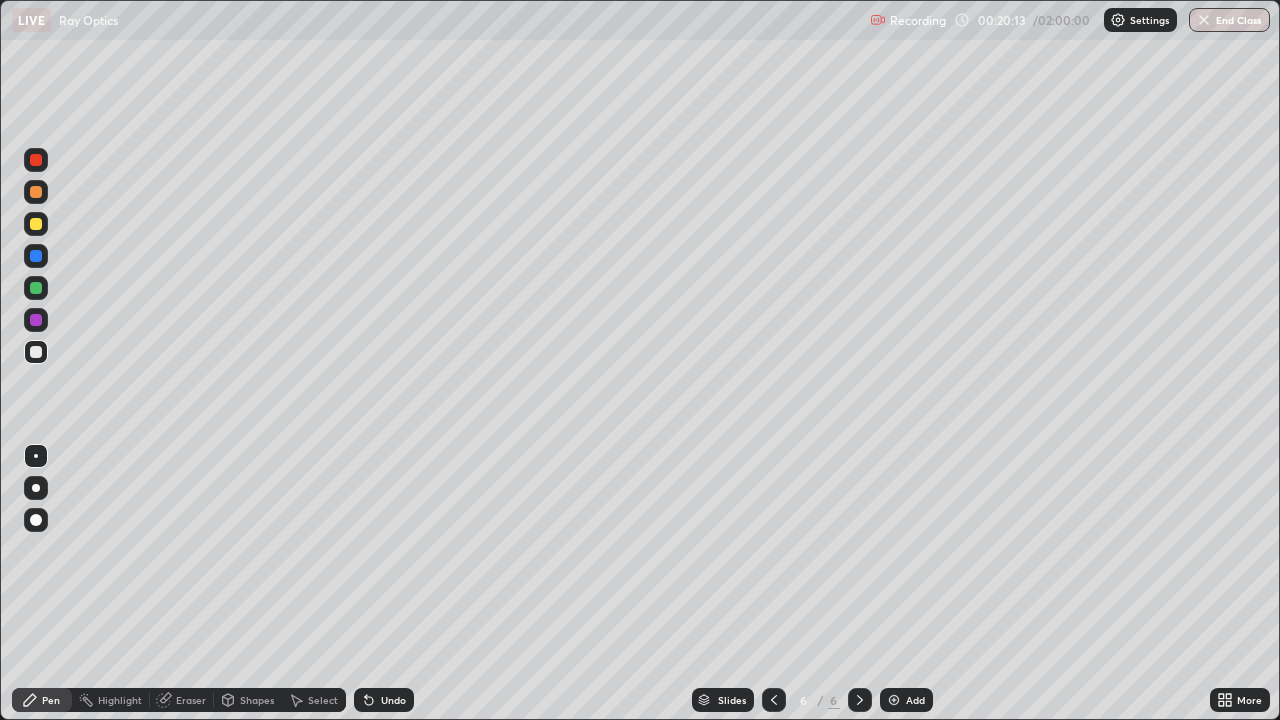 click on "Undo" at bounding box center (384, 700) 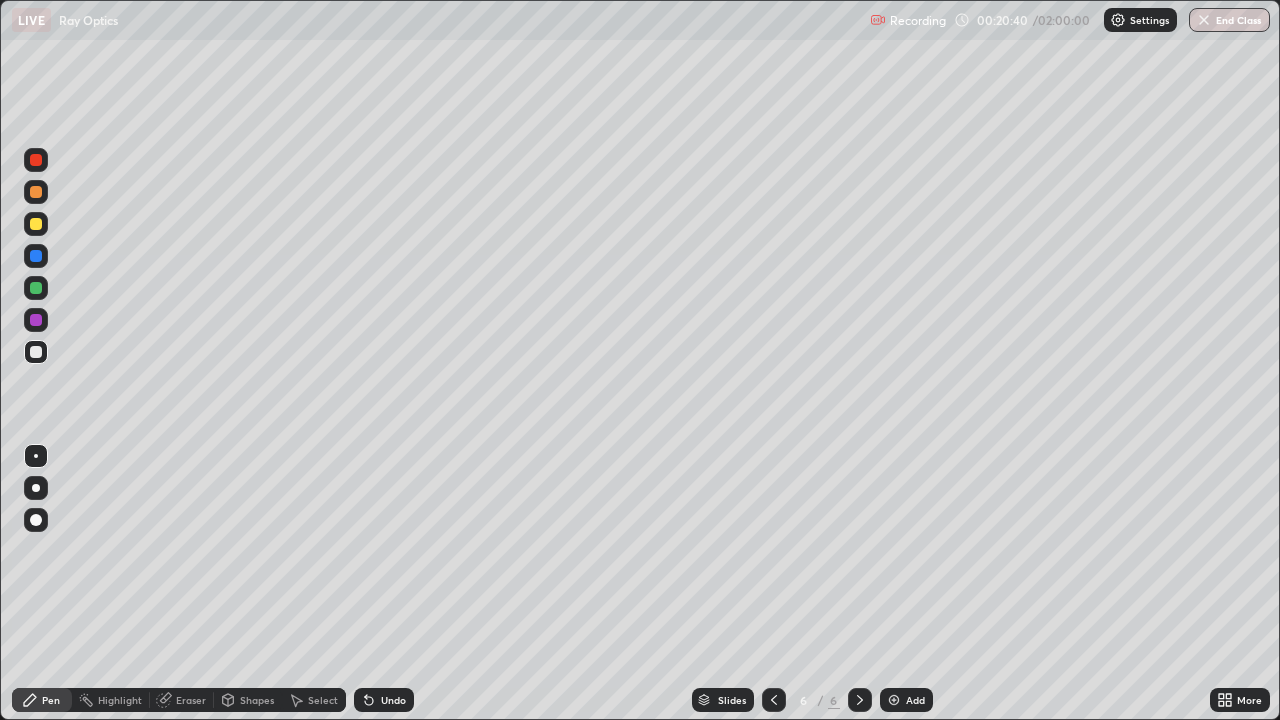 click 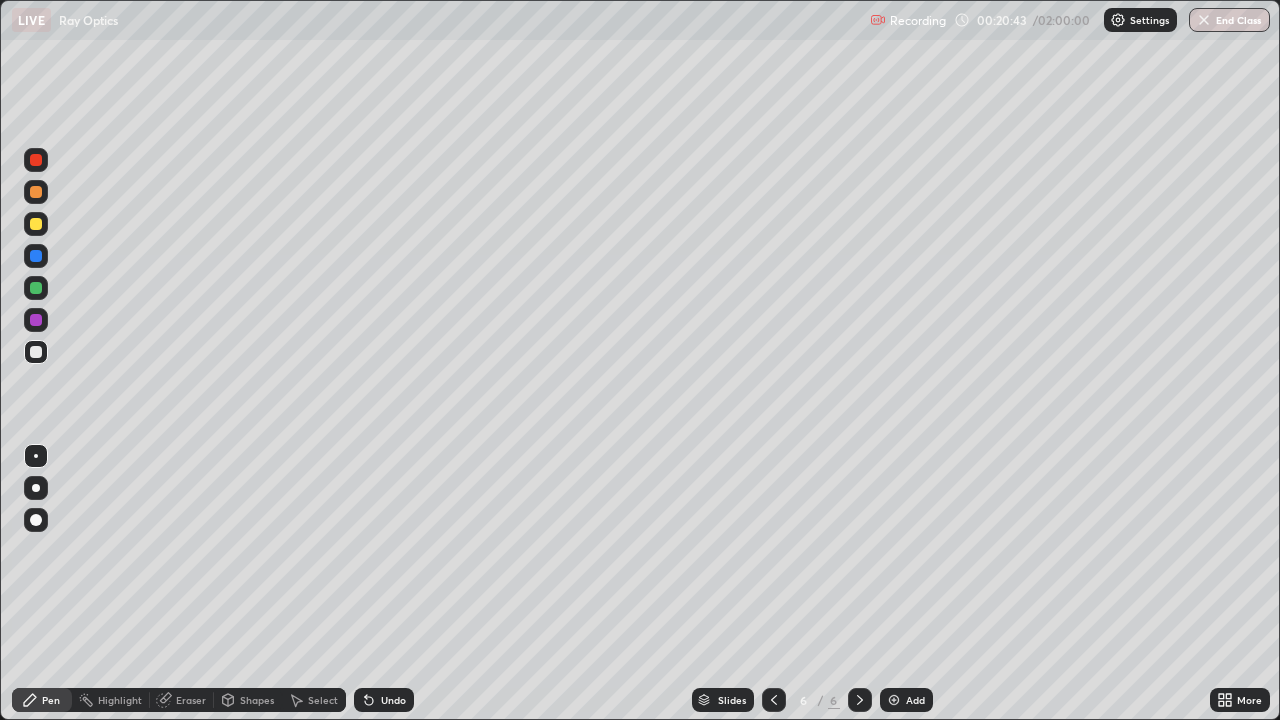 click 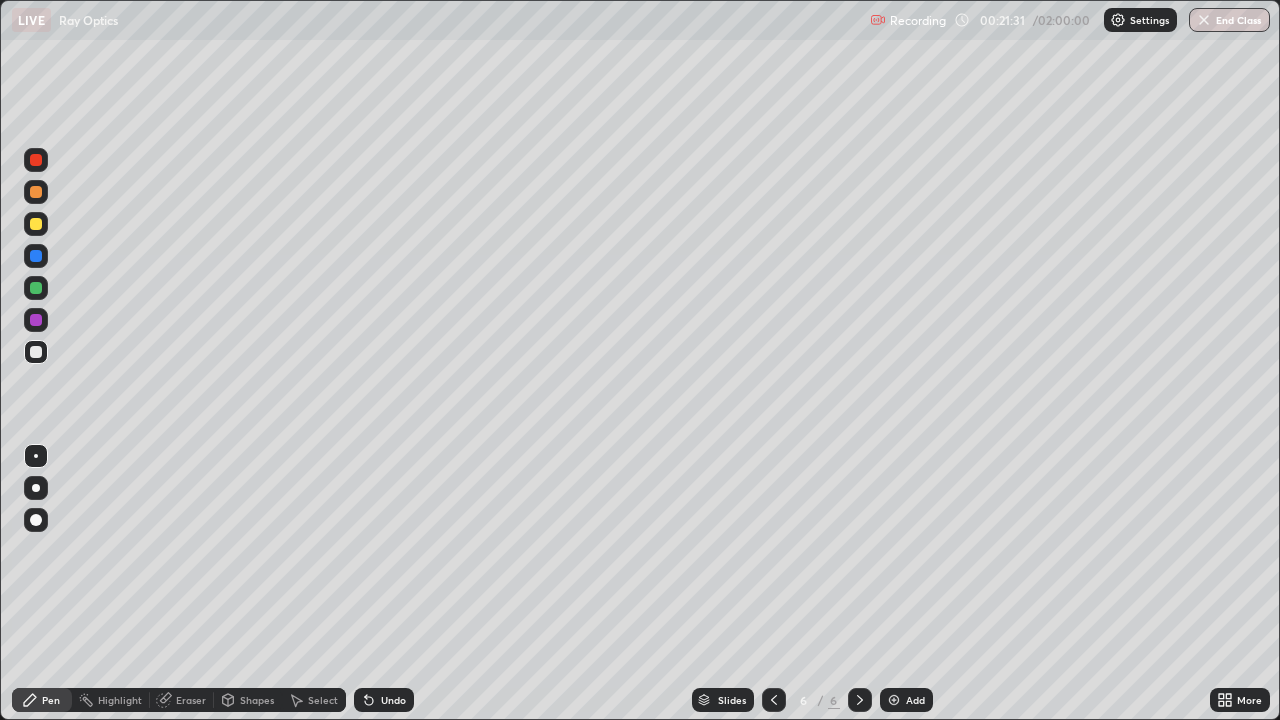 click 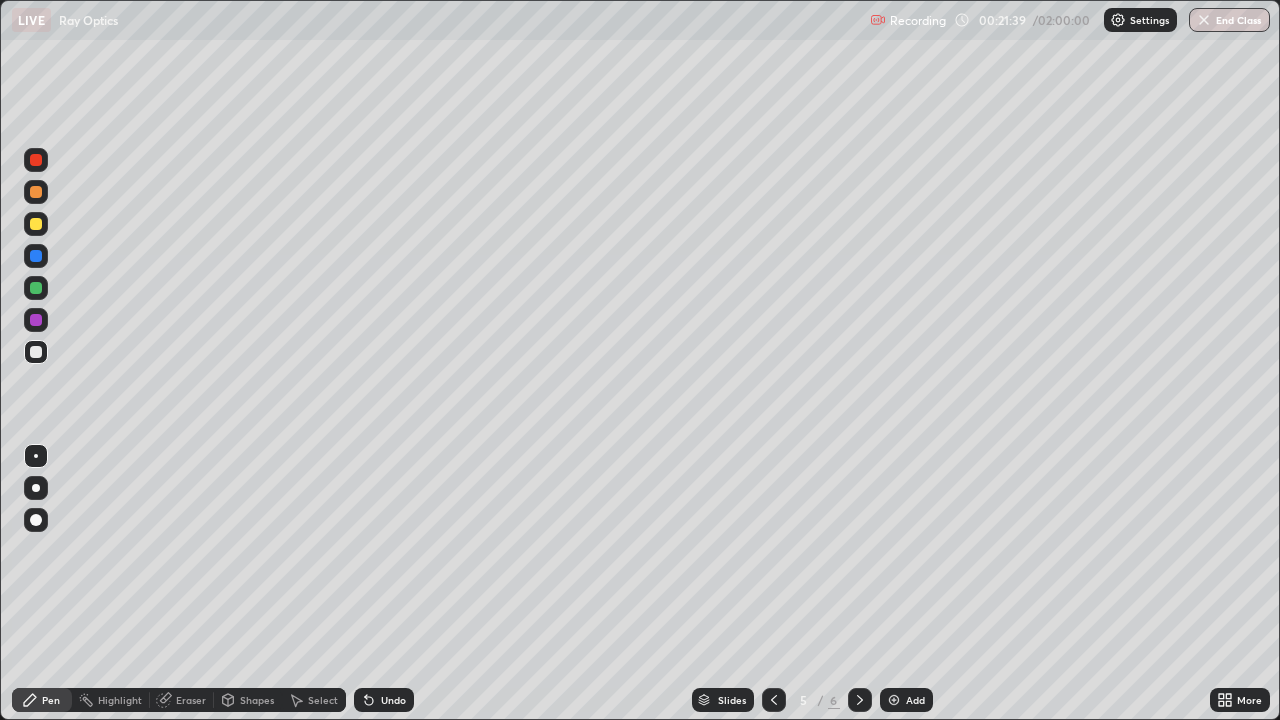 click 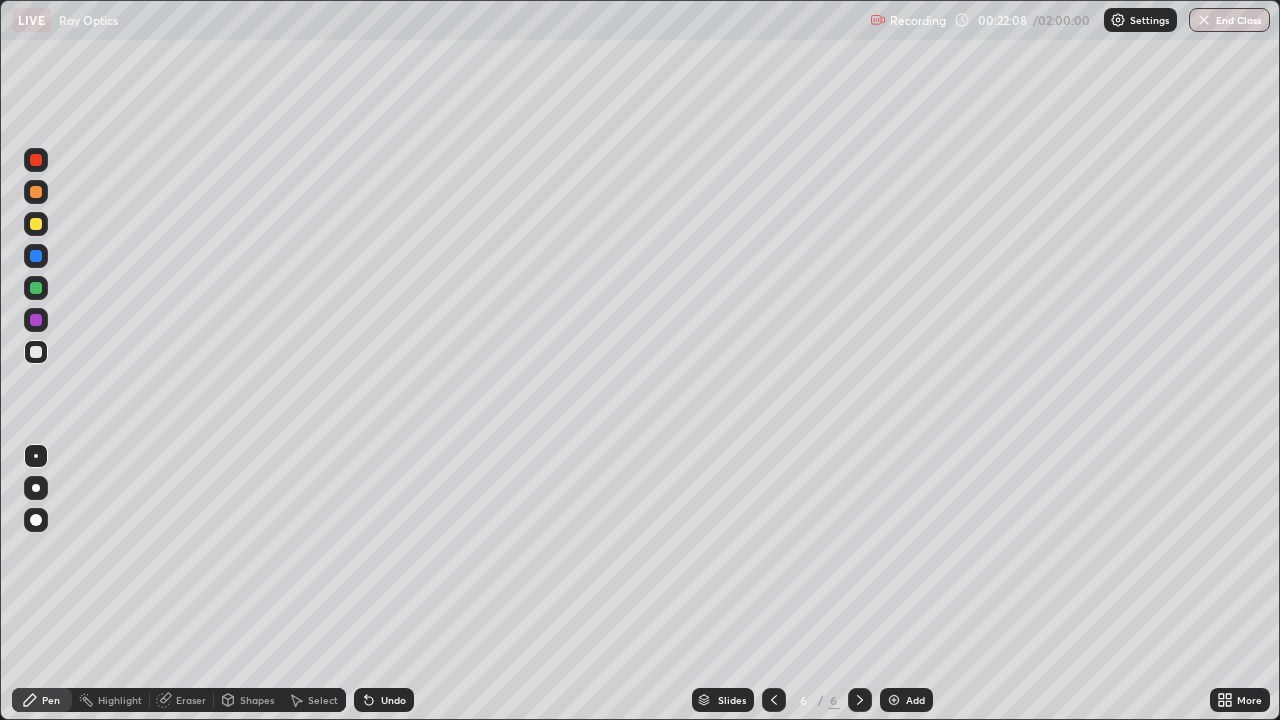 click on "Undo" at bounding box center [384, 700] 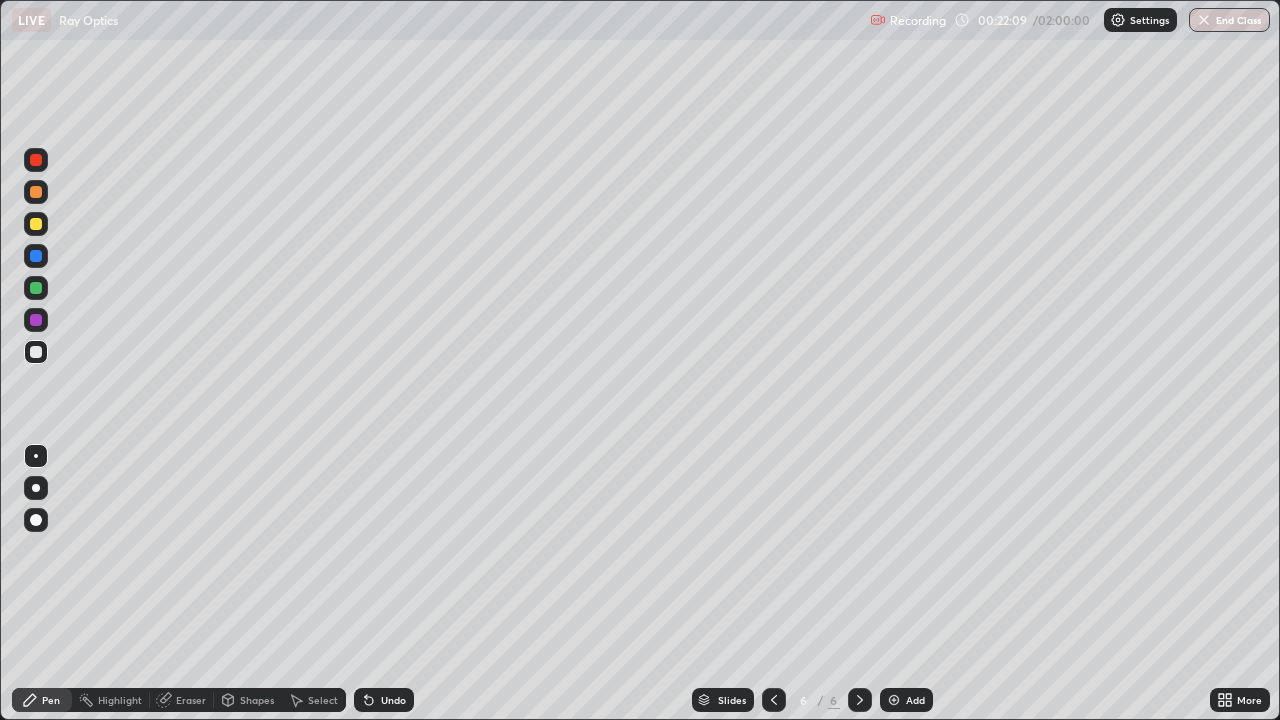 click on "Undo" at bounding box center [393, 700] 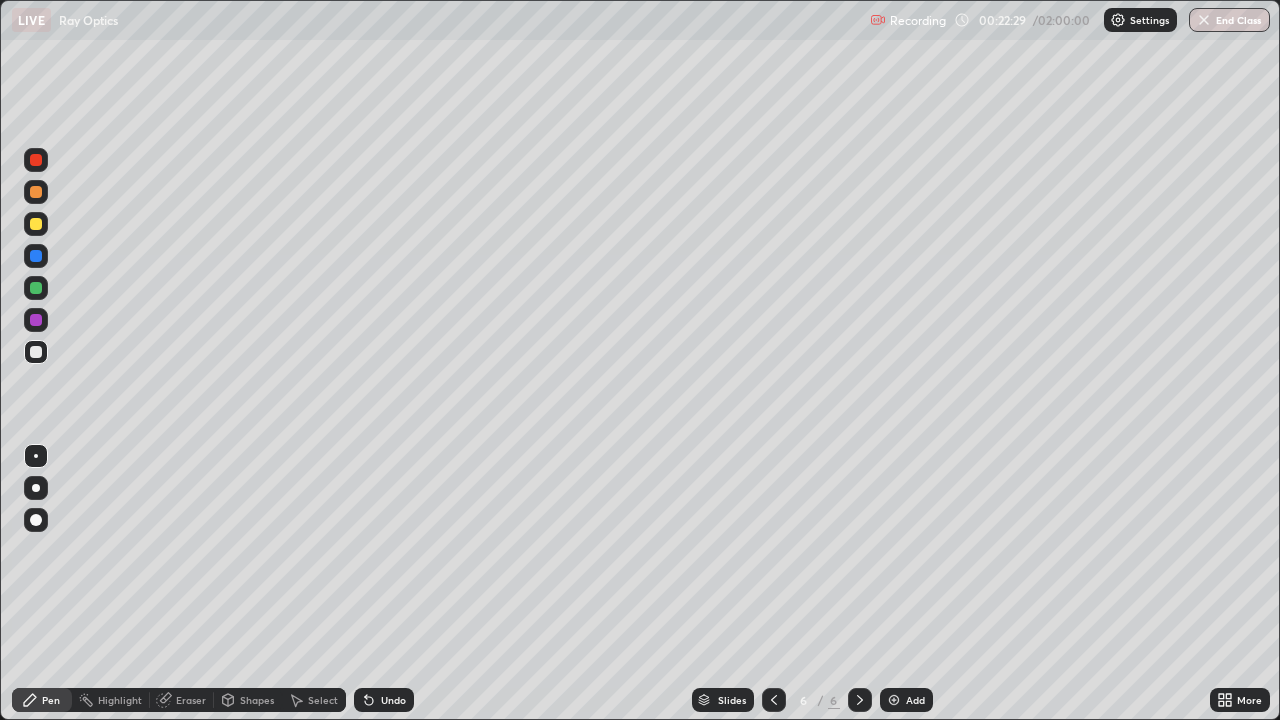 click at bounding box center (894, 700) 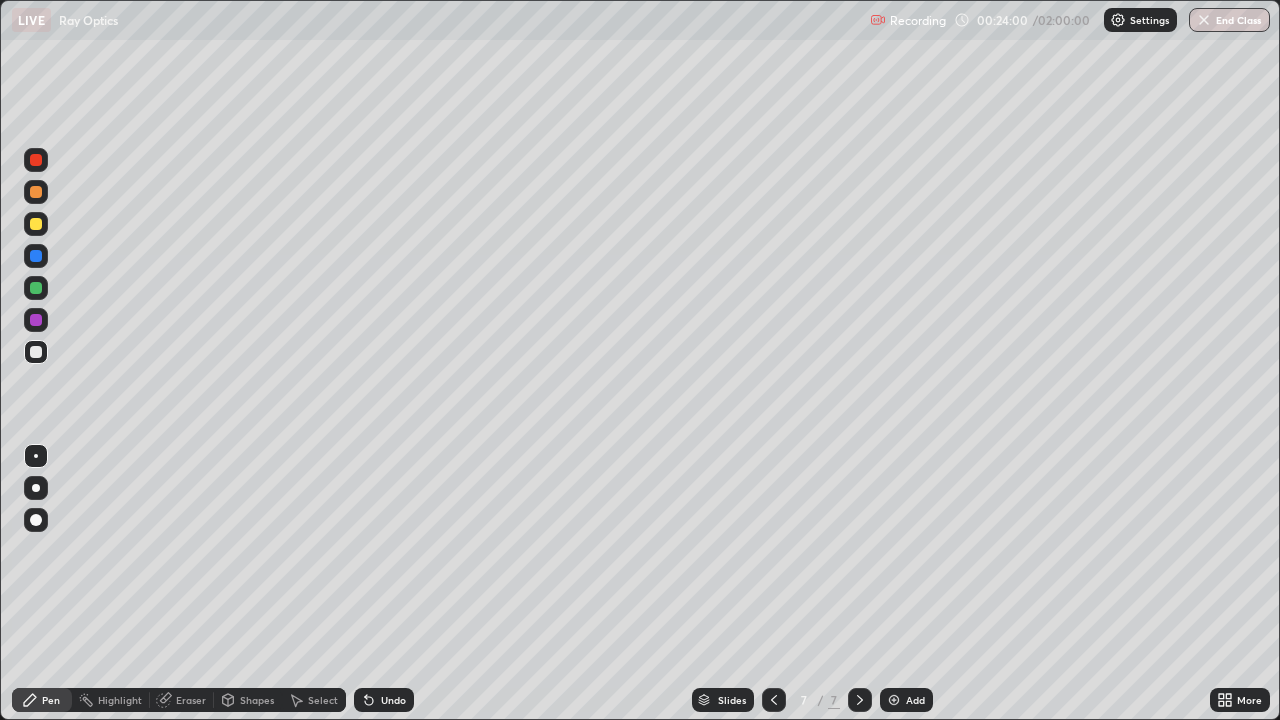 click on "Undo" at bounding box center [384, 700] 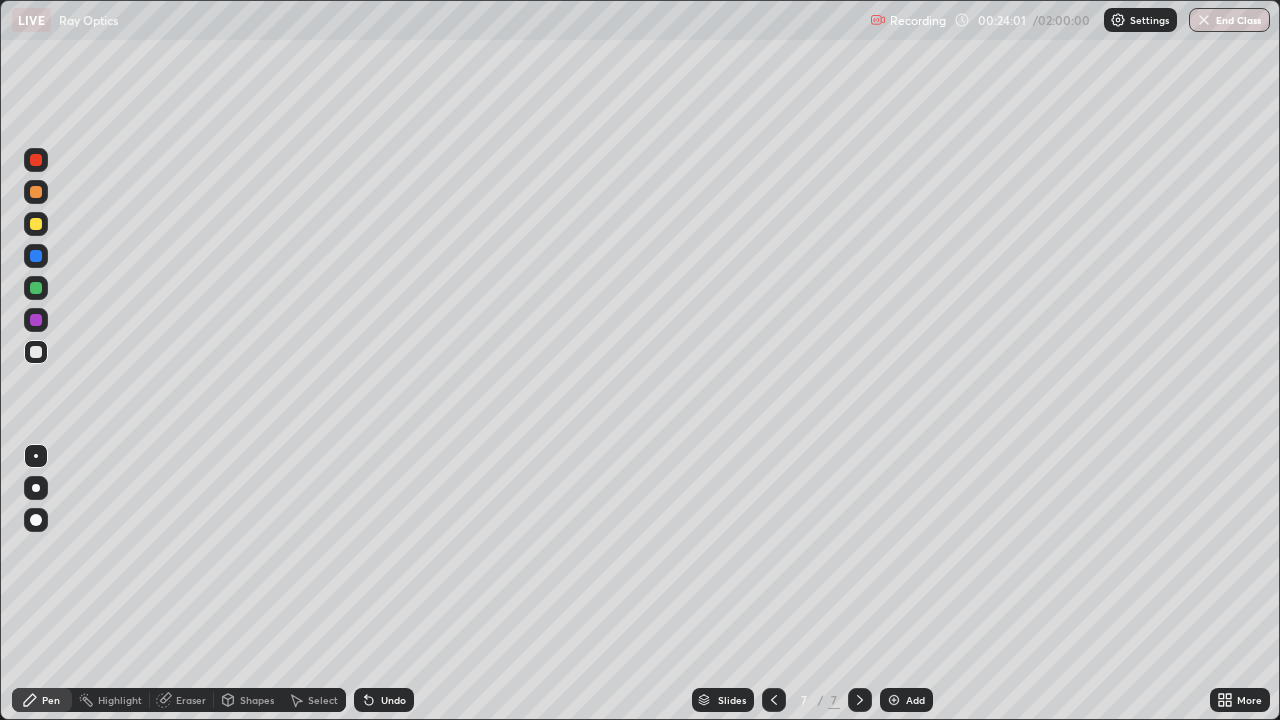 click on "Undo" at bounding box center (384, 700) 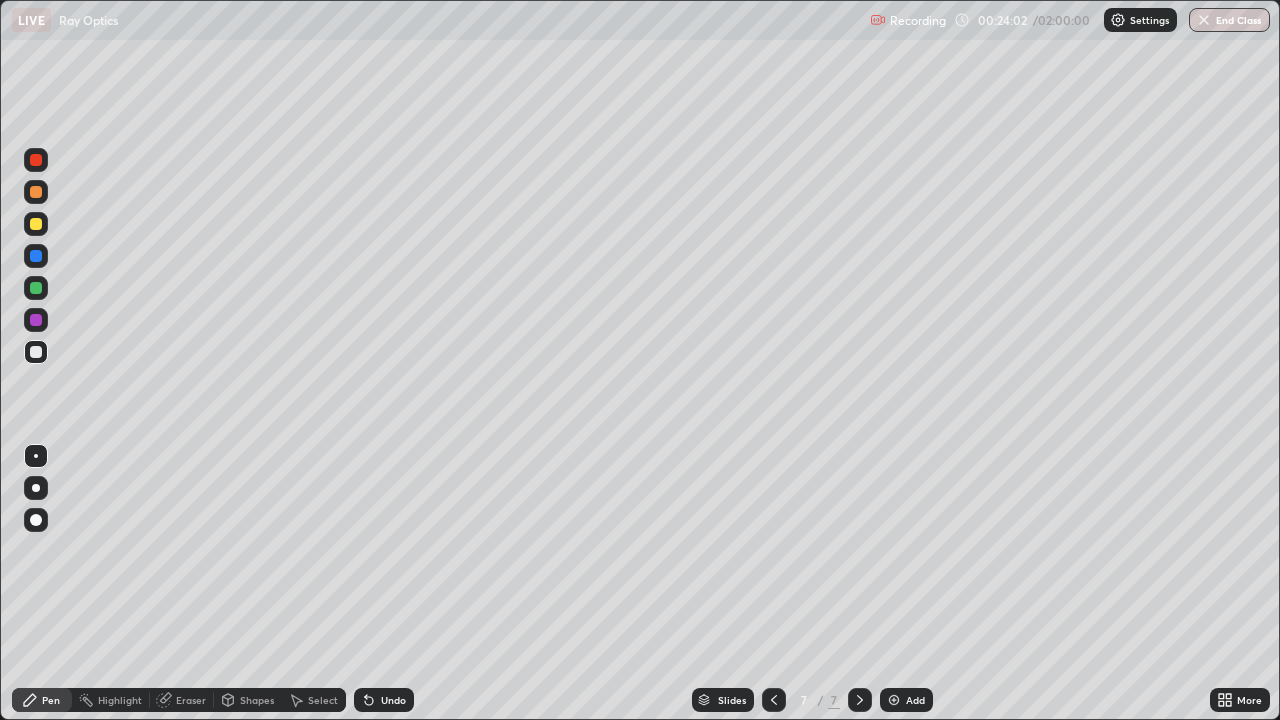 click on "Undo" at bounding box center (384, 700) 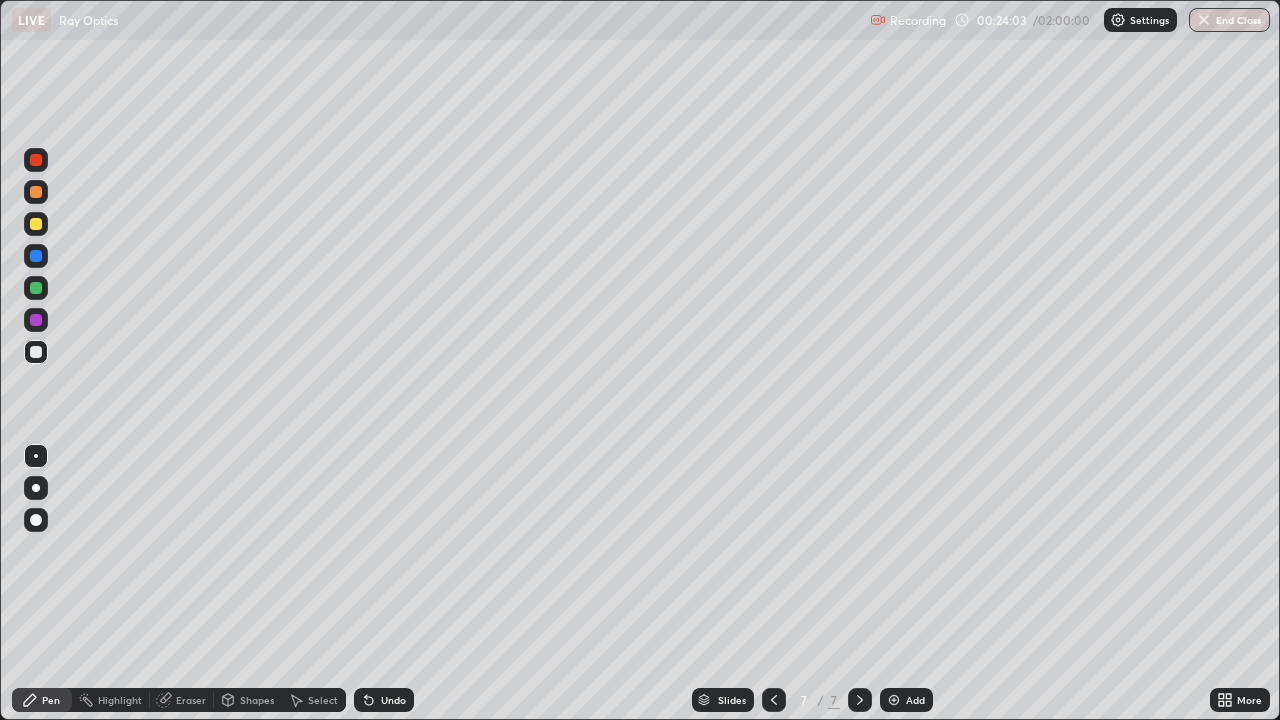 click on "Undo" at bounding box center (384, 700) 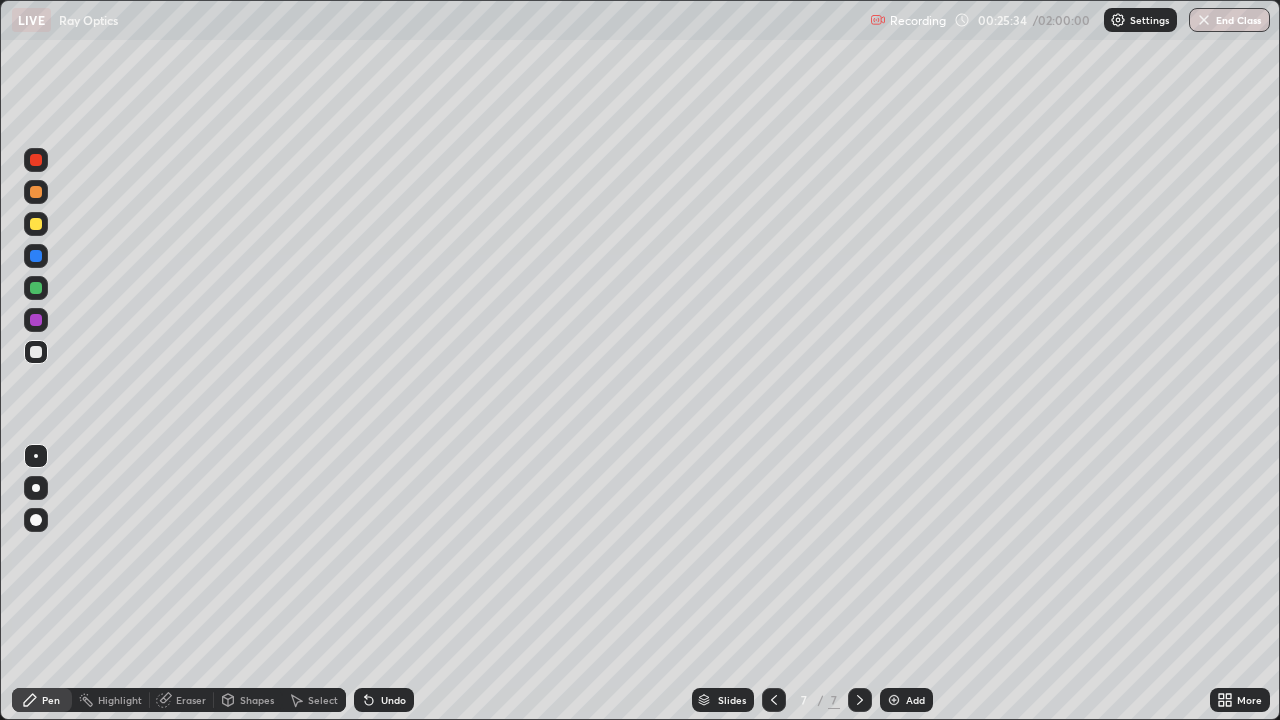 click 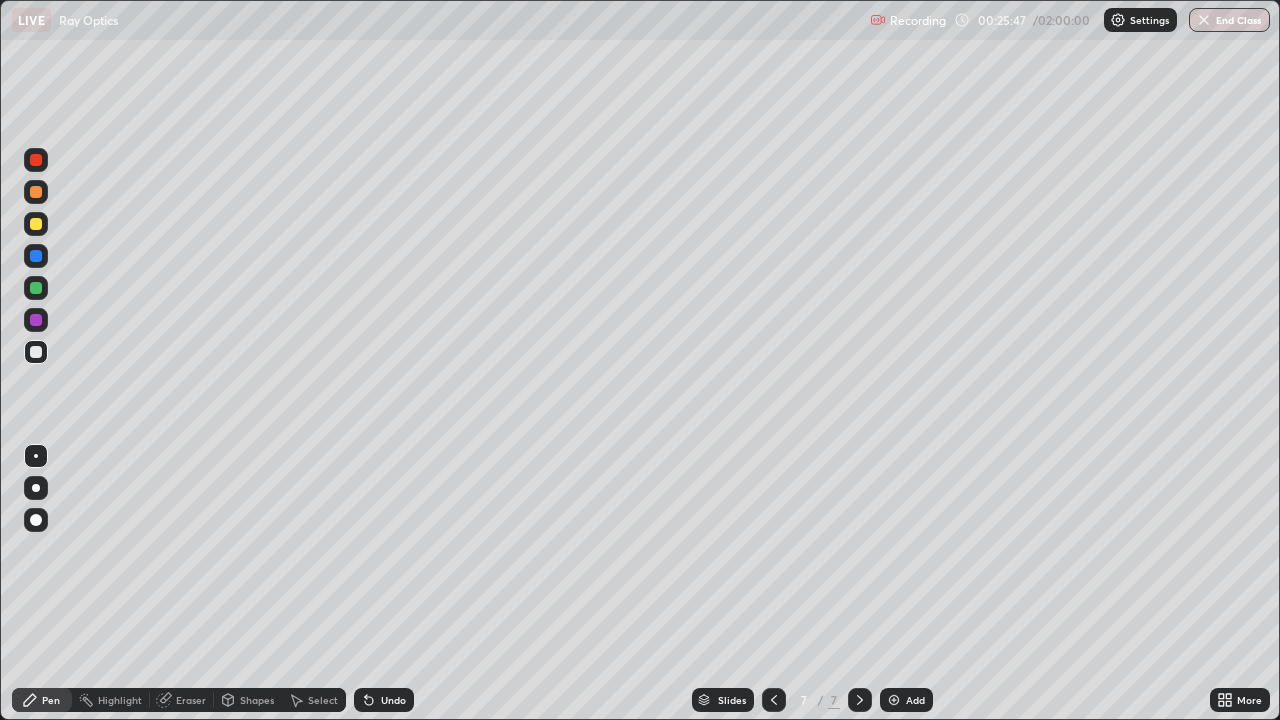 click 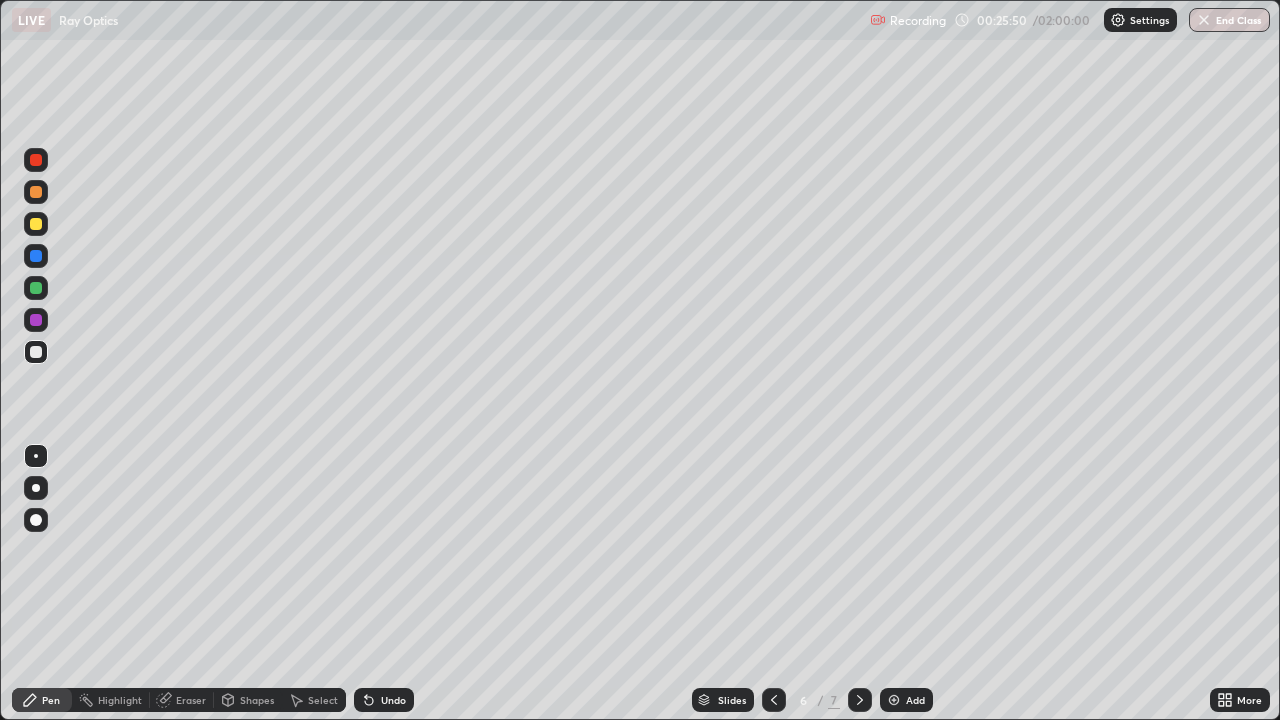 click 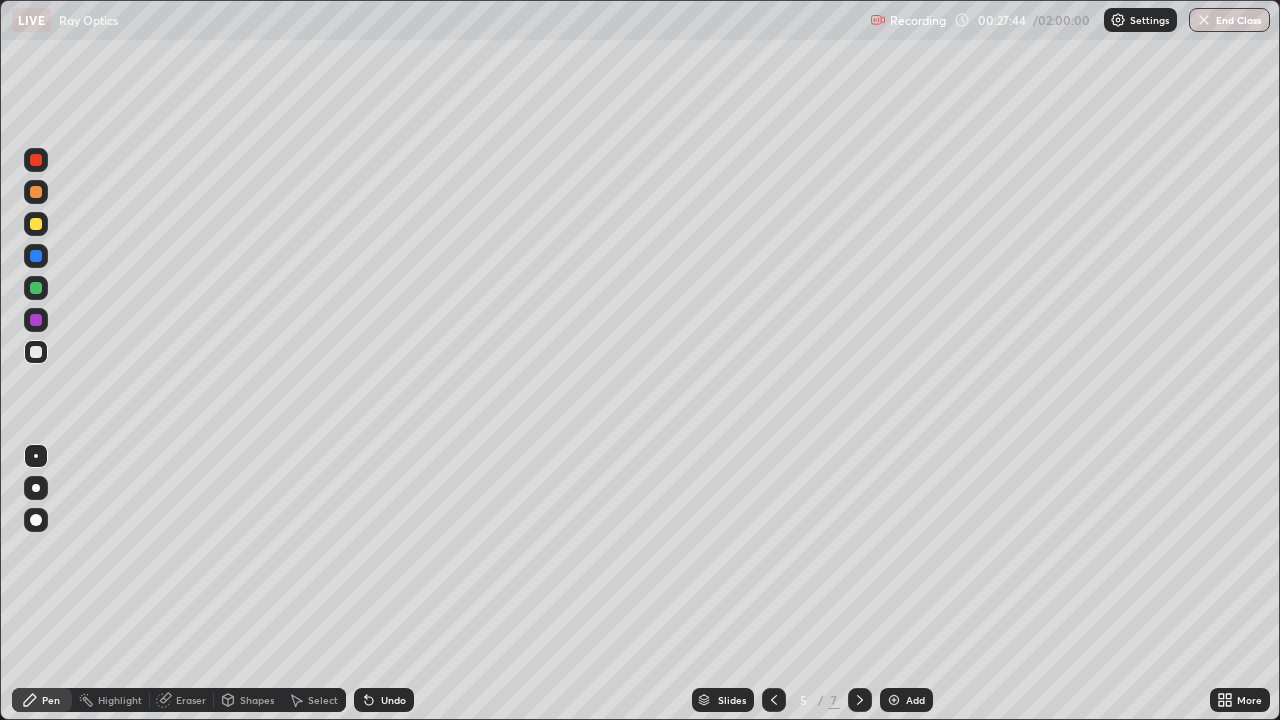 click at bounding box center (860, 700) 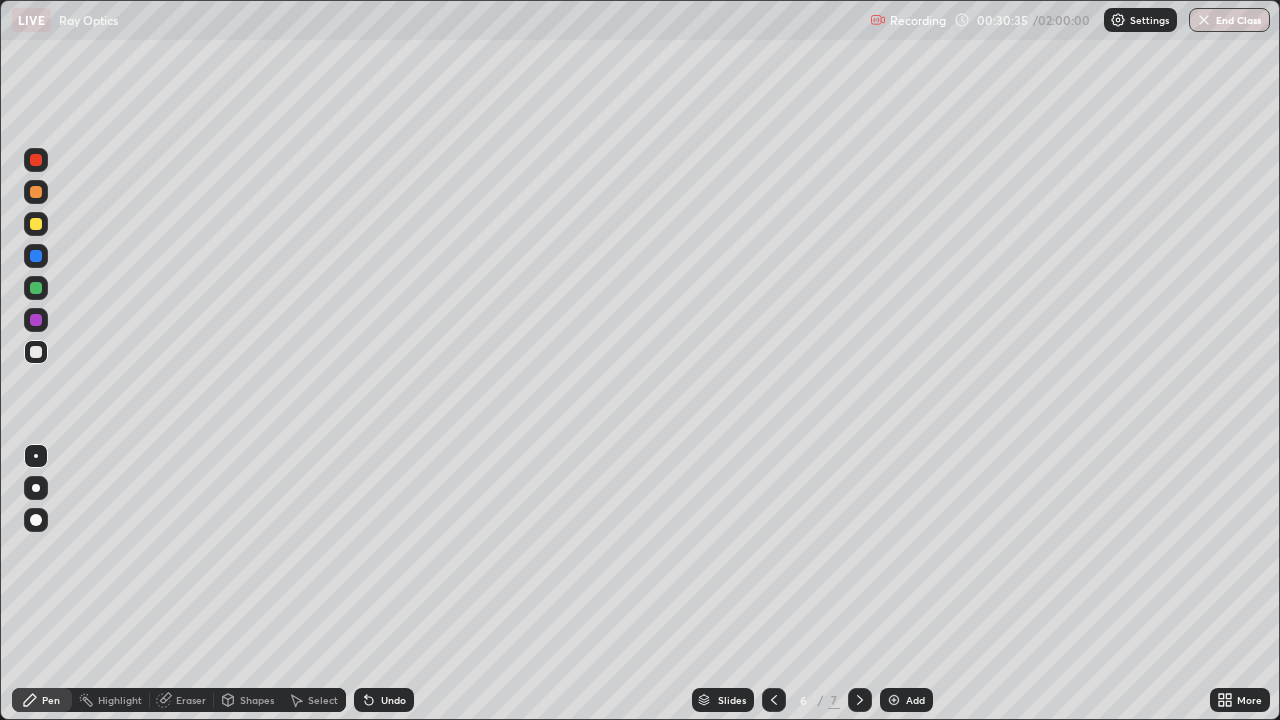click at bounding box center [860, 700] 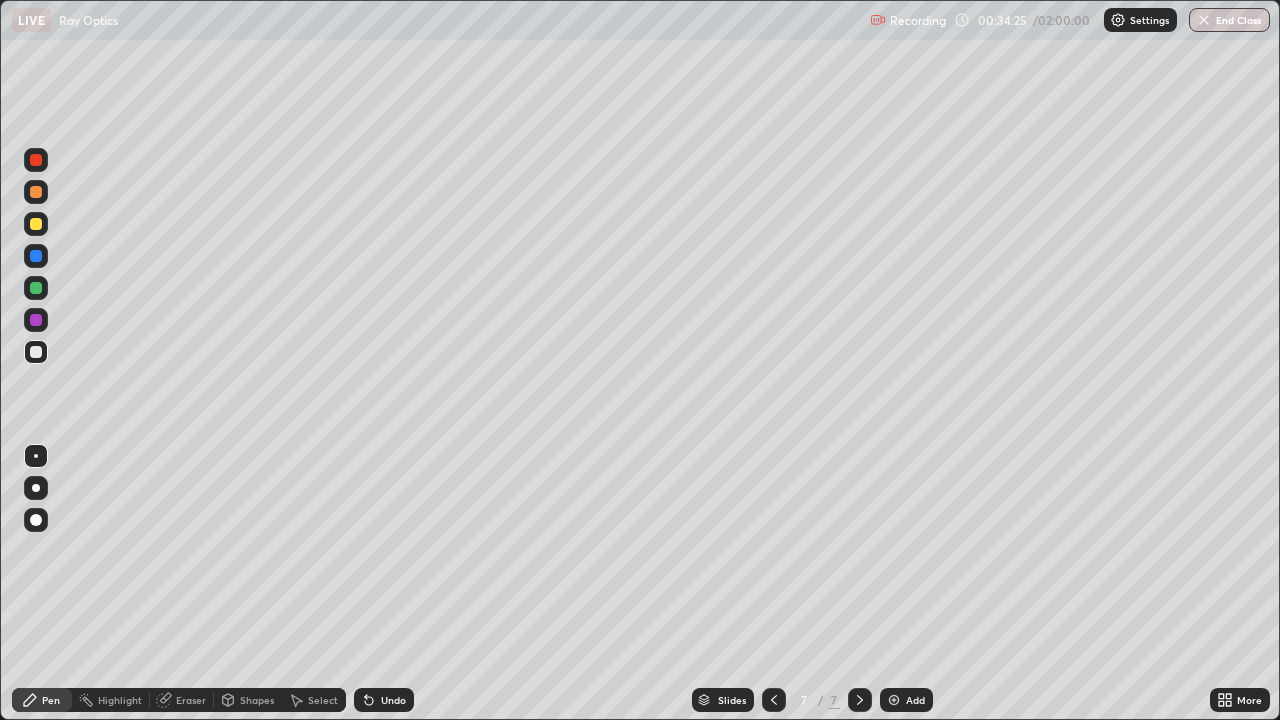 click at bounding box center [894, 700] 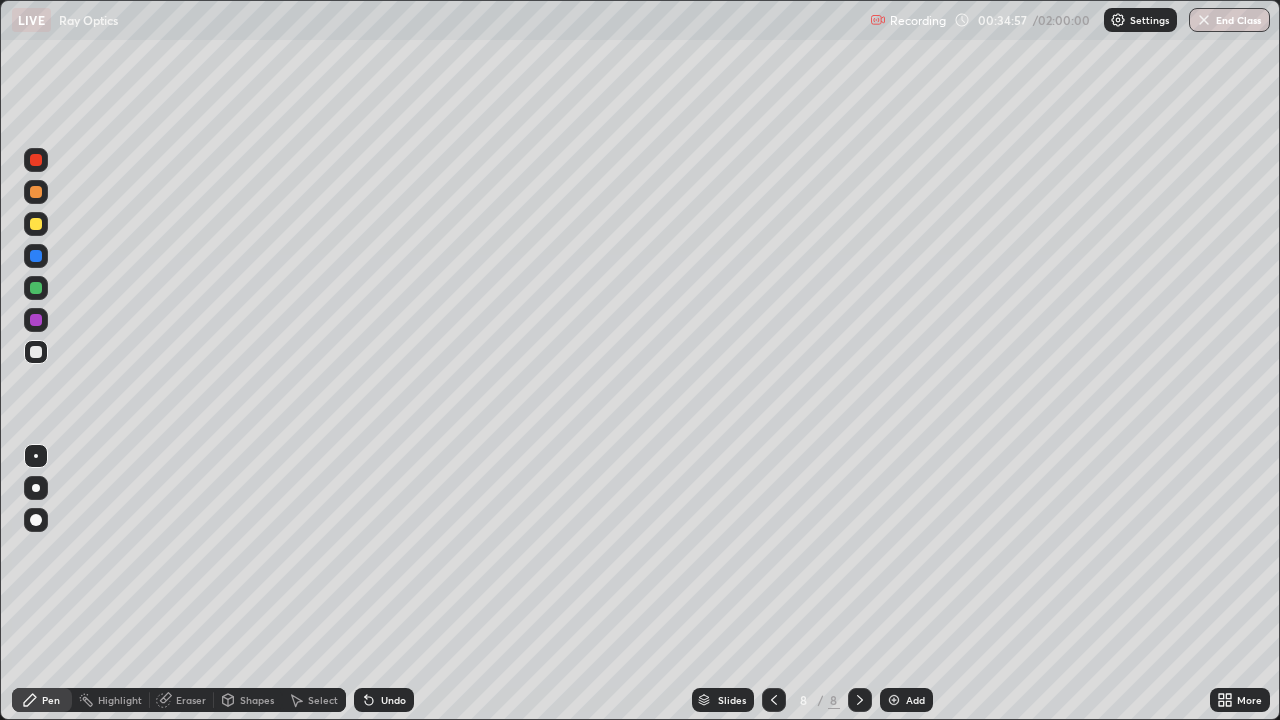 click on "Undo" at bounding box center (393, 700) 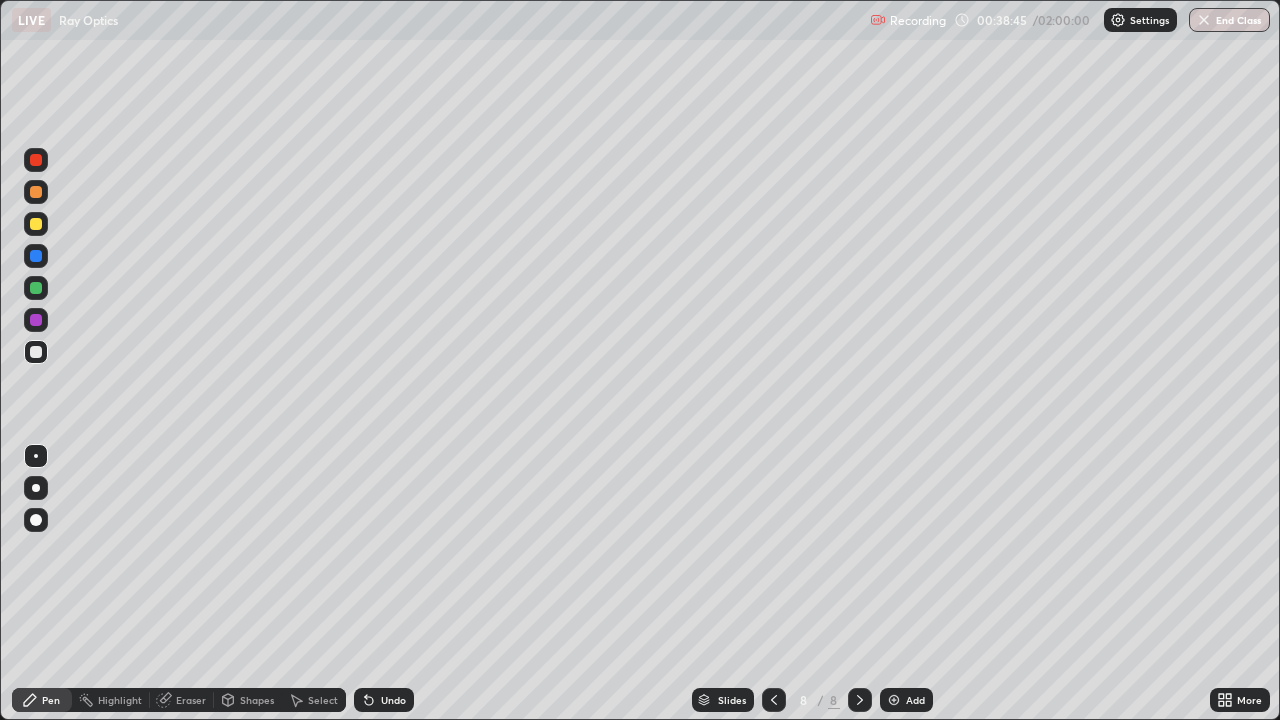 click on "Undo" at bounding box center (393, 700) 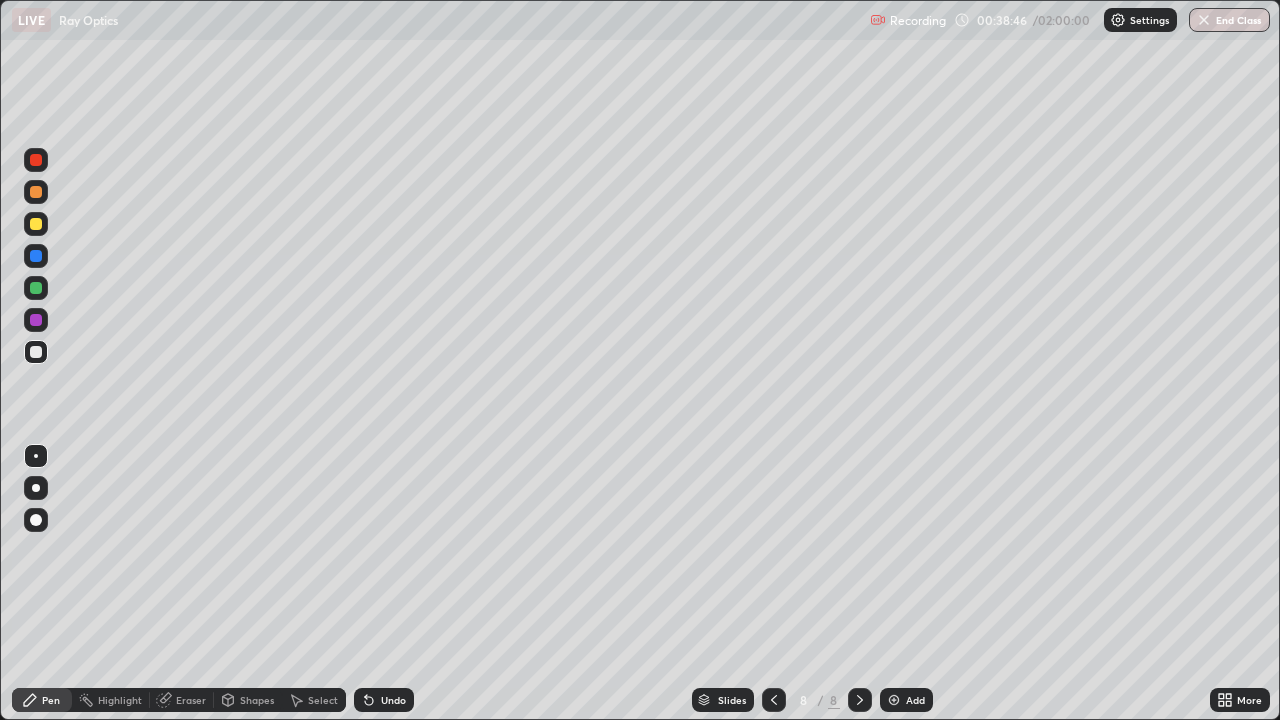 click on "Undo" at bounding box center [393, 700] 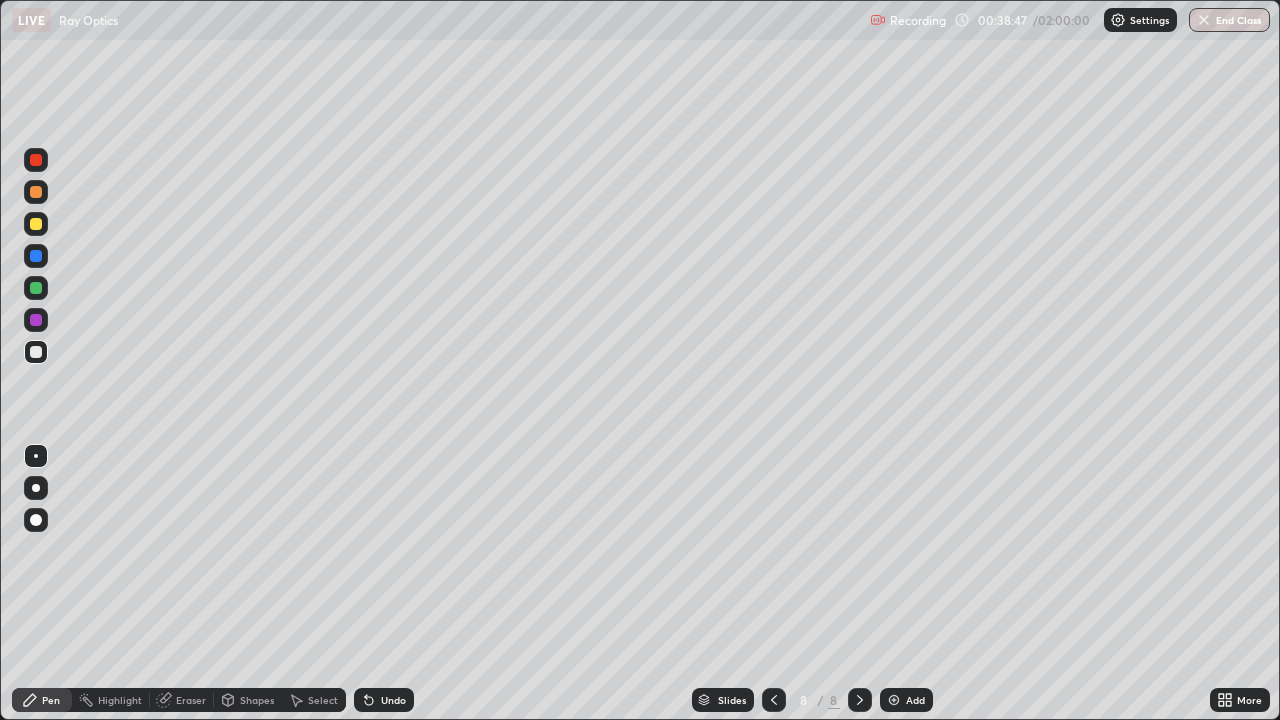 click on "Undo" at bounding box center (393, 700) 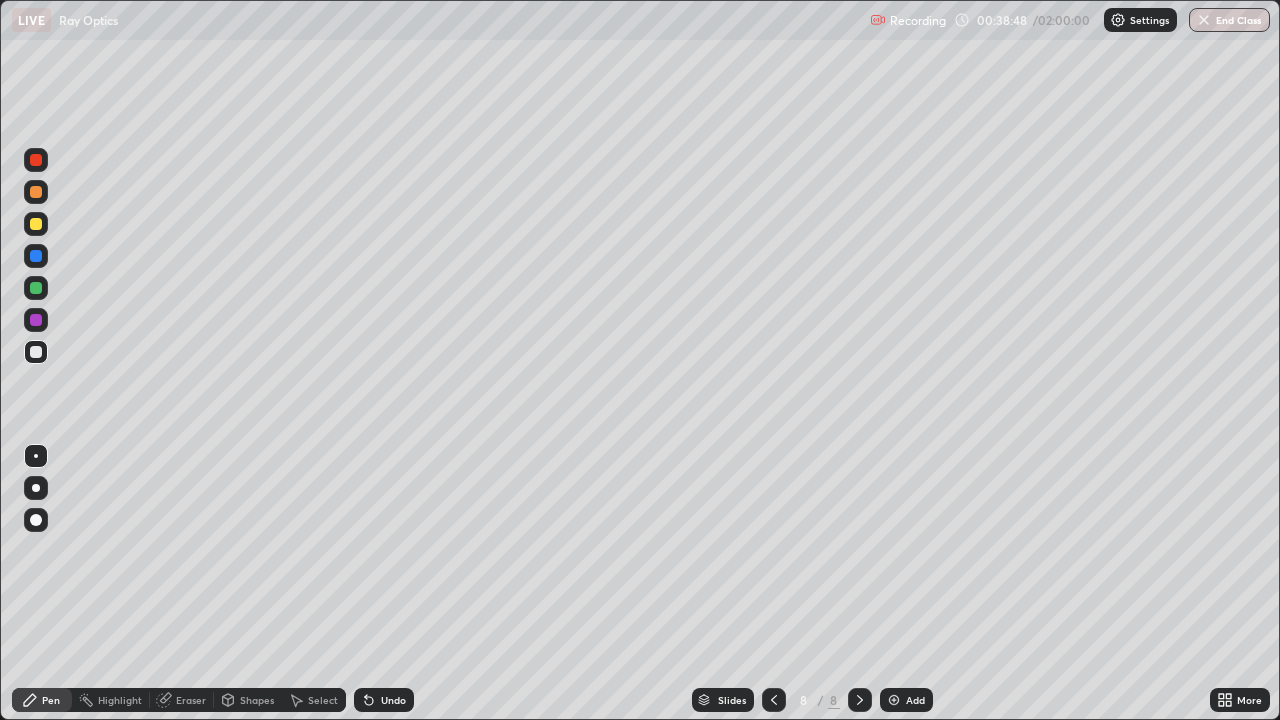 click on "Undo" at bounding box center (393, 700) 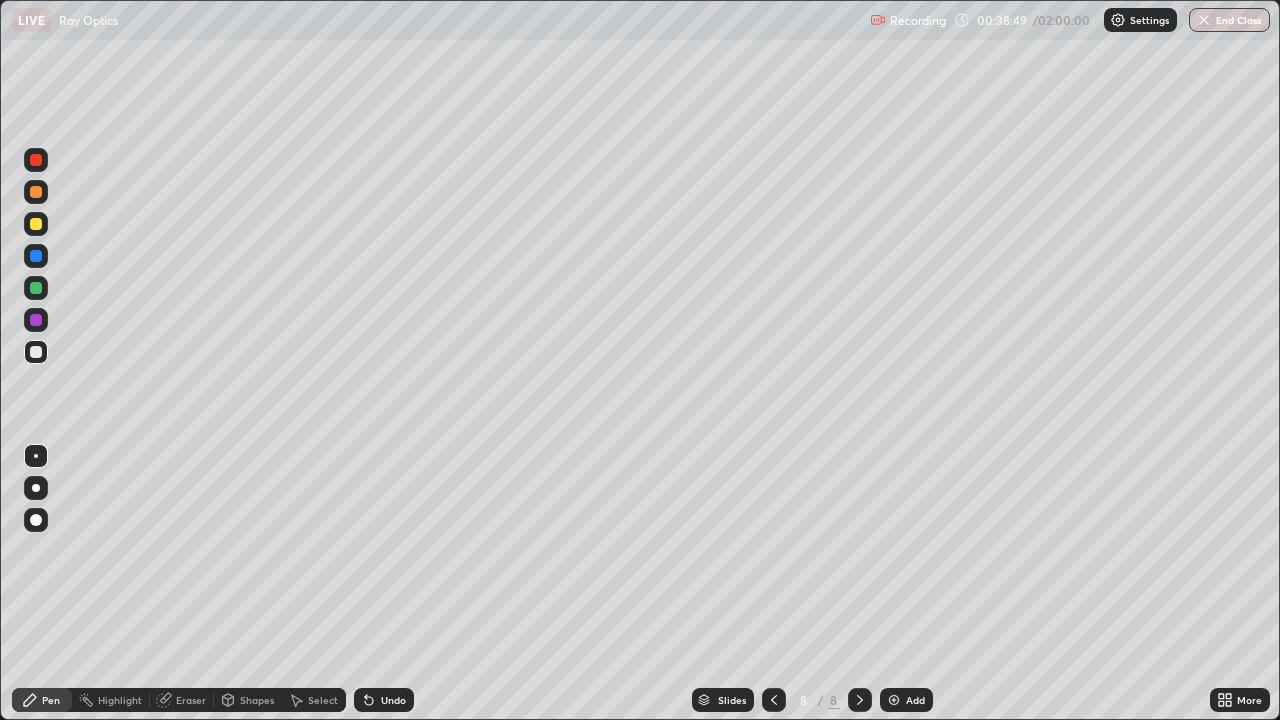 click on "Undo" at bounding box center [393, 700] 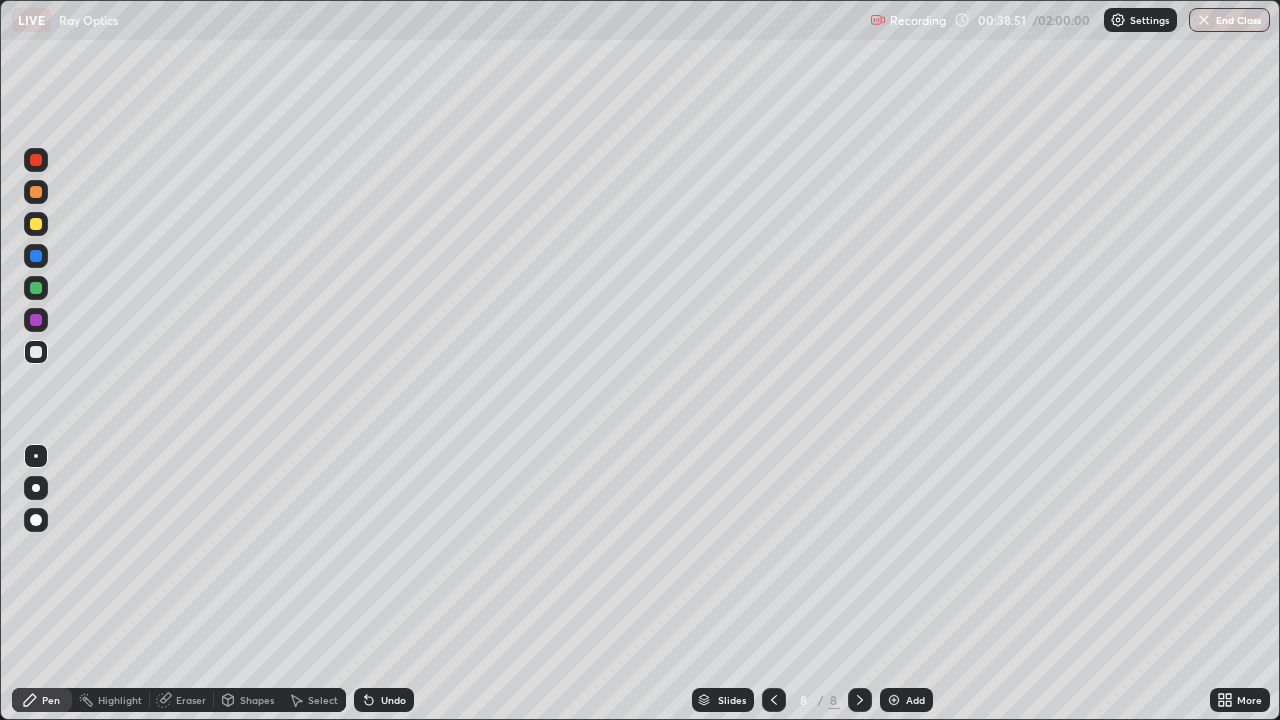 click on "Eraser" at bounding box center (191, 700) 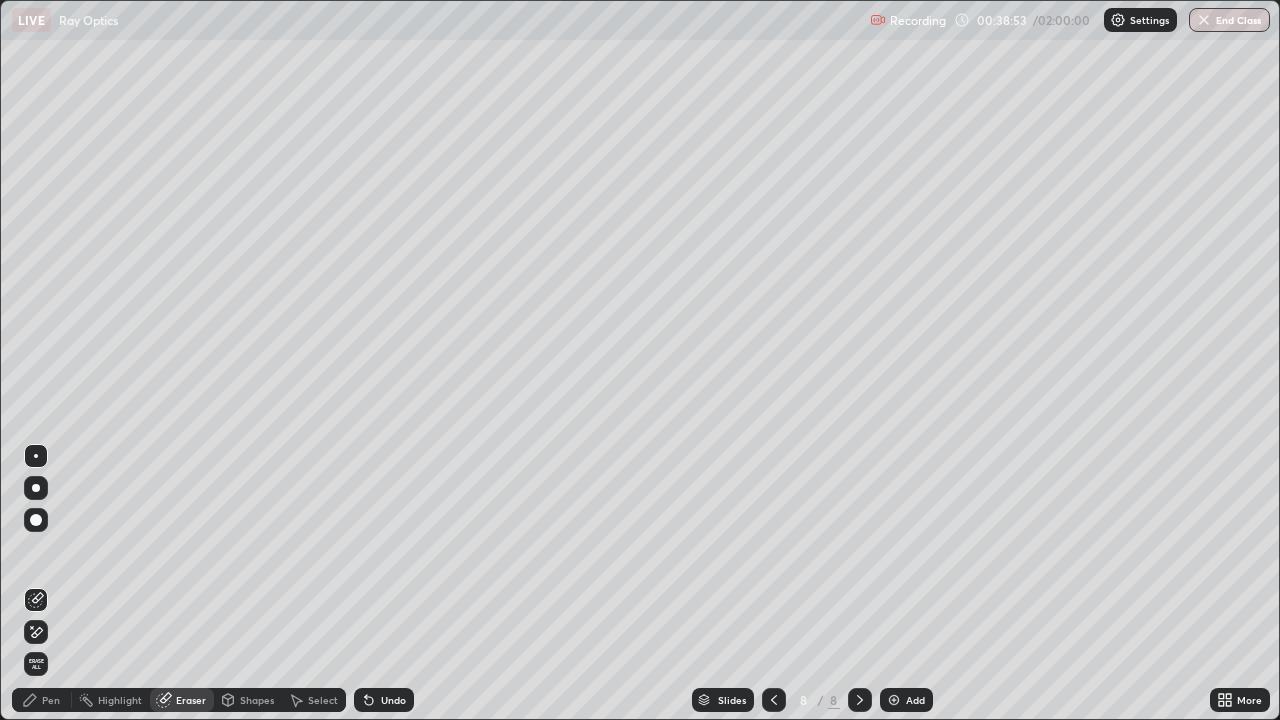 click 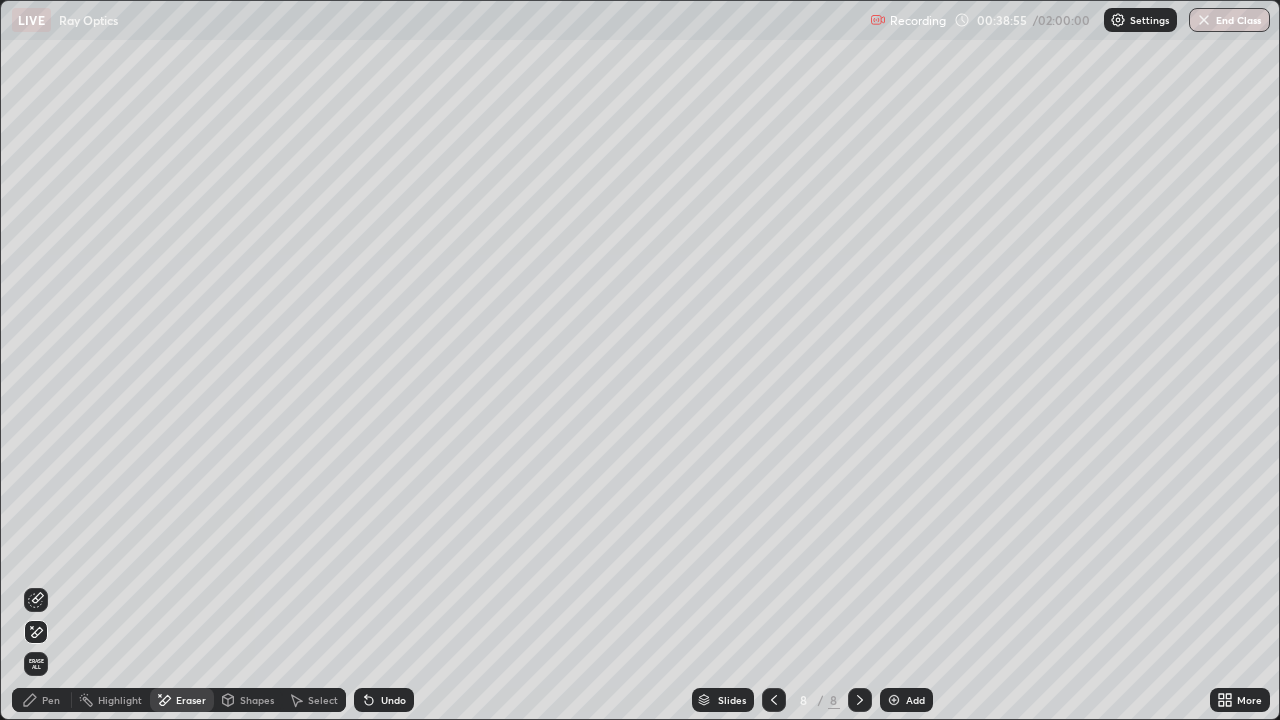 click on "Pen" at bounding box center [51, 700] 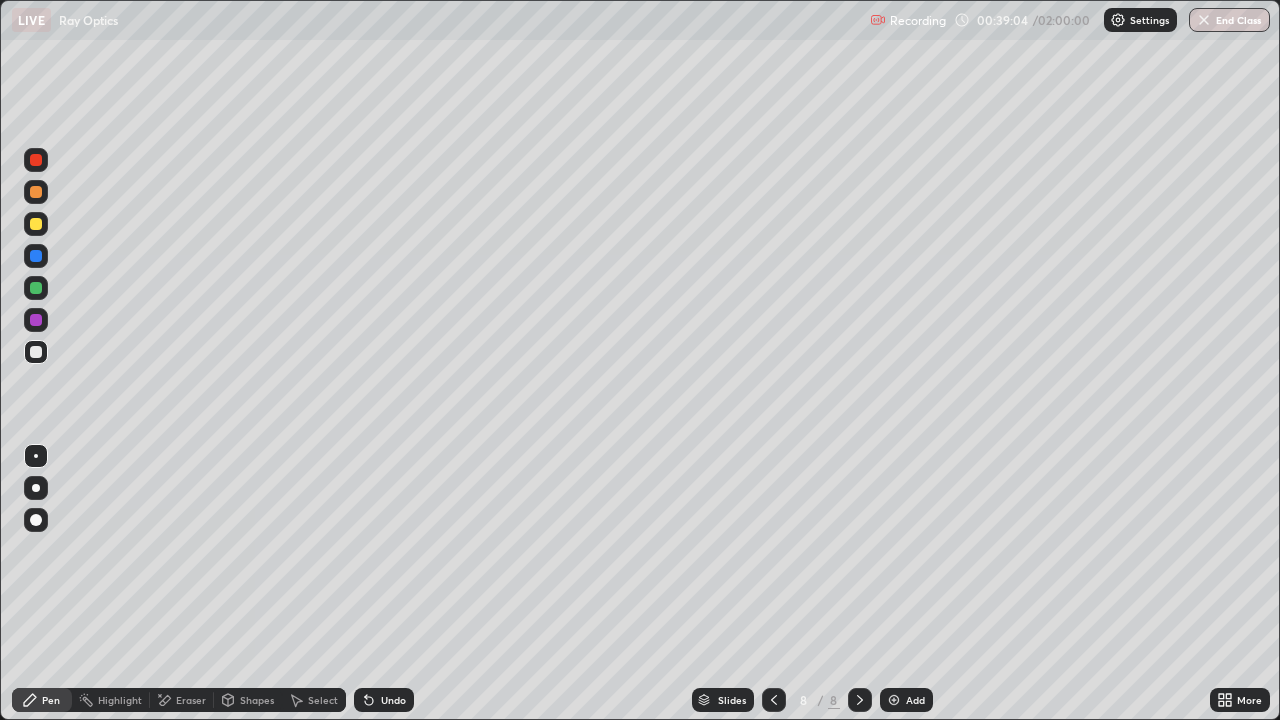 click on "Undo" at bounding box center [393, 700] 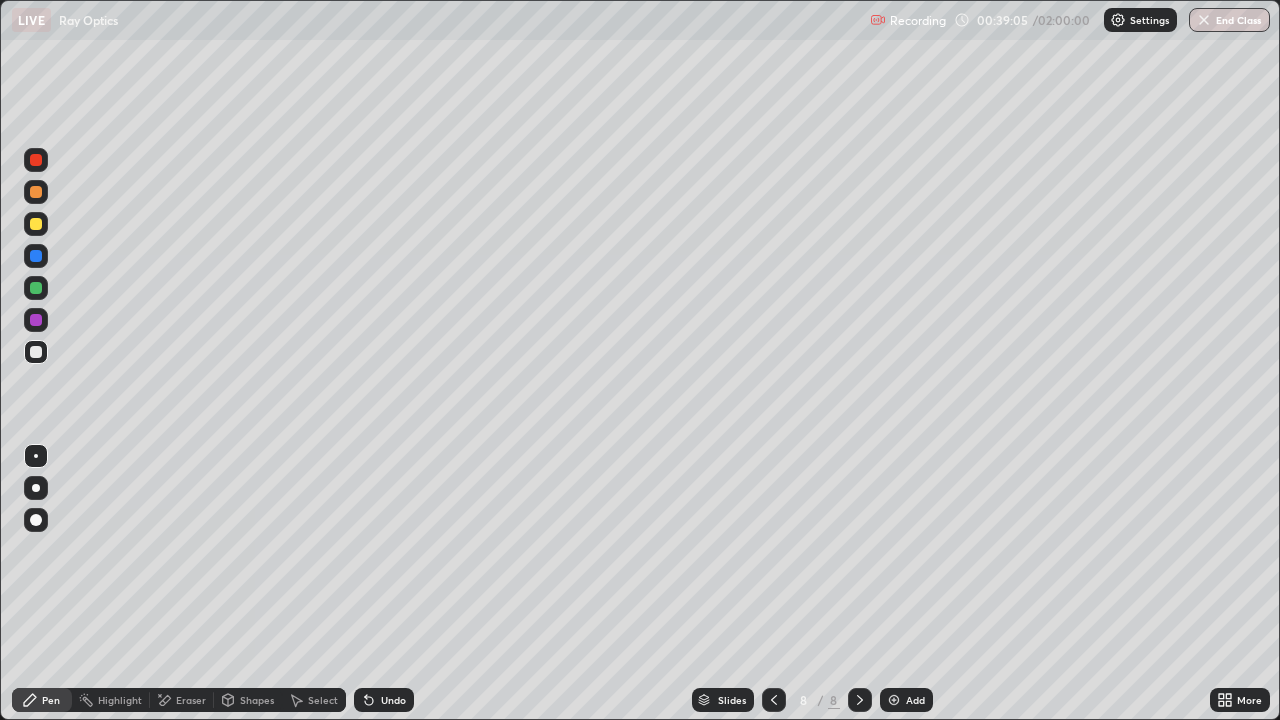 click on "Undo" at bounding box center [393, 700] 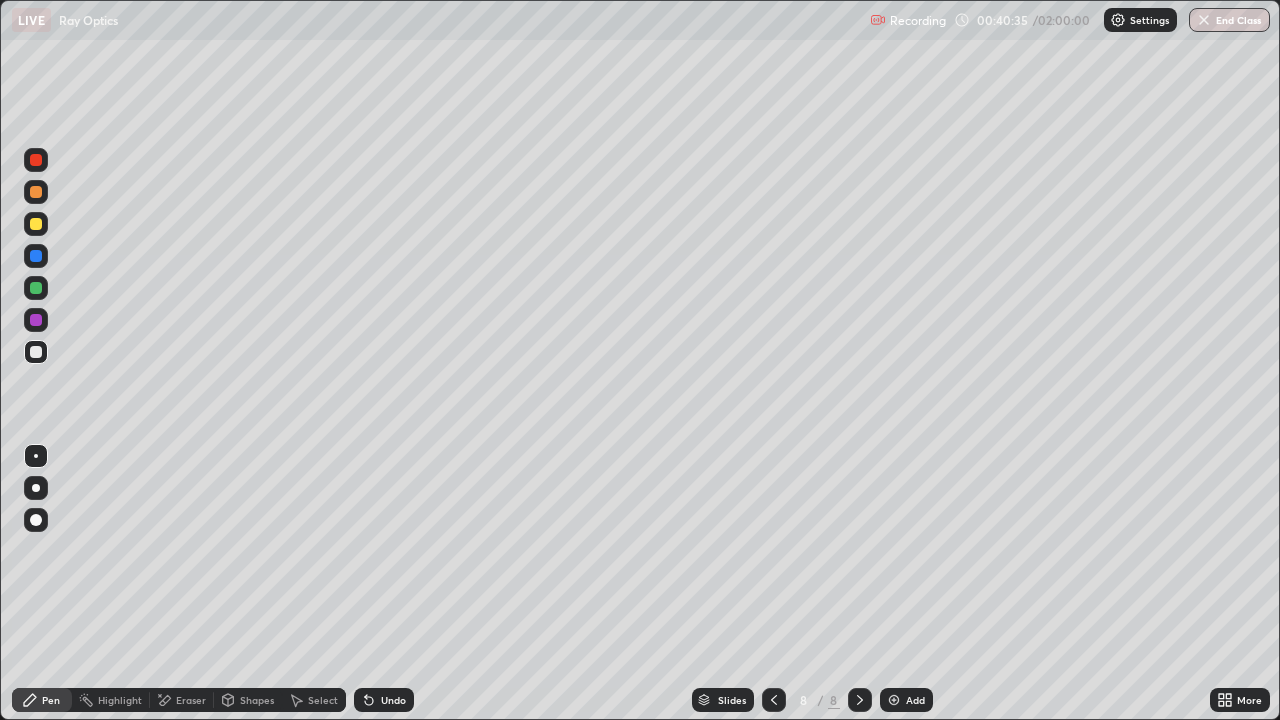 click on "Eraser" at bounding box center (191, 700) 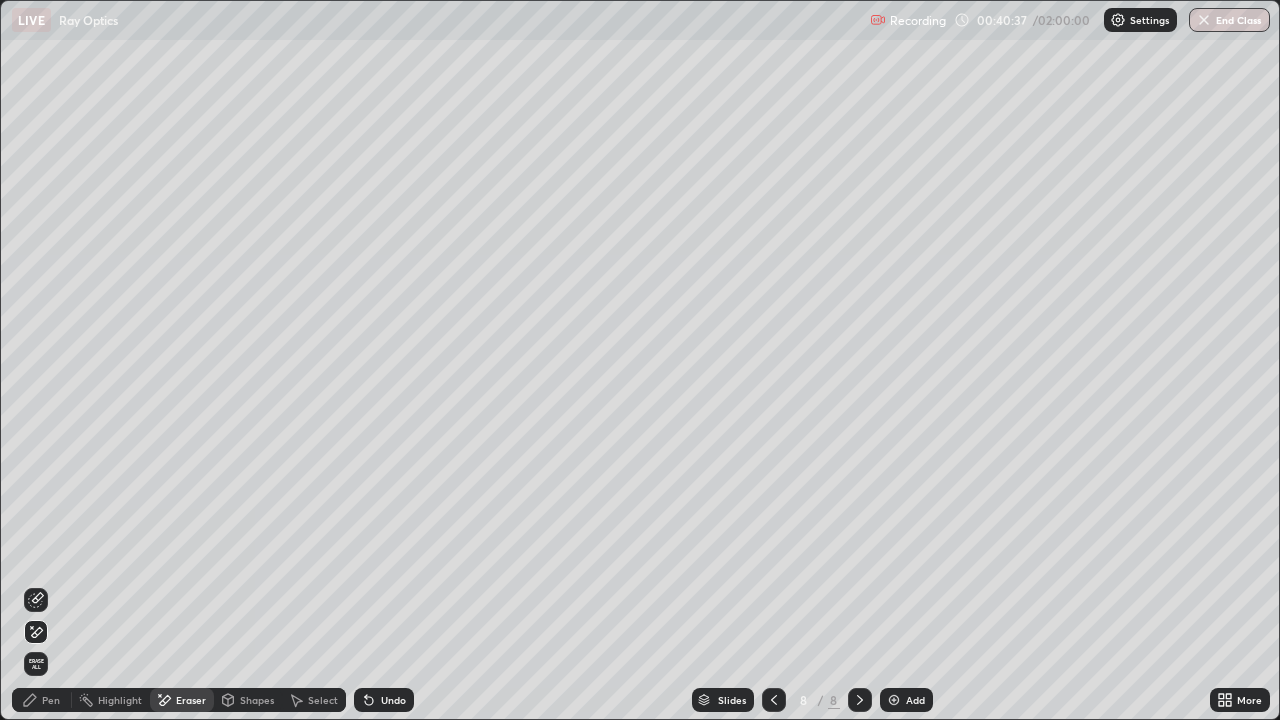 click on "Pen" at bounding box center [51, 700] 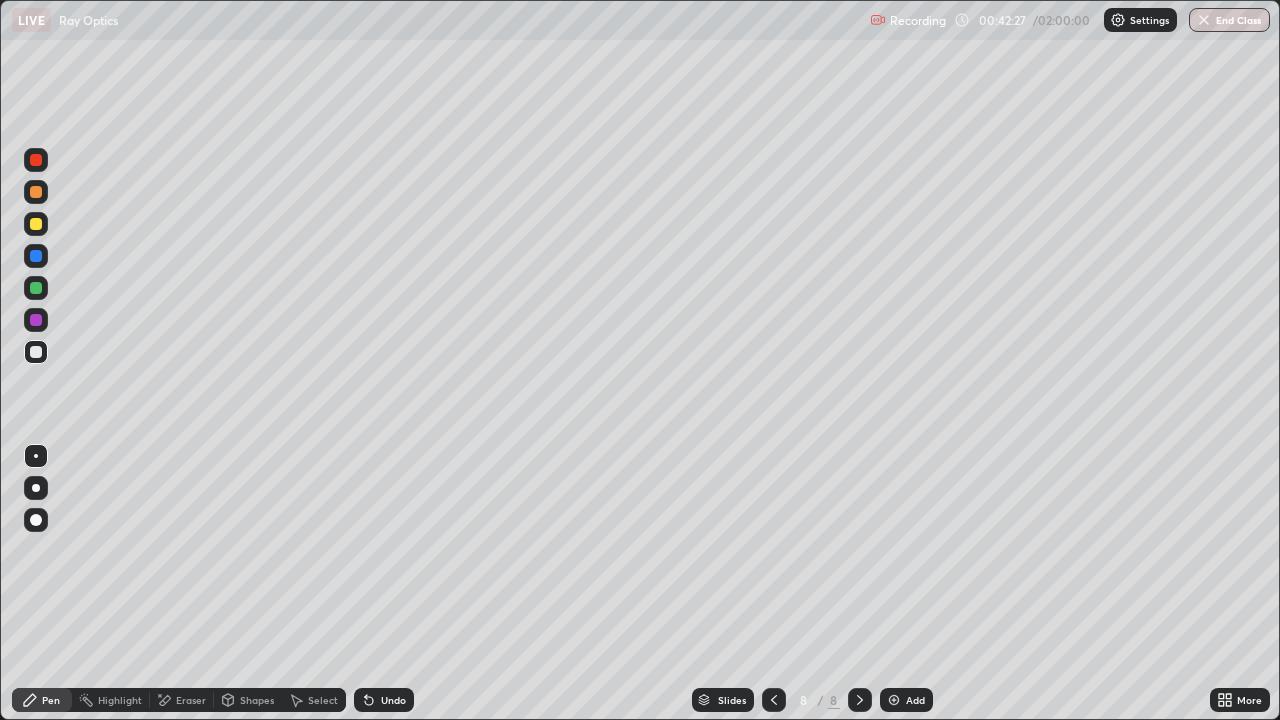 click on "Add" at bounding box center (906, 700) 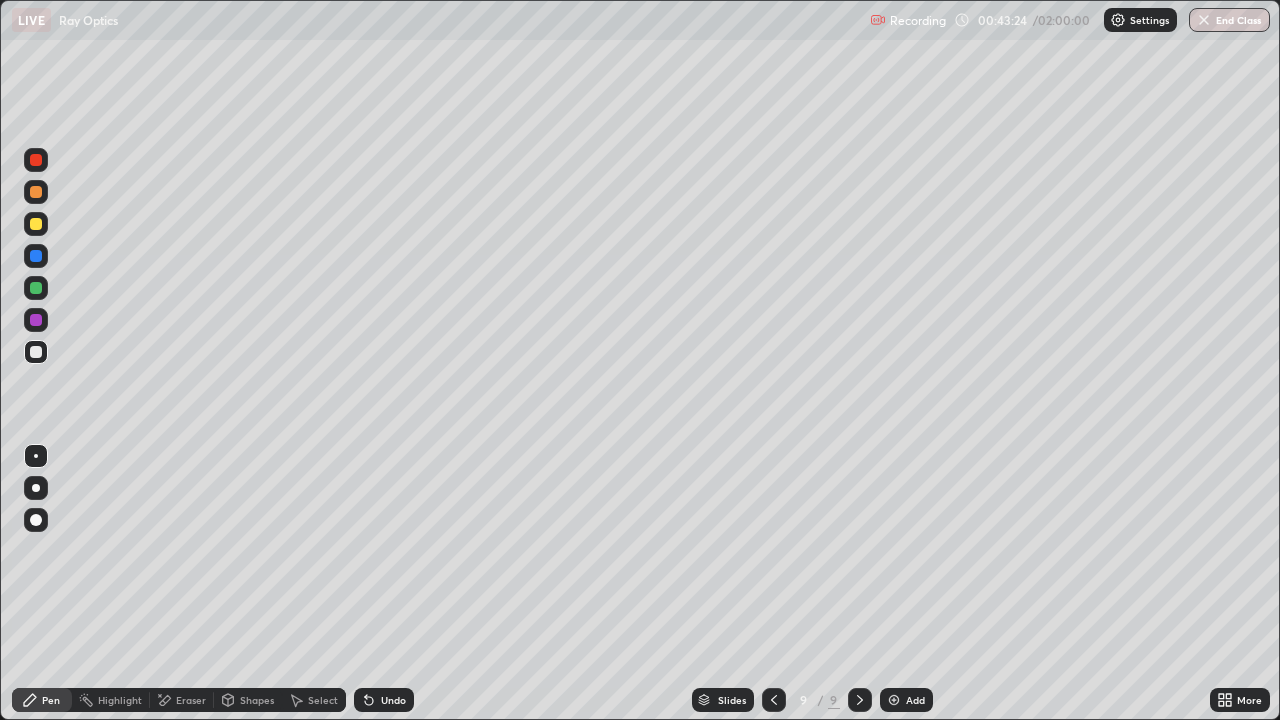 click on "Eraser" at bounding box center [191, 700] 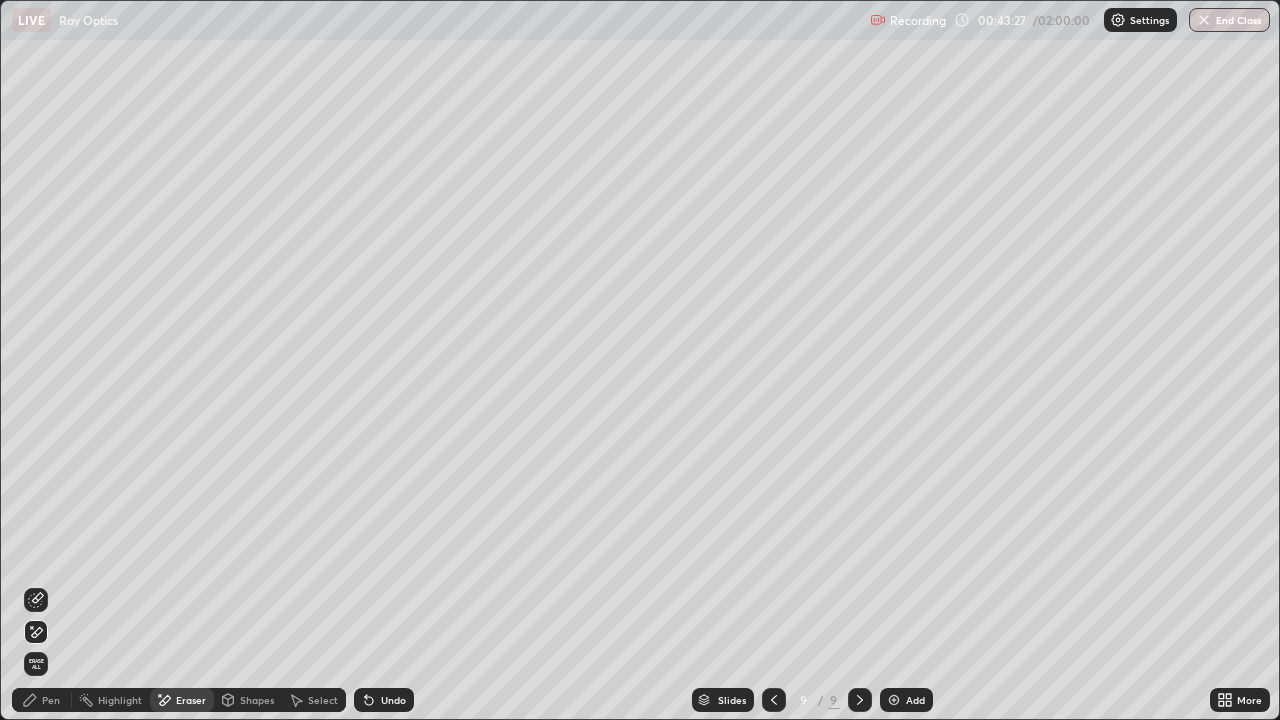 click on "Pen" at bounding box center [51, 700] 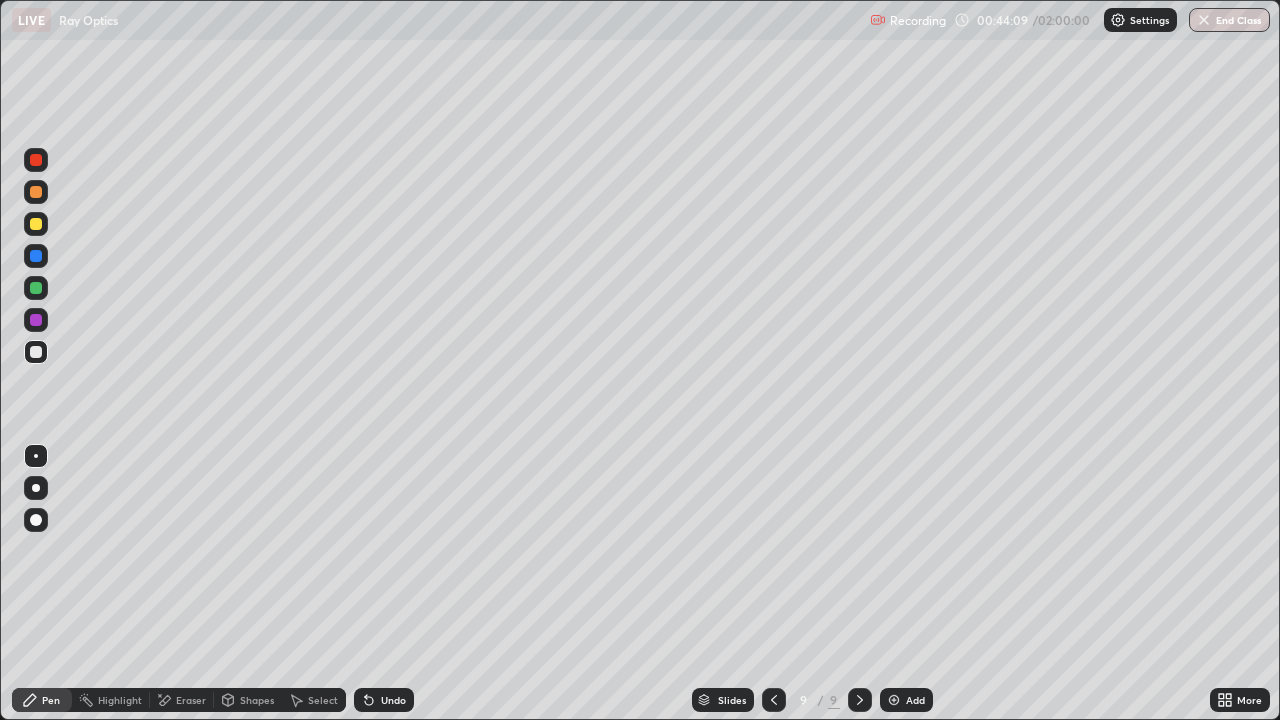 click on "Eraser" at bounding box center (191, 700) 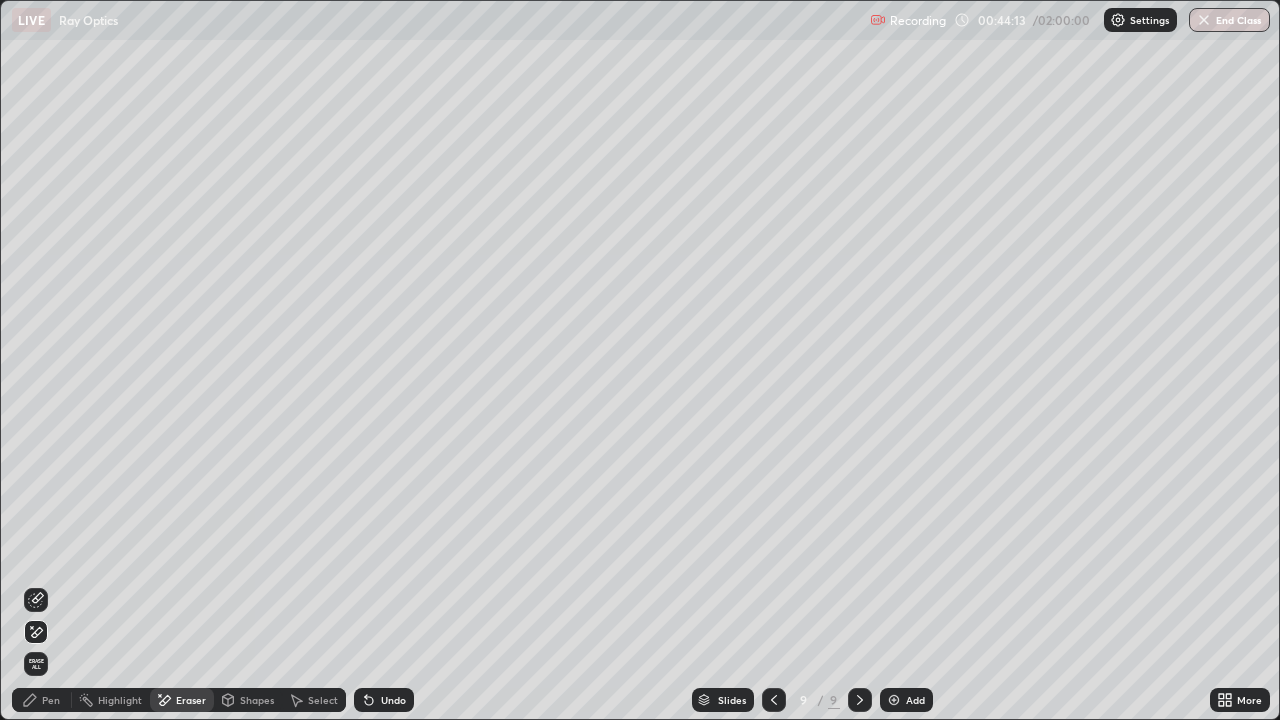 click on "Pen" at bounding box center (51, 700) 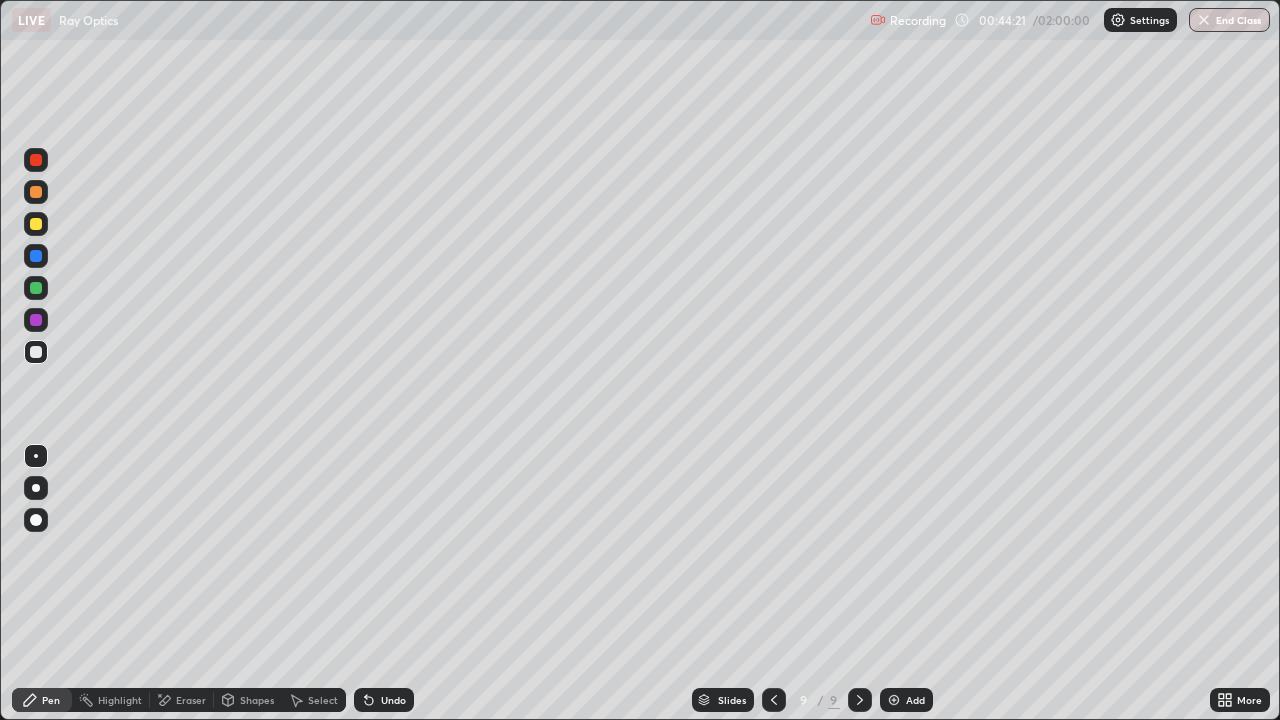 click on "Eraser" at bounding box center [182, 700] 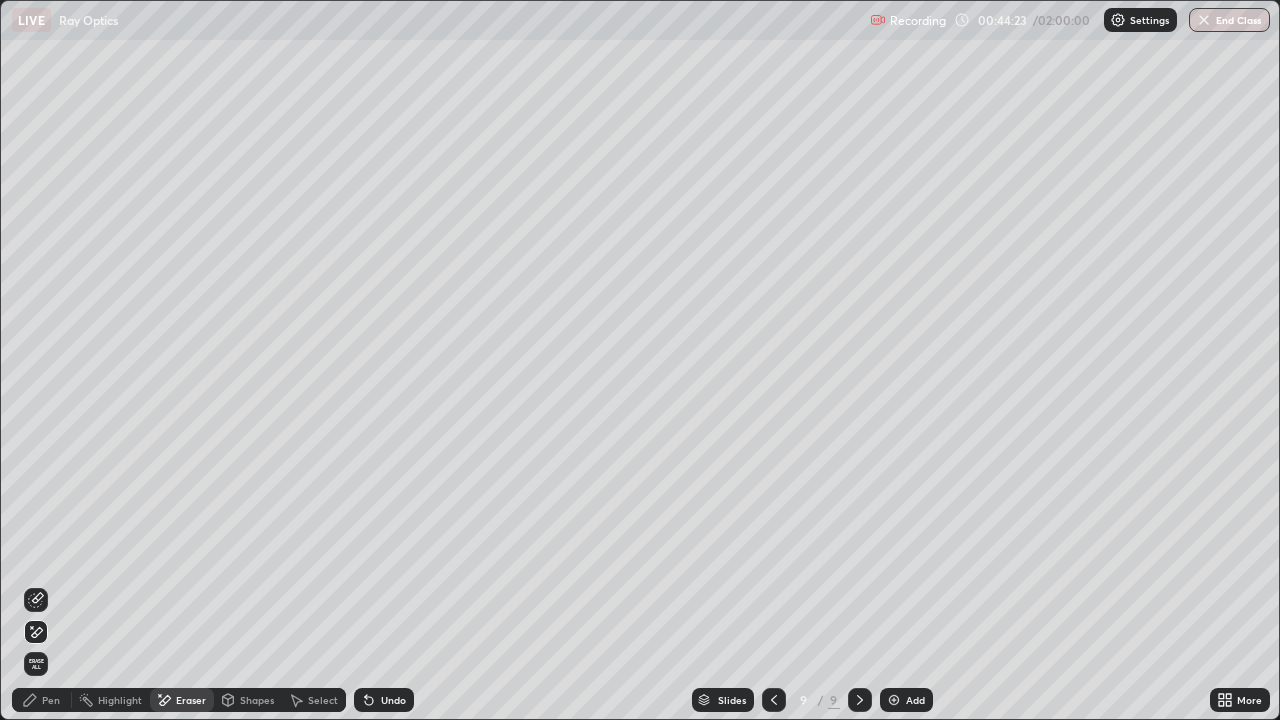 click on "Pen" at bounding box center (51, 700) 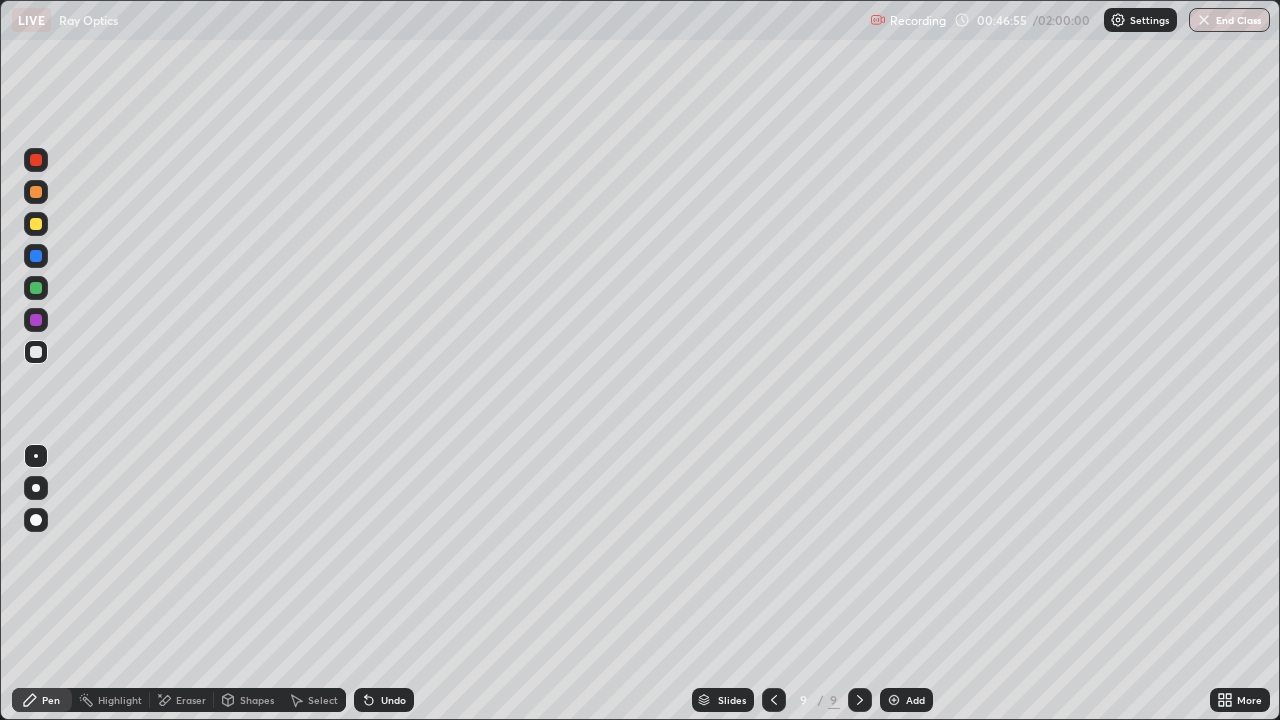click 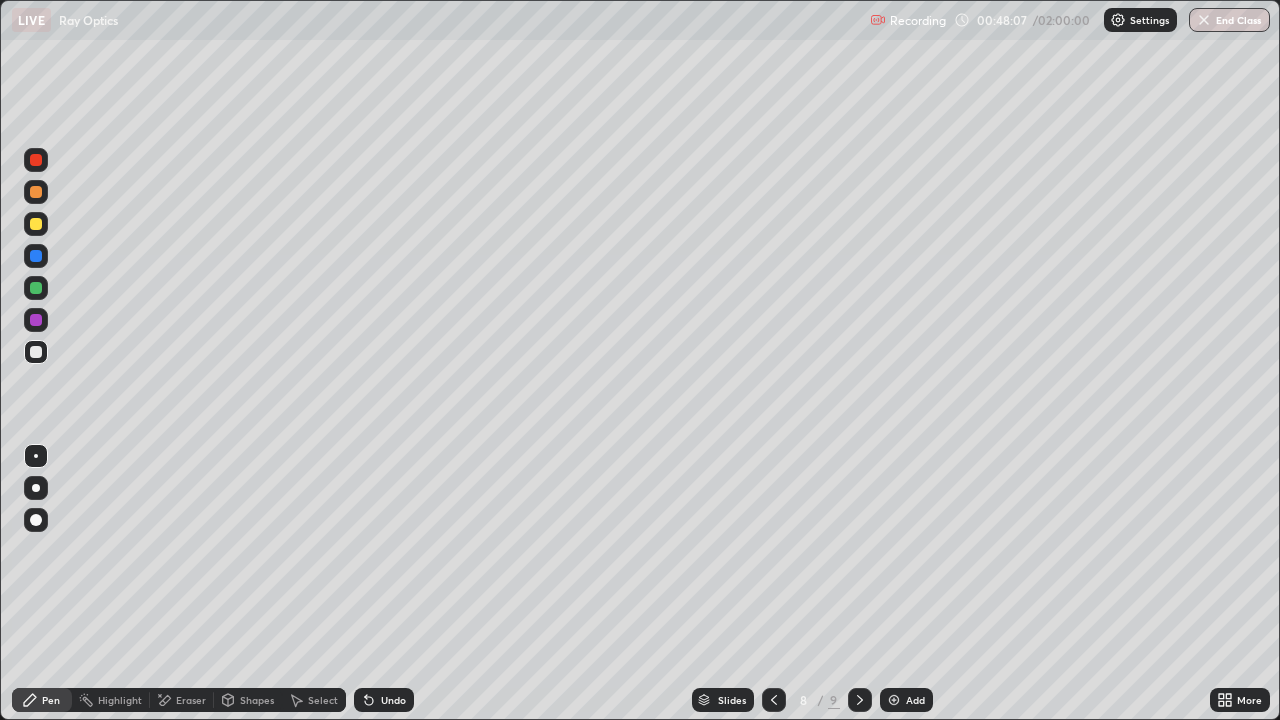click on "Eraser" at bounding box center (191, 700) 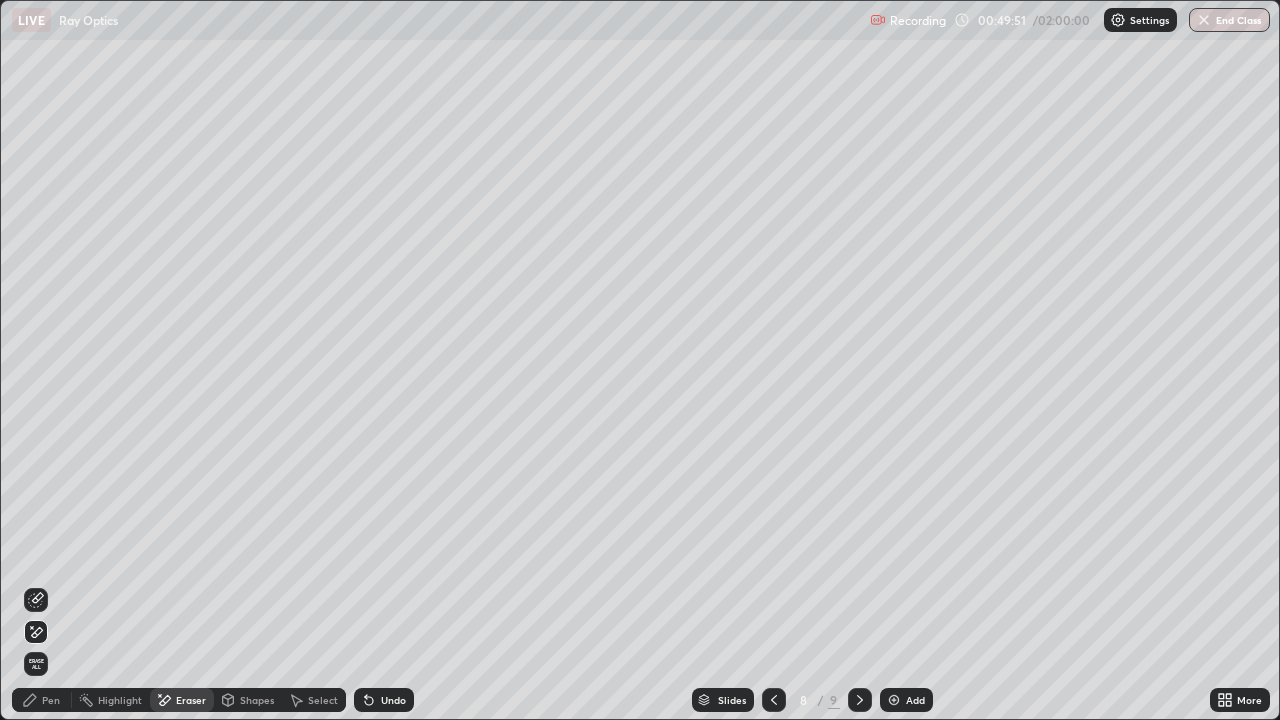 click at bounding box center [860, 700] 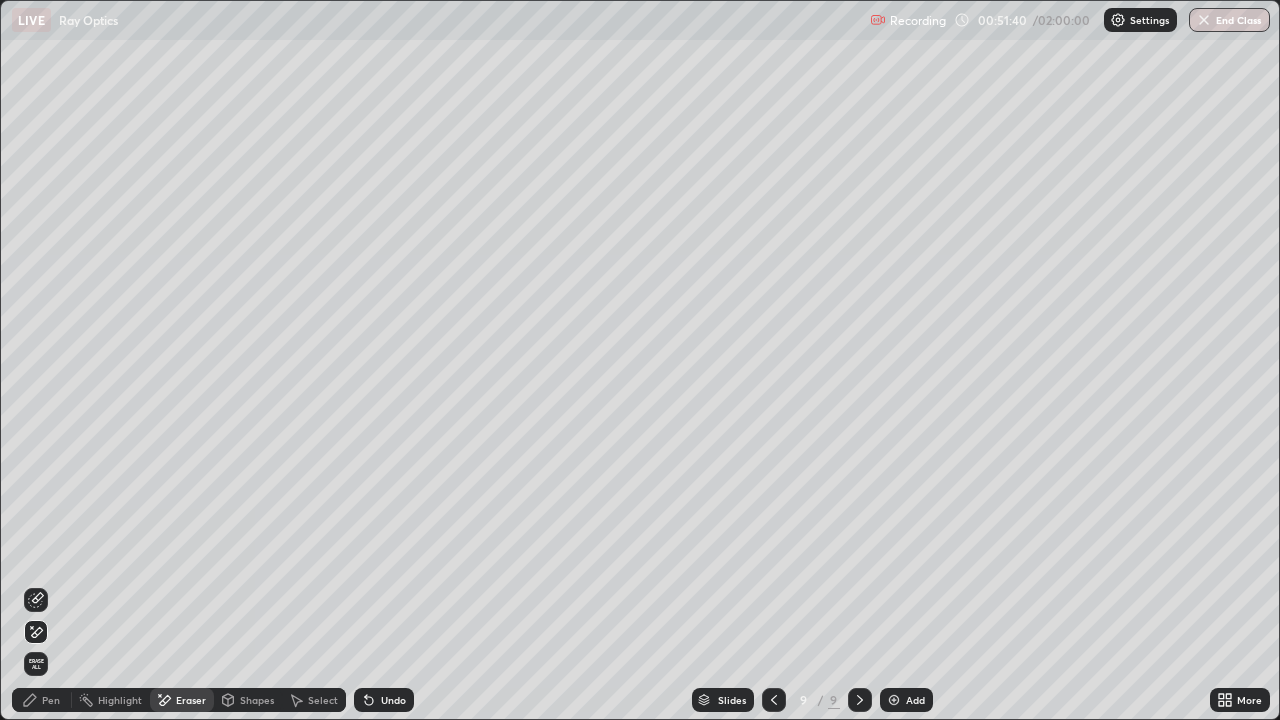 click on "Undo" at bounding box center (393, 700) 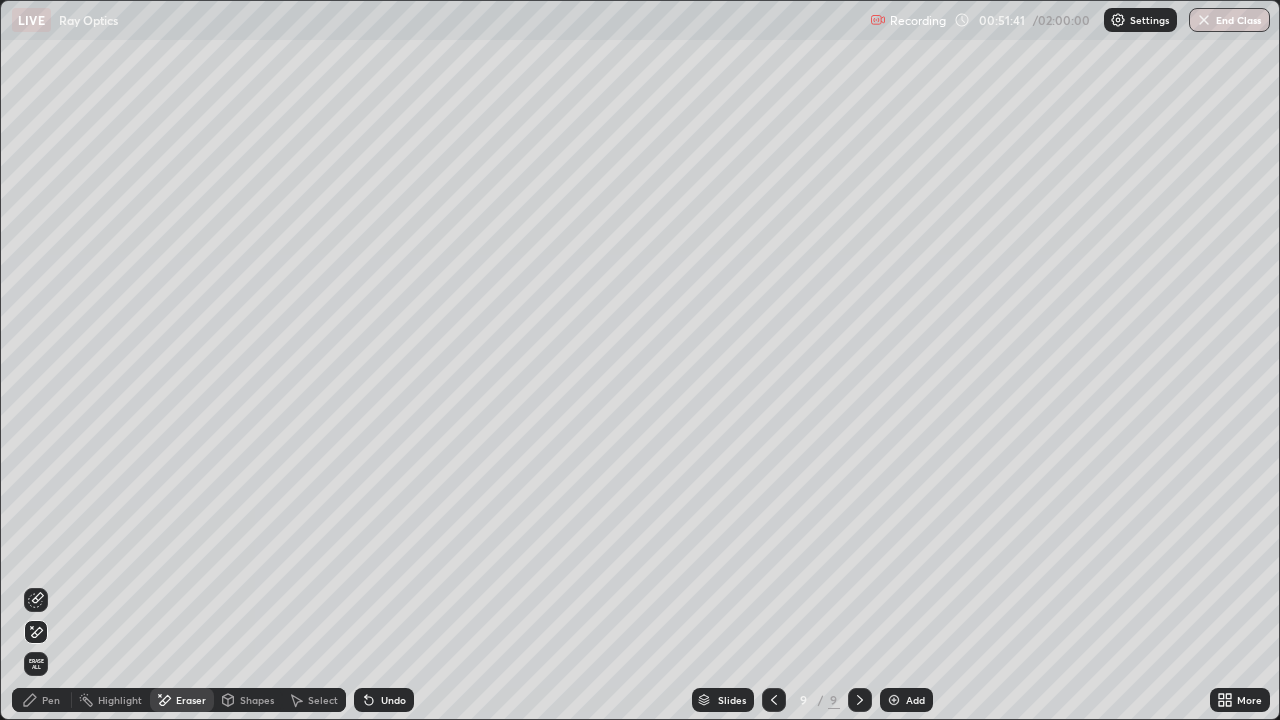 click on "Pen" at bounding box center (42, 700) 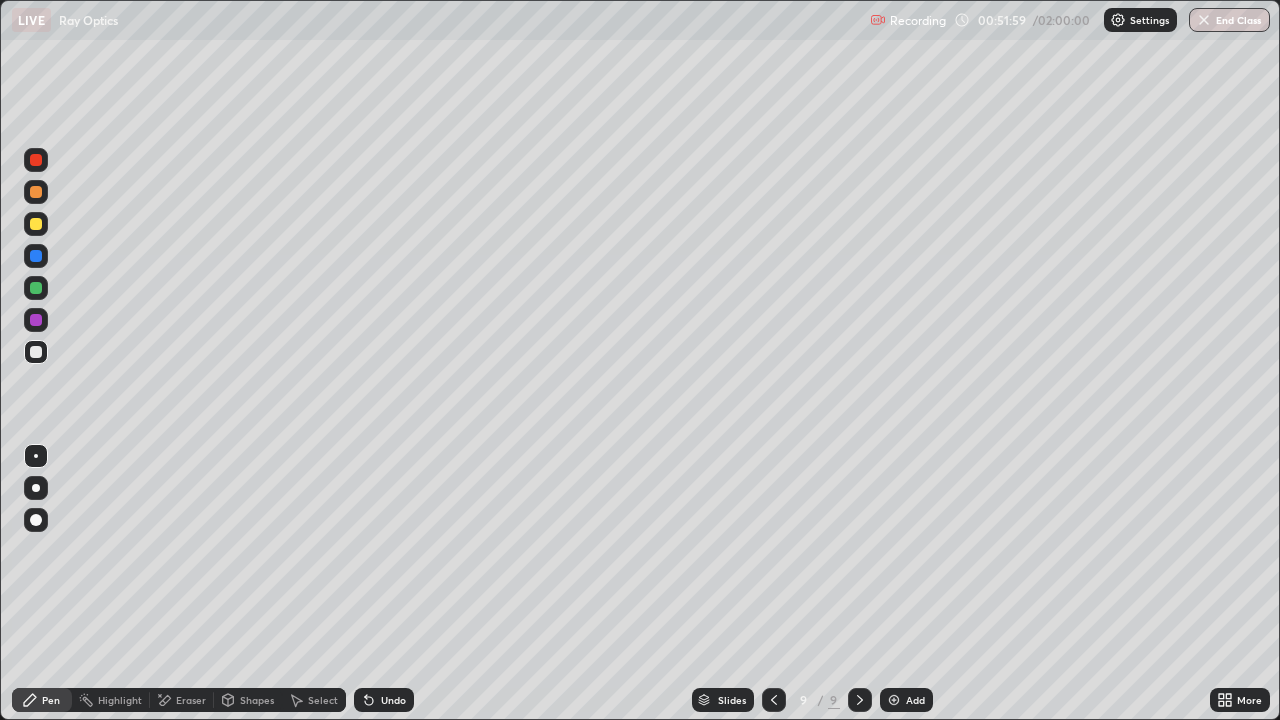 click on "Add" at bounding box center [906, 700] 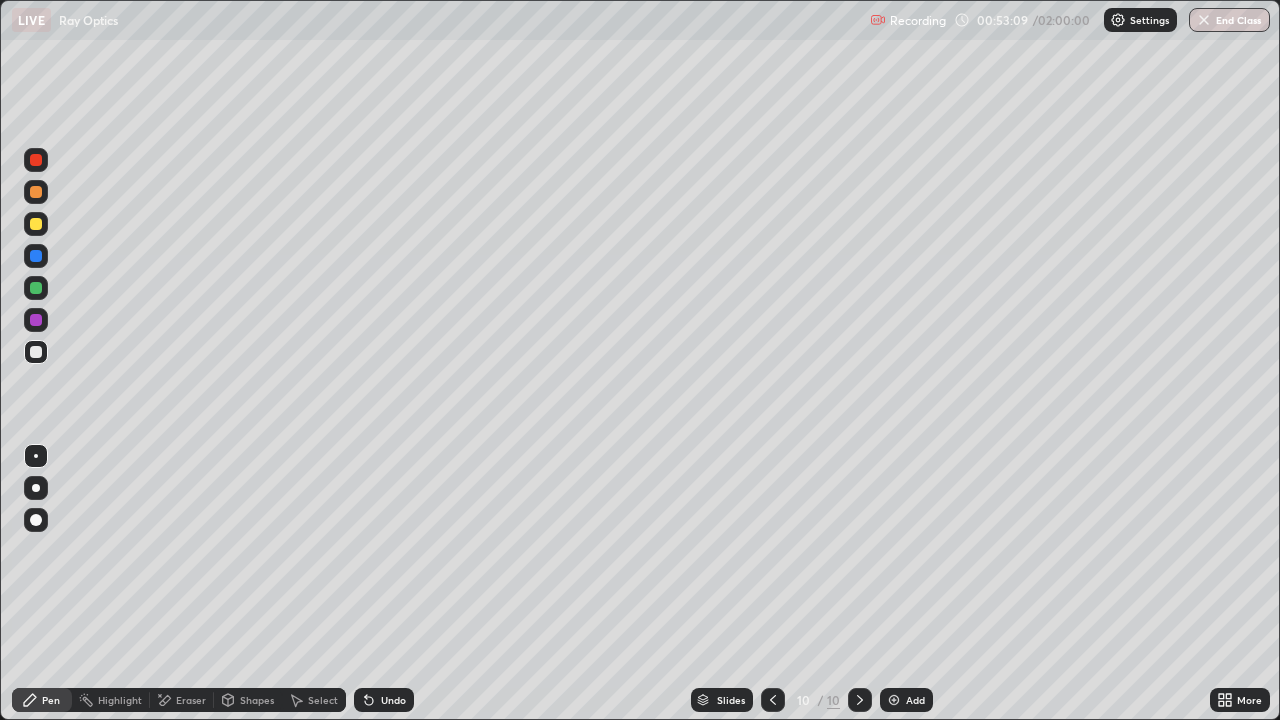 click 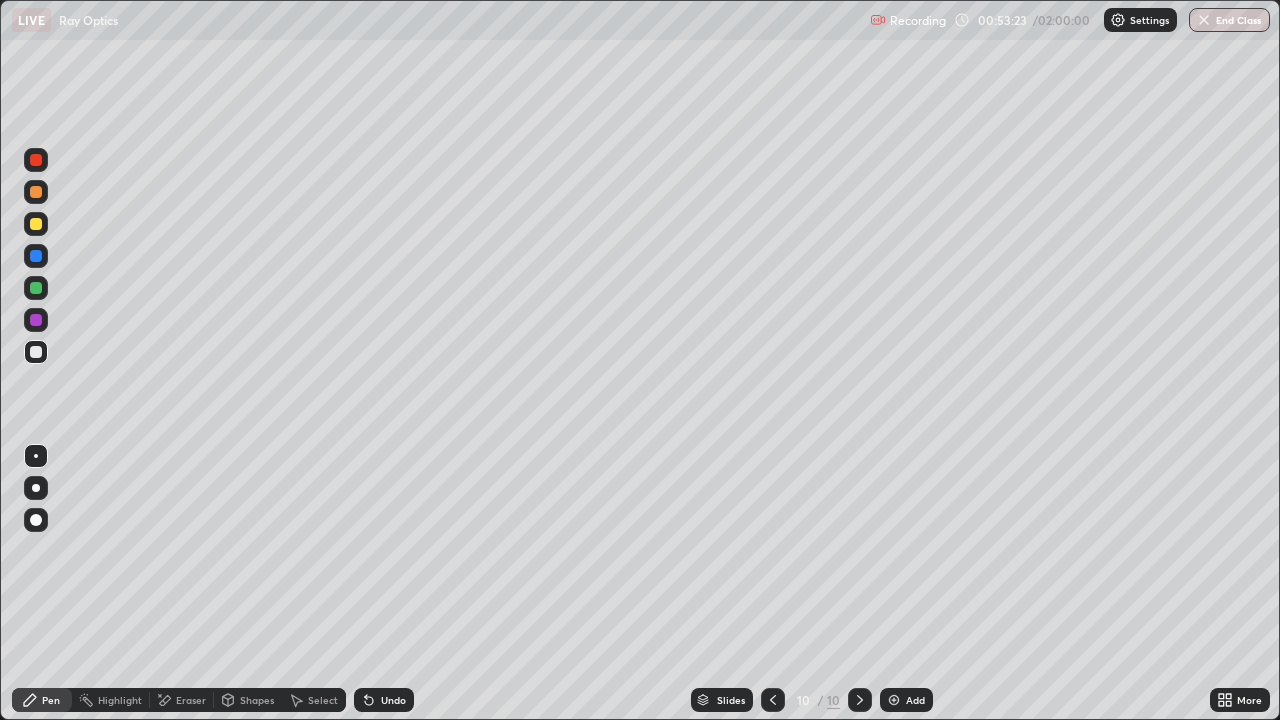 click on "Undo" at bounding box center [384, 700] 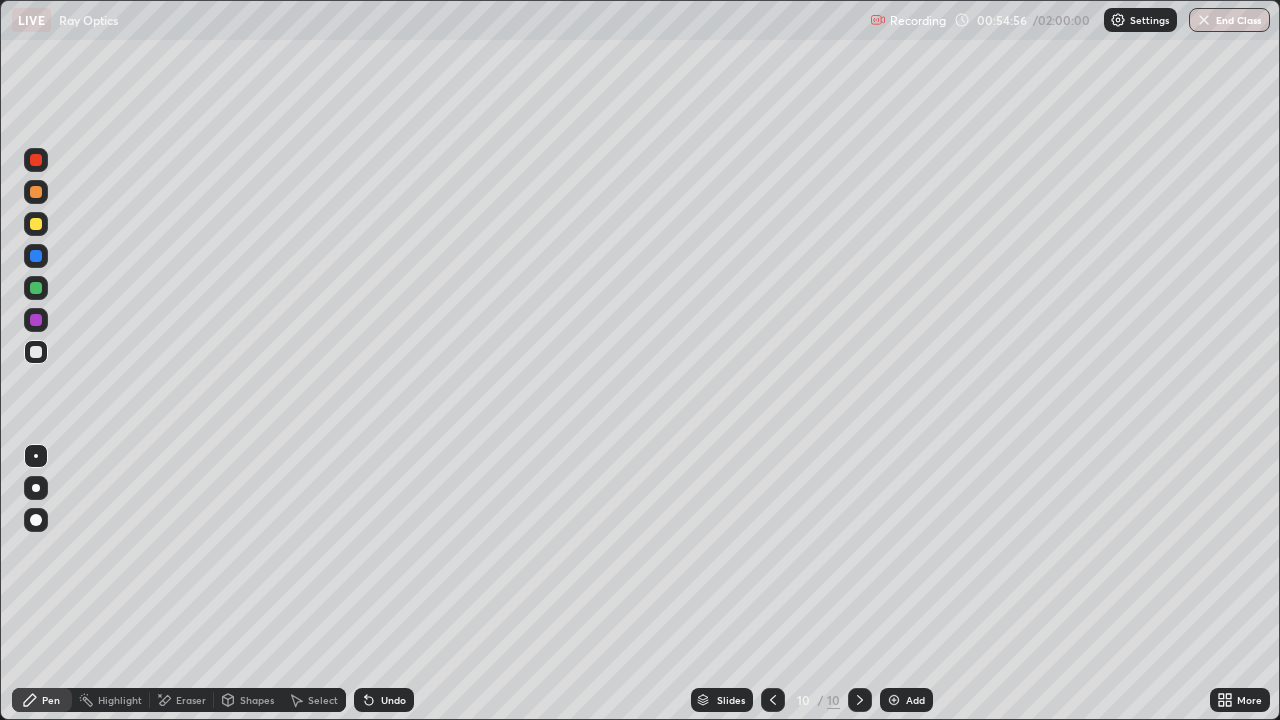 click on "Undo" at bounding box center (384, 700) 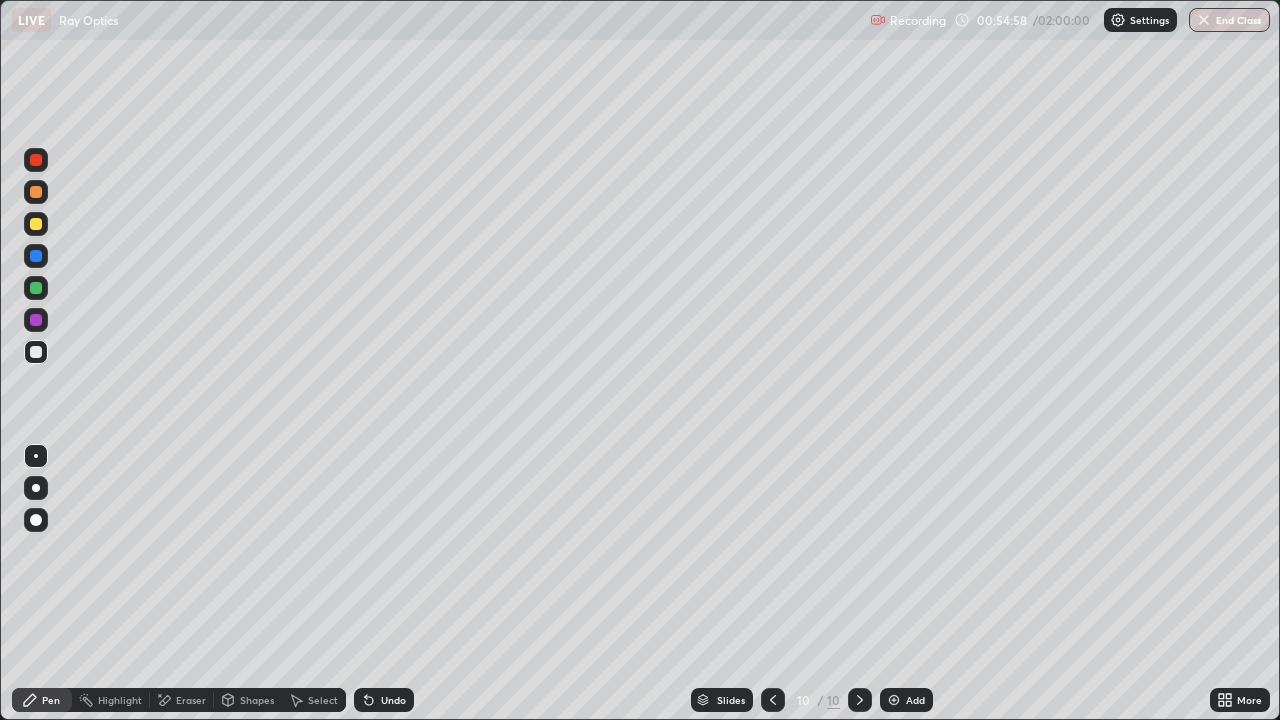 click on "Undo" at bounding box center (384, 700) 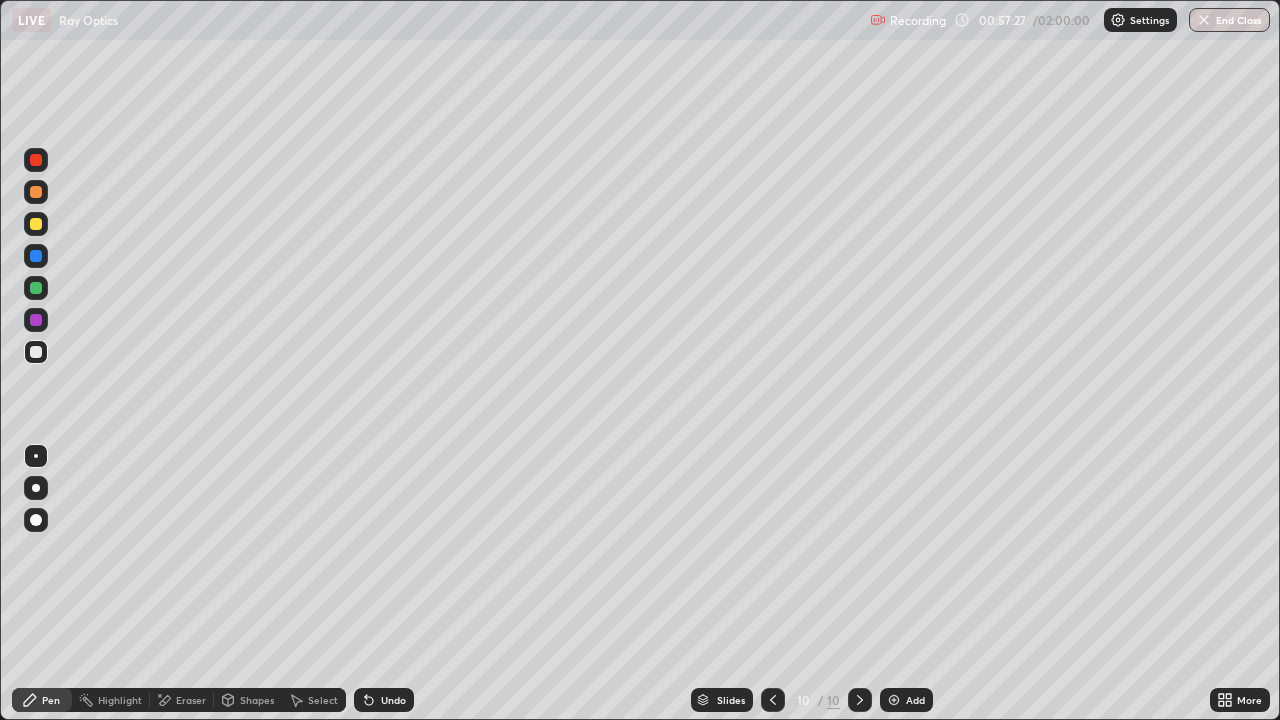 click on "Undo" at bounding box center [393, 700] 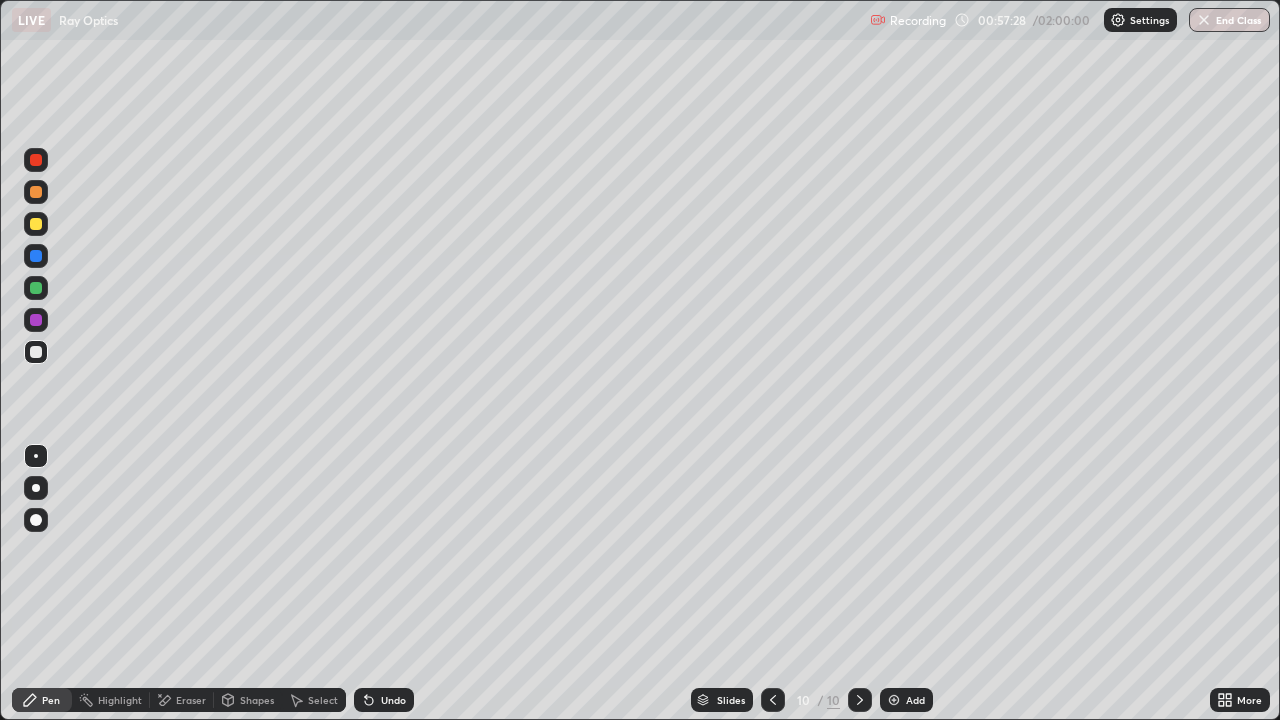 click on "Undo" at bounding box center (393, 700) 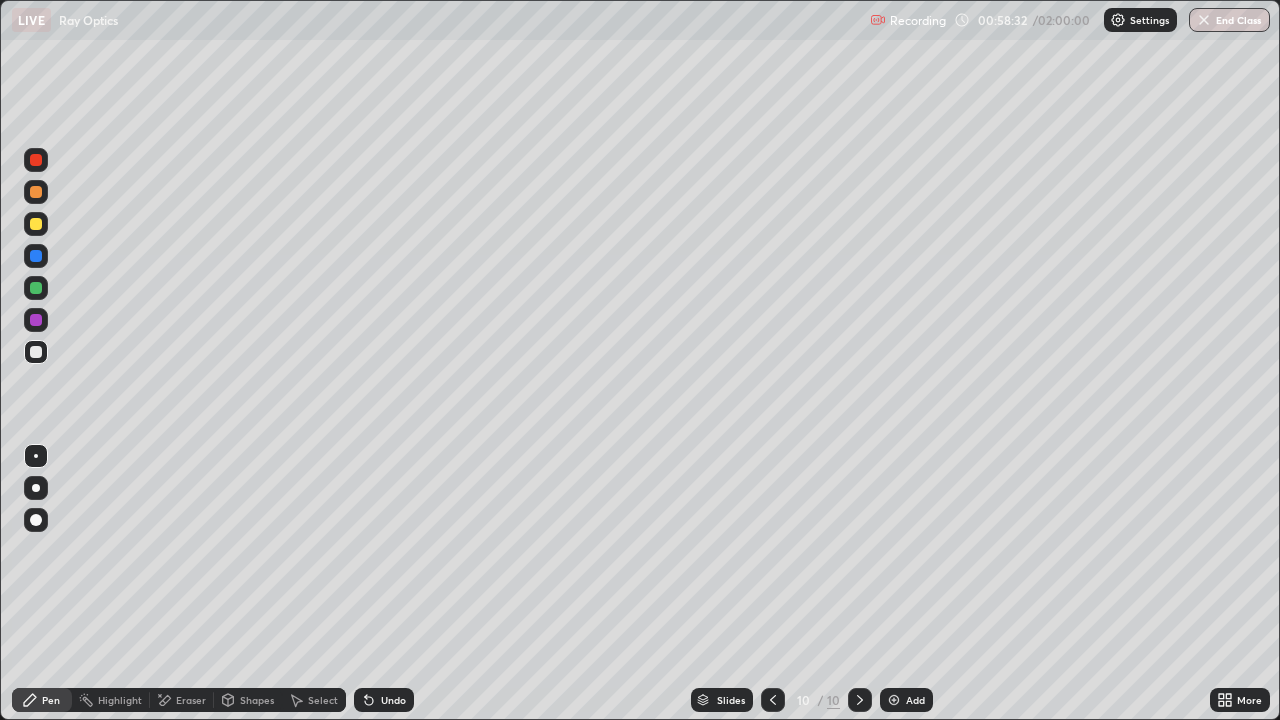 click on "Add" at bounding box center (915, 700) 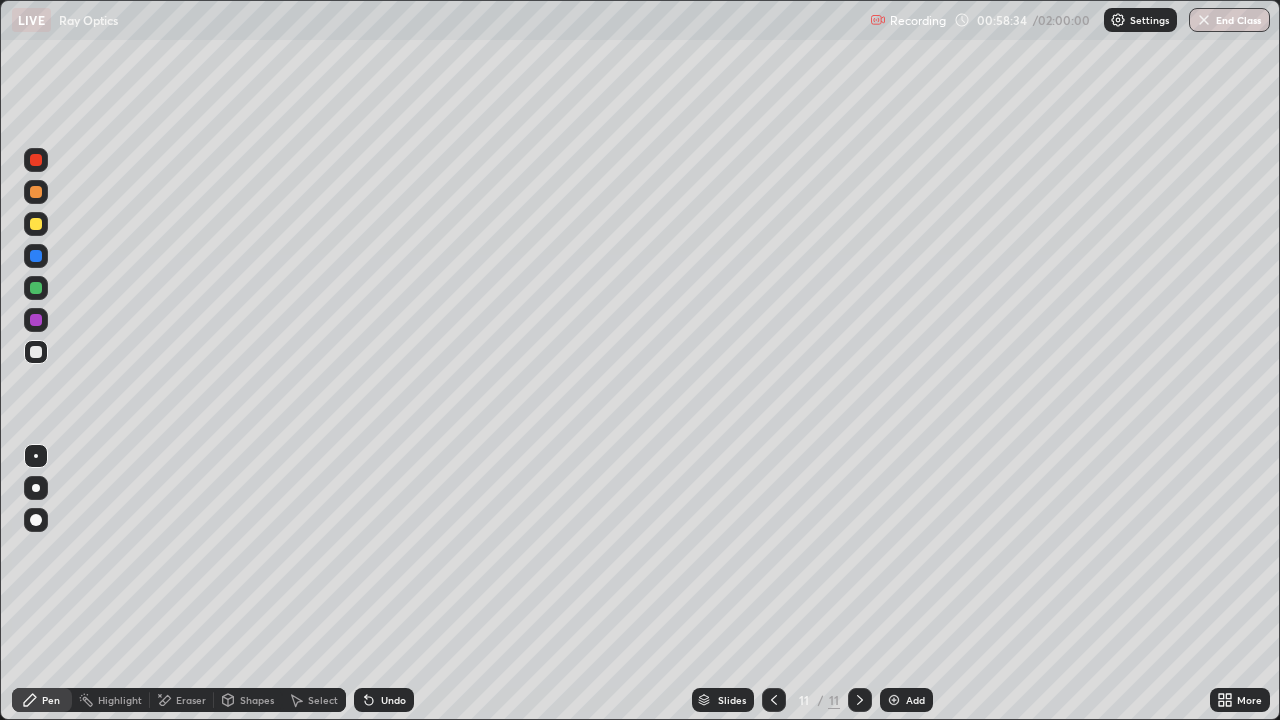 click 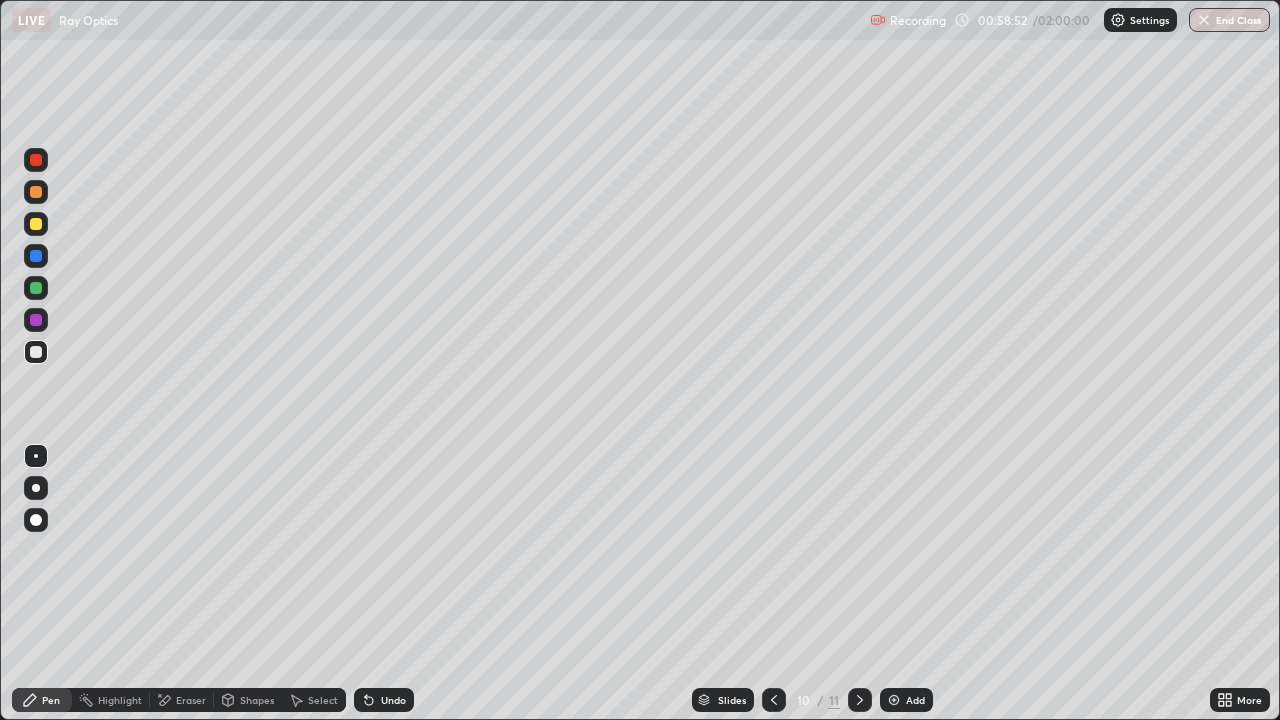 click 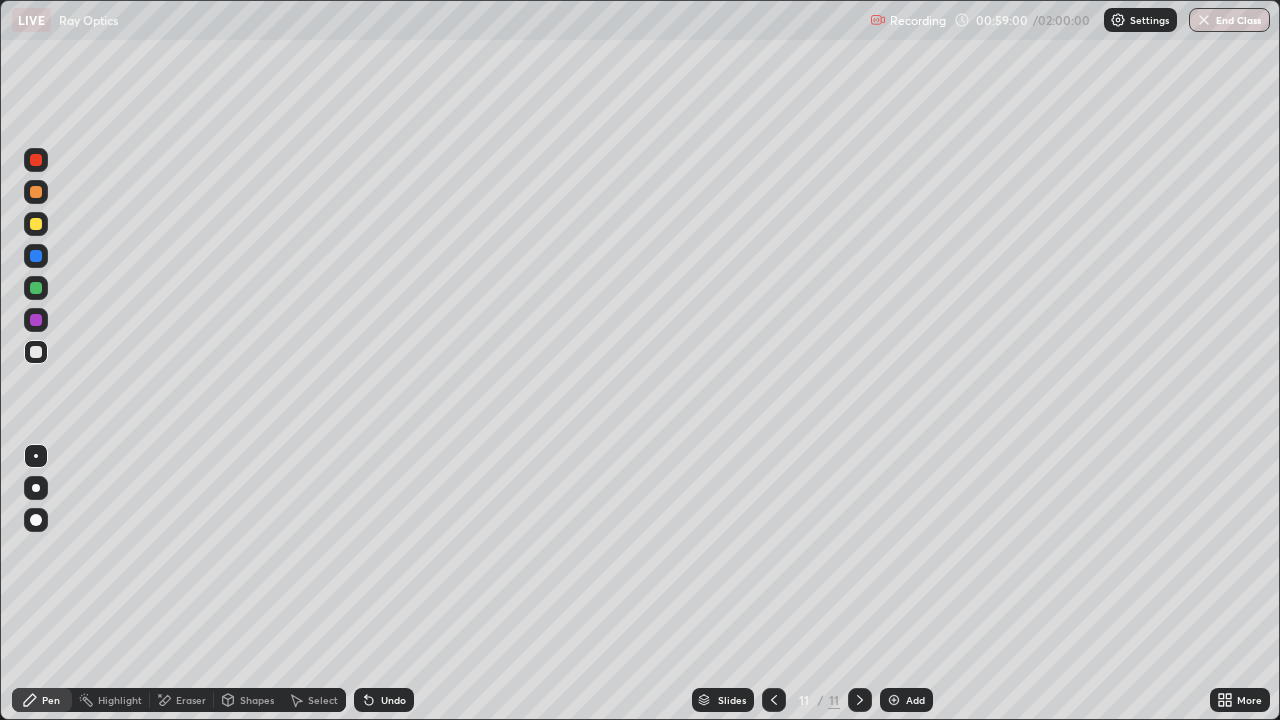 click 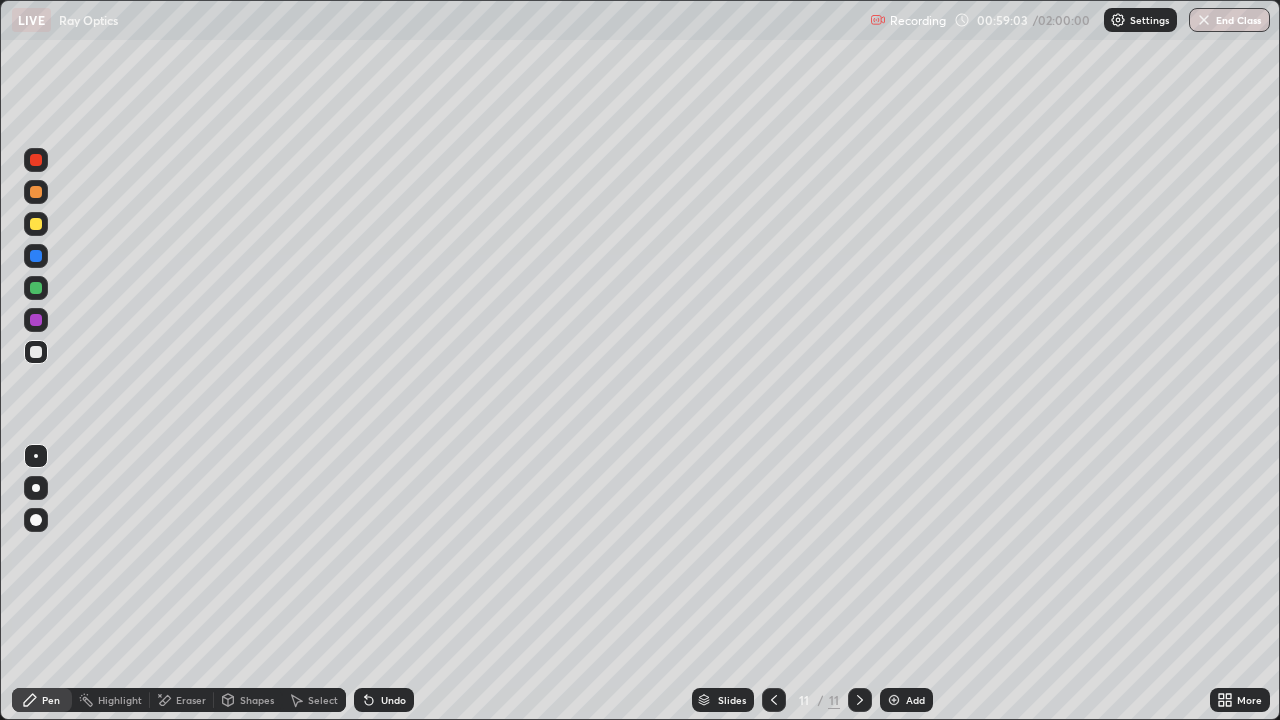 click 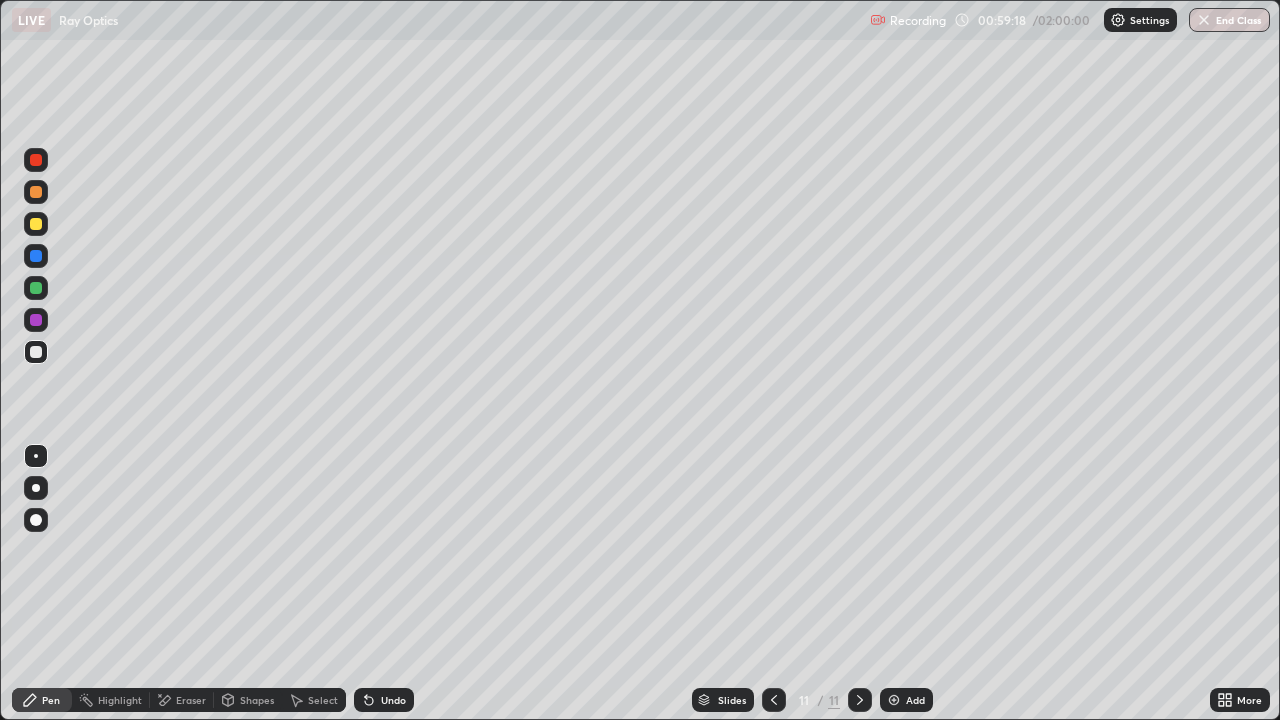 click on "Undo" at bounding box center [380, 700] 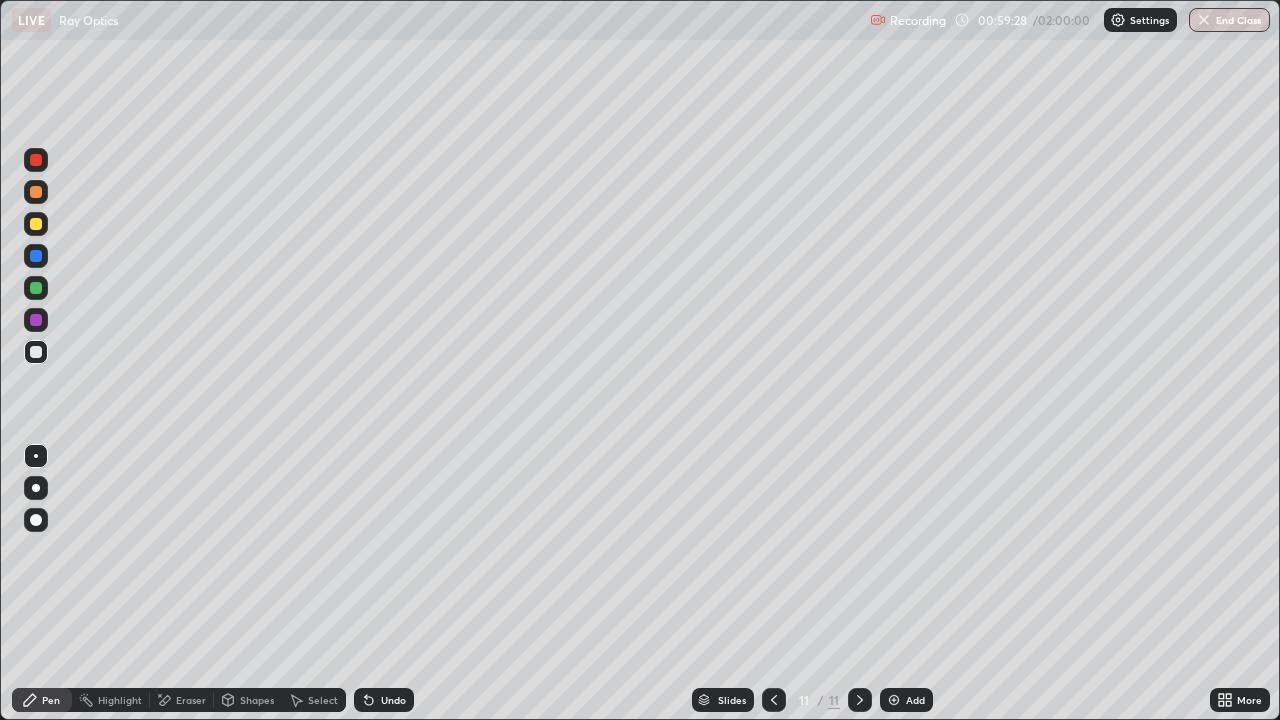 click on "Undo" at bounding box center [384, 700] 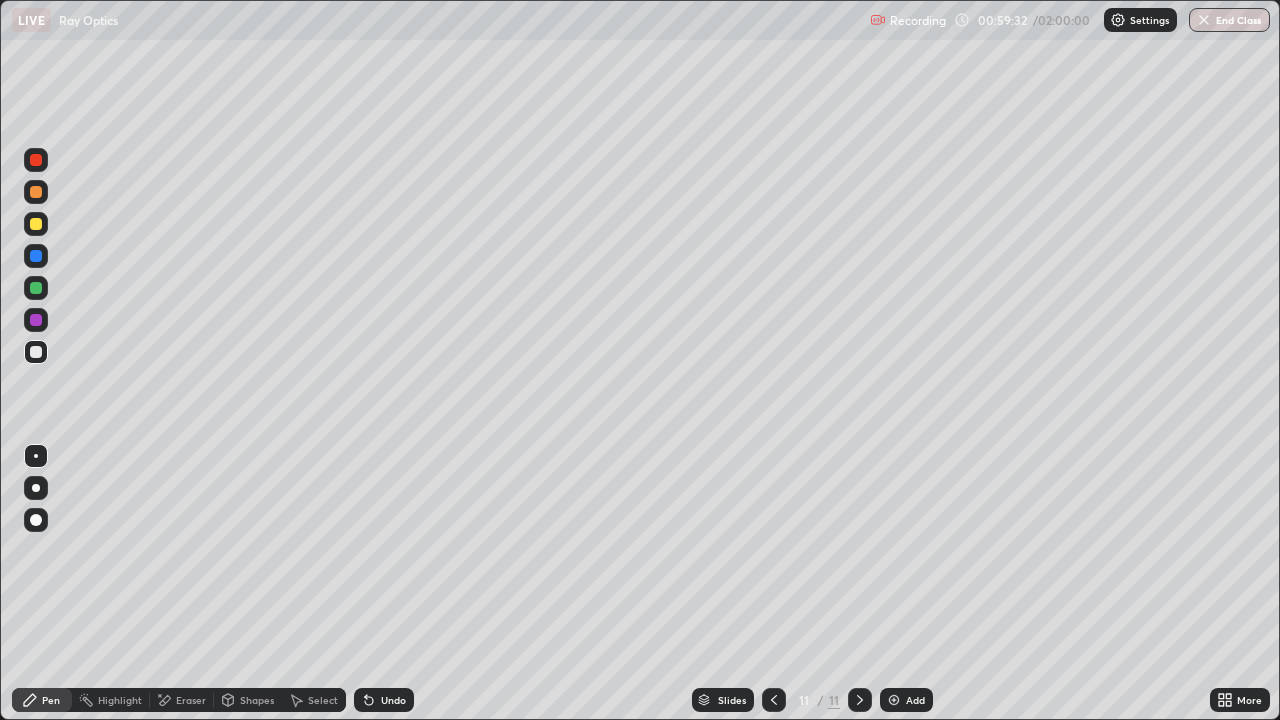 click on "Undo" at bounding box center [384, 700] 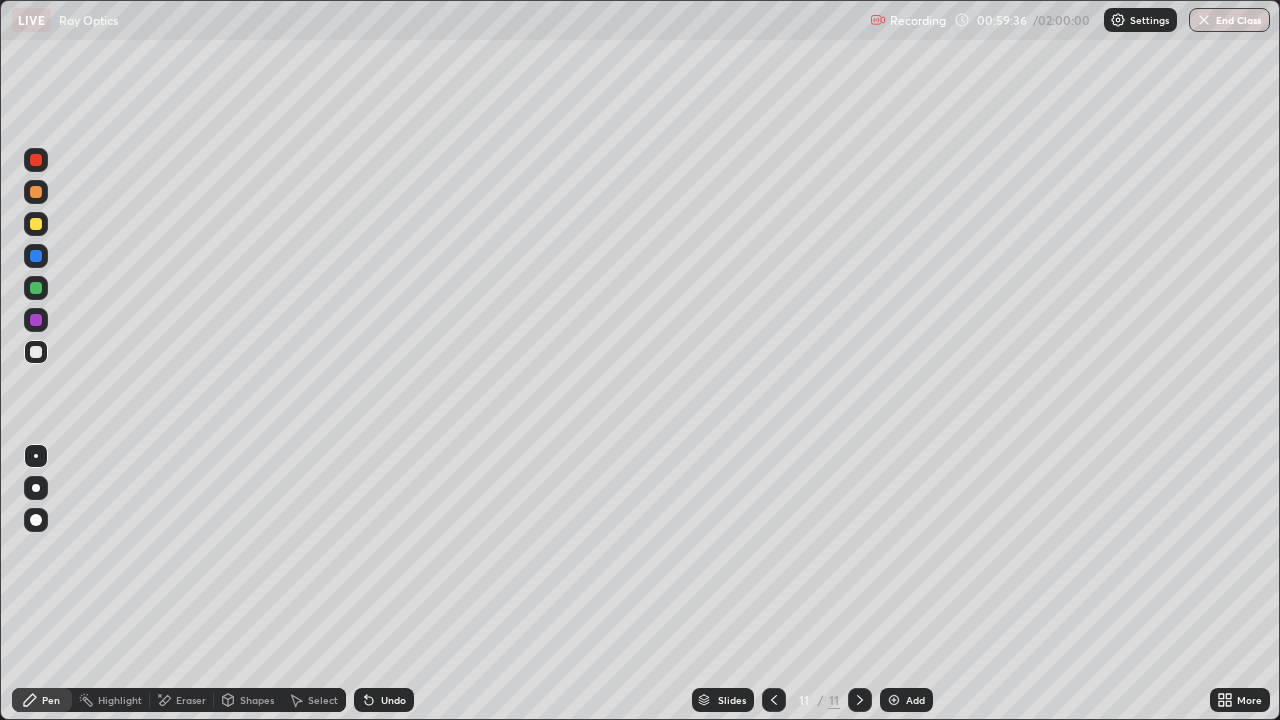 click on "Undo" at bounding box center (384, 700) 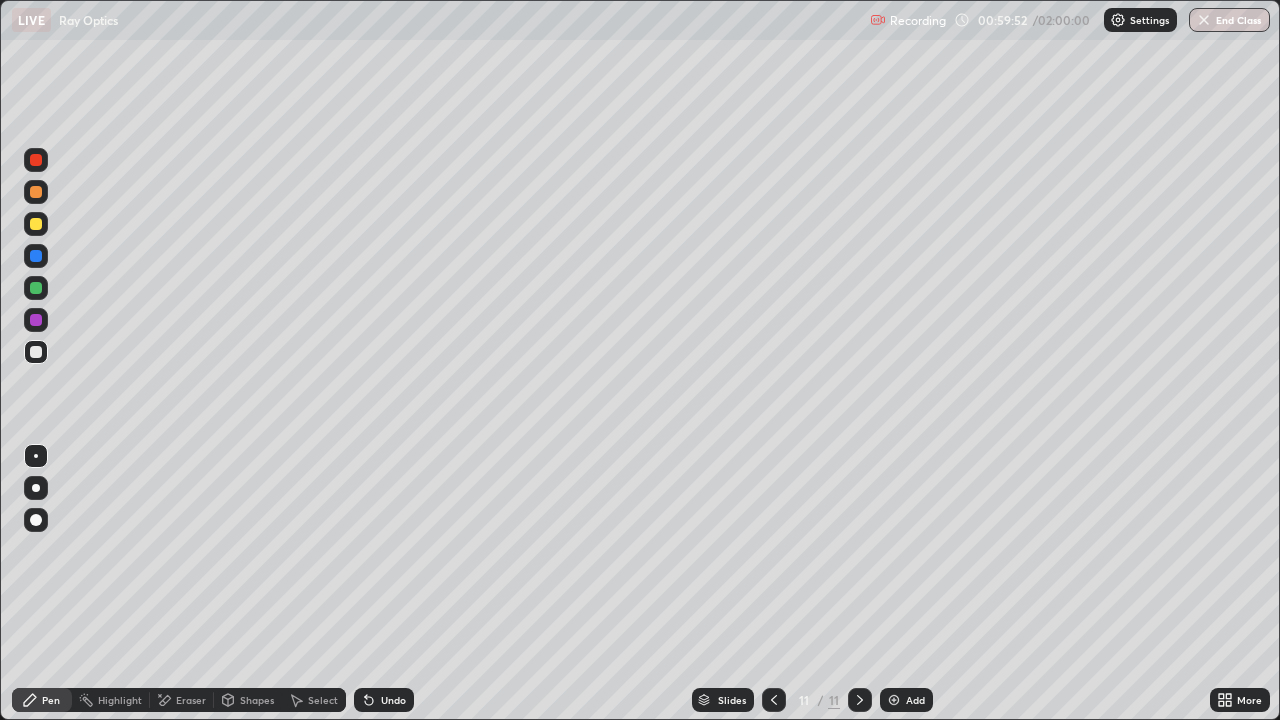 click 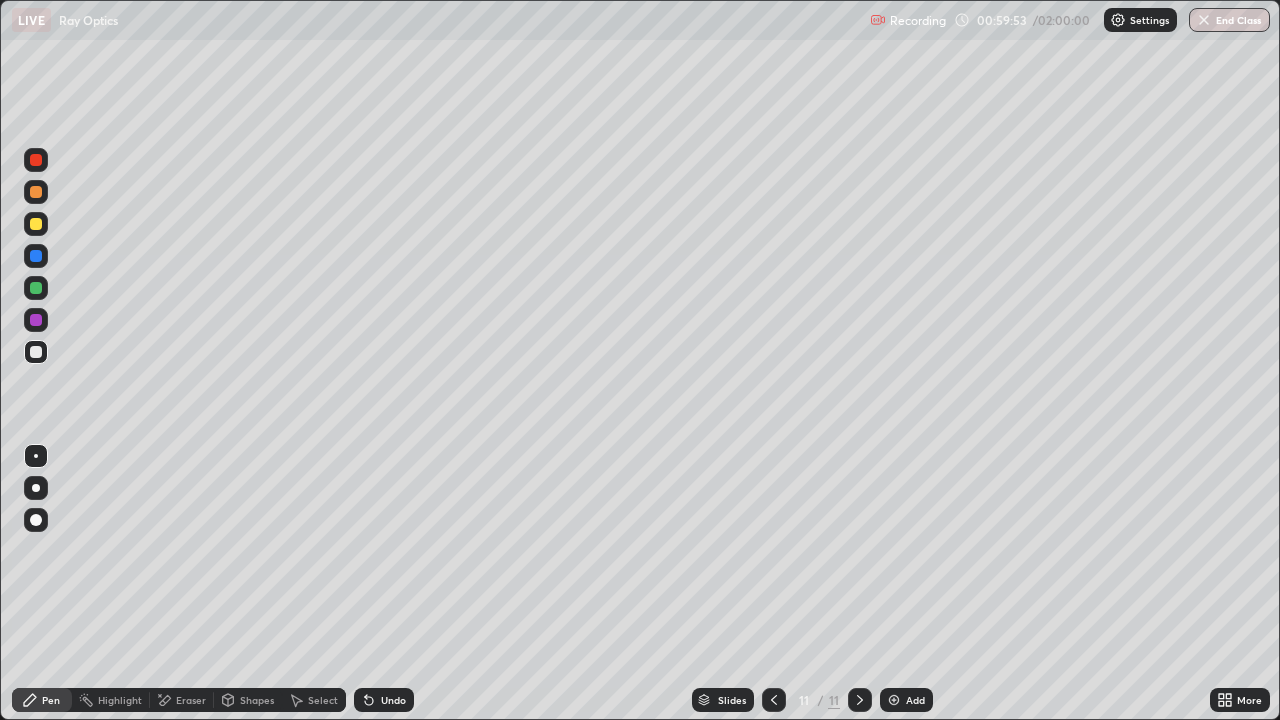 click on "Undo" at bounding box center (384, 700) 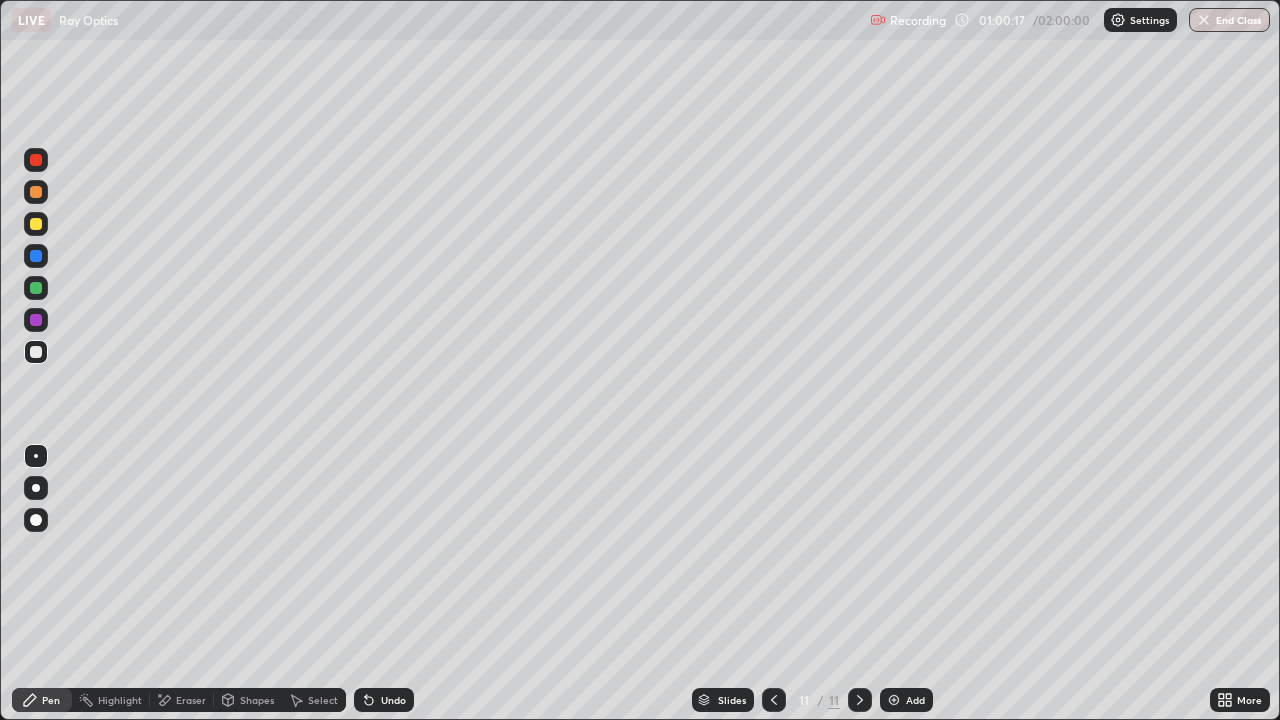 click on "Slides 11 / 11 Add" at bounding box center (812, 700) 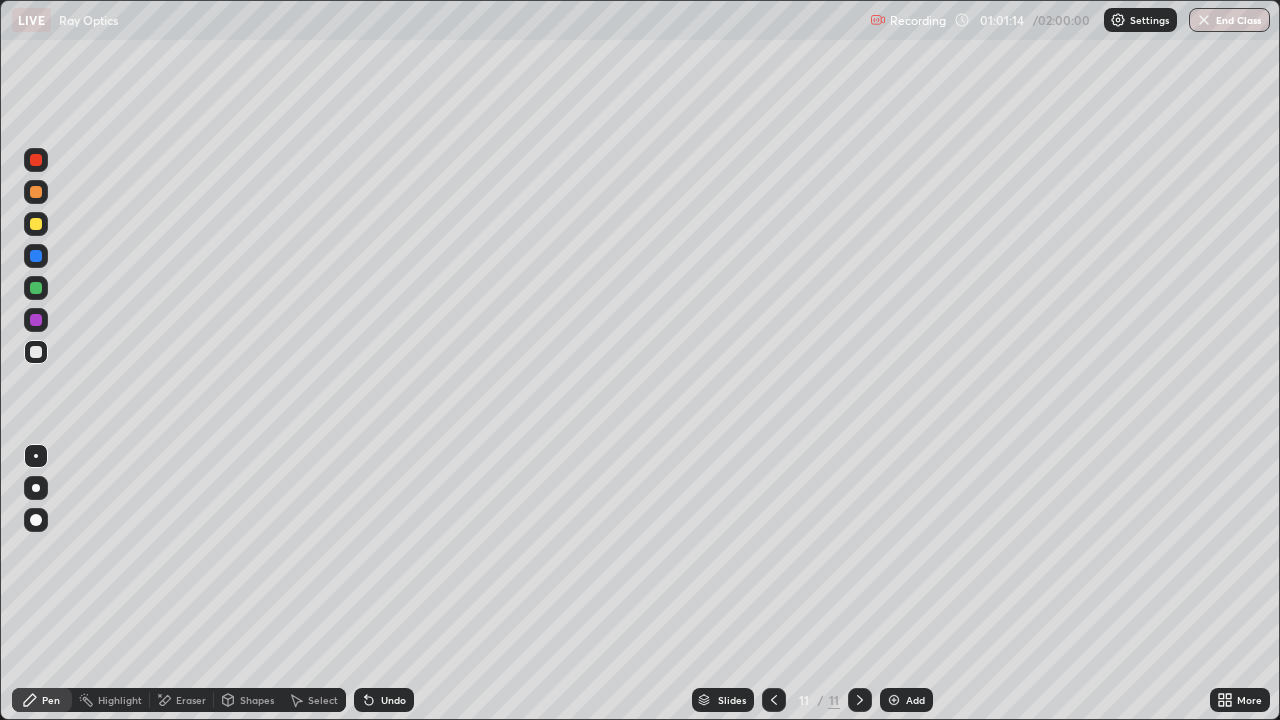 click on "Undo" at bounding box center [393, 700] 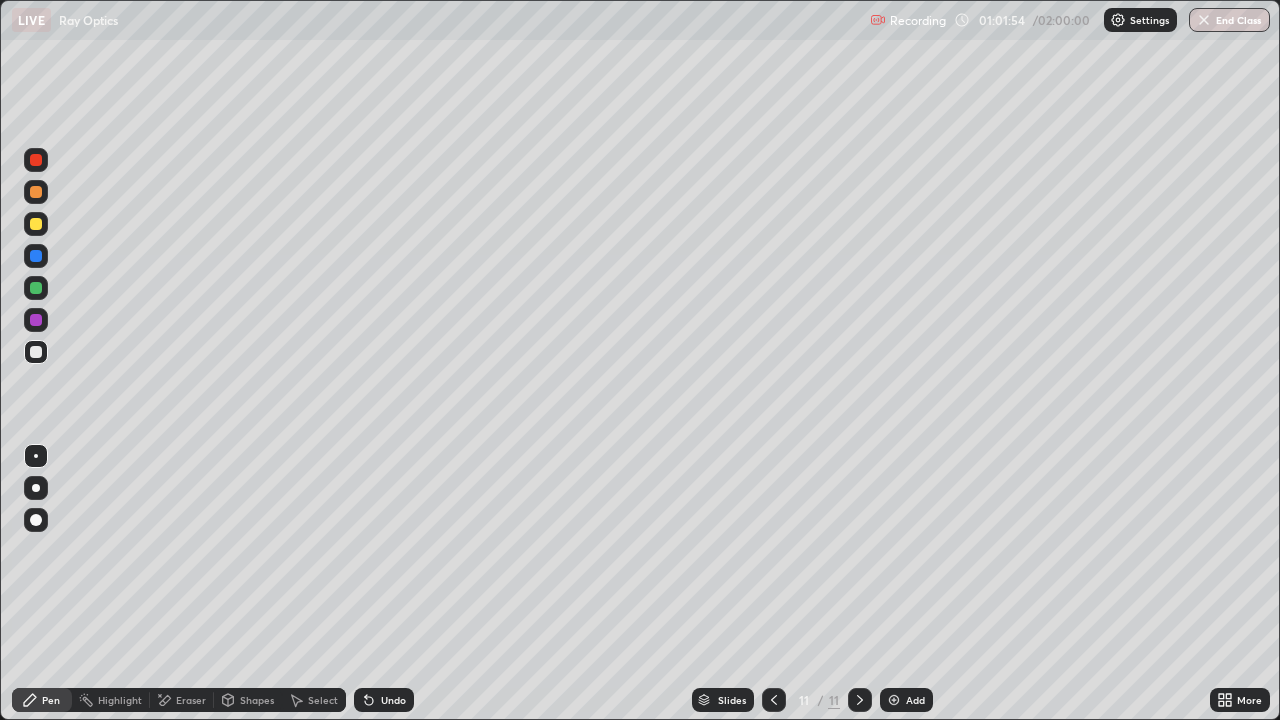 click on "Undo" at bounding box center (384, 700) 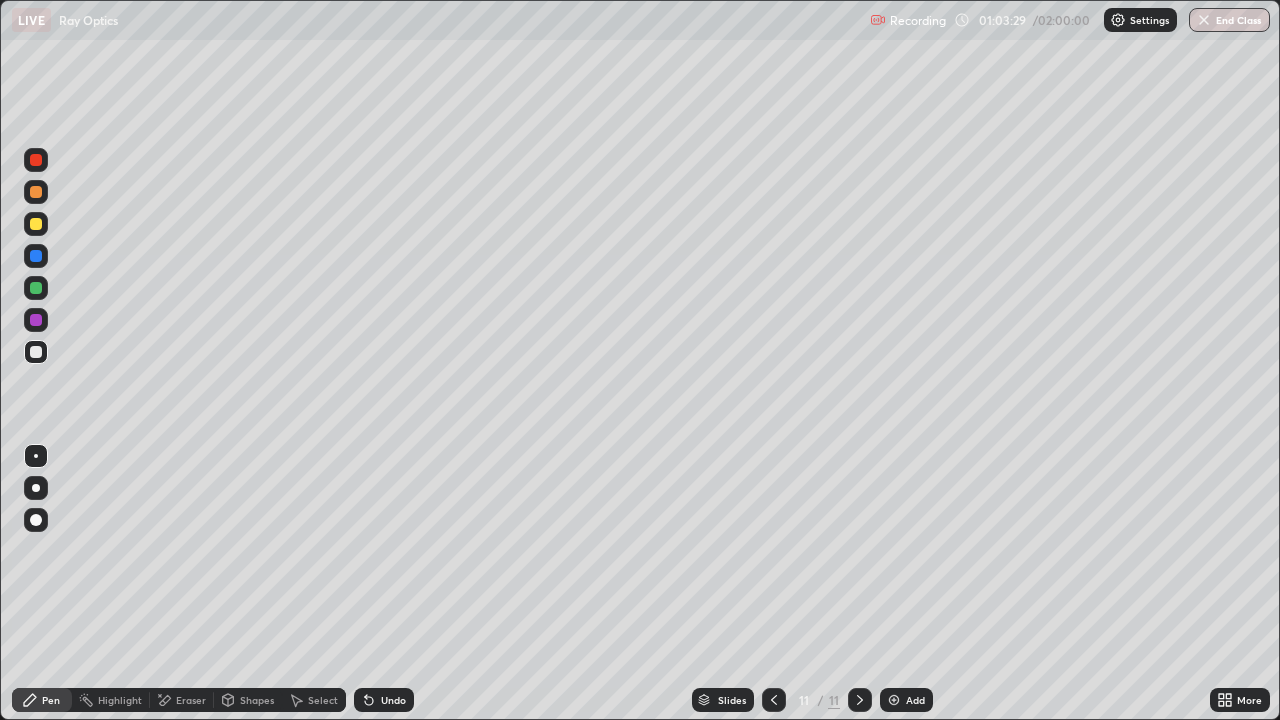 click on "Eraser" at bounding box center [182, 700] 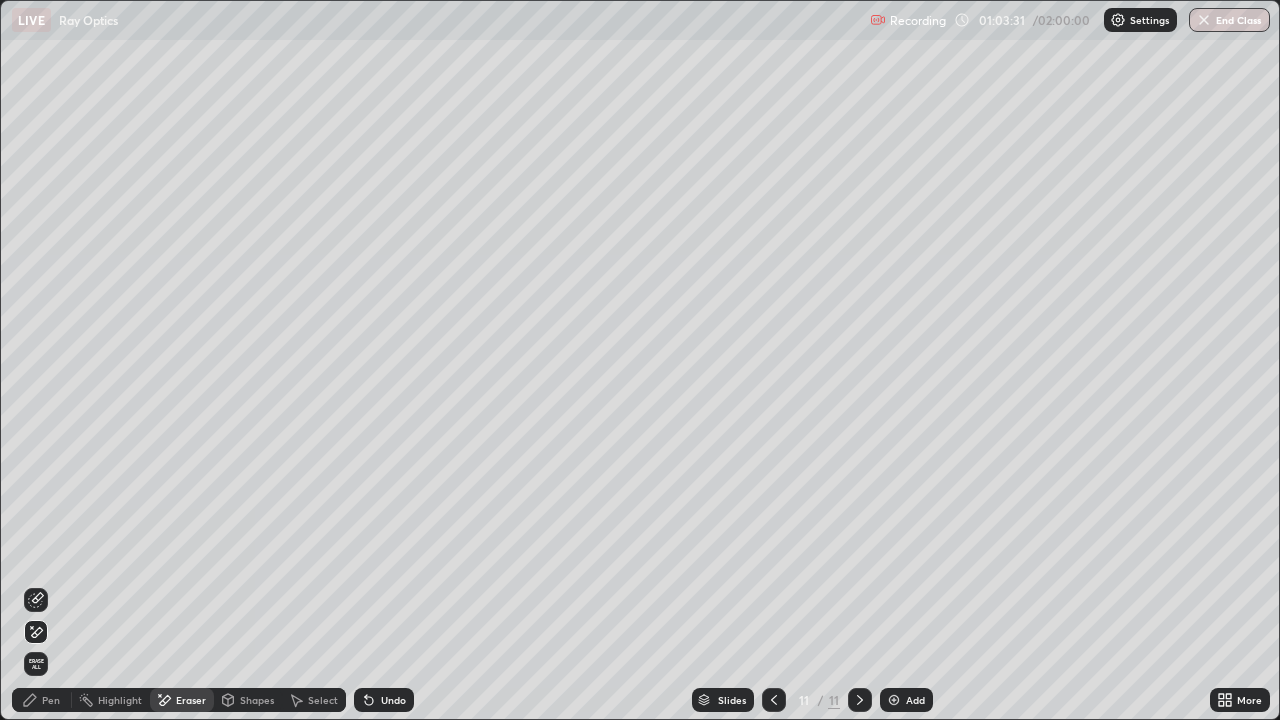 click on "Pen" at bounding box center (51, 700) 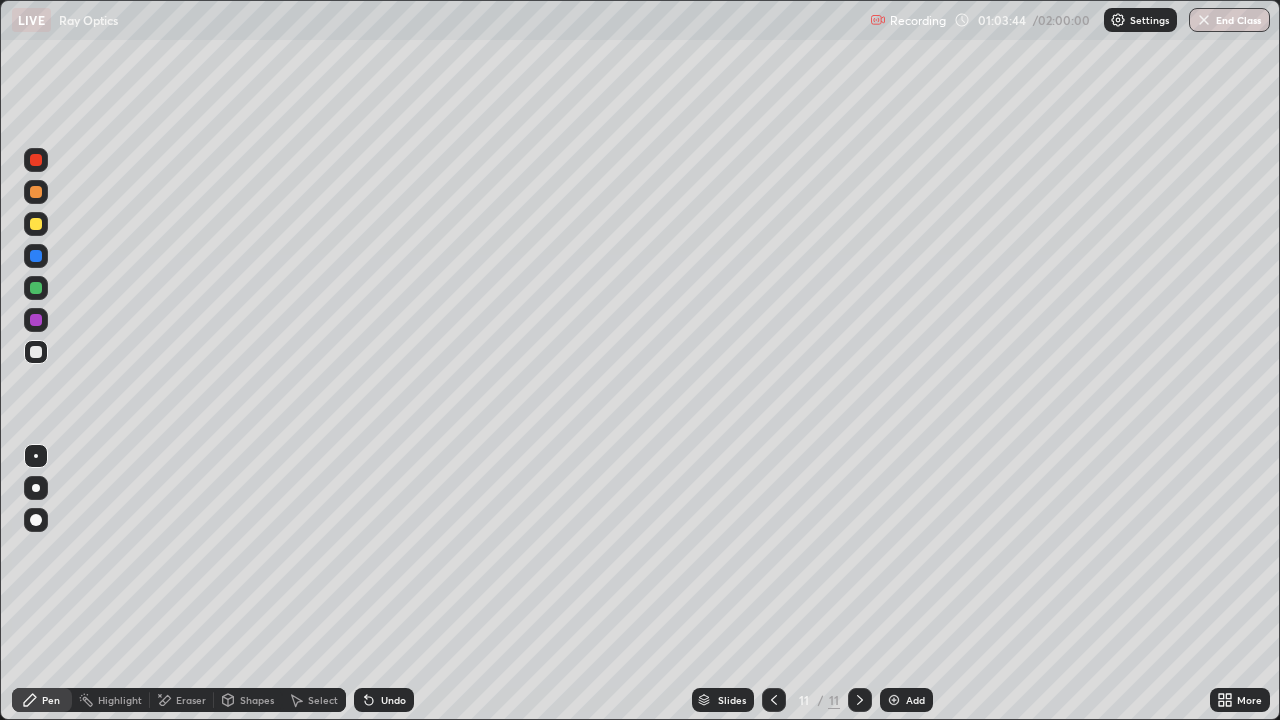 click 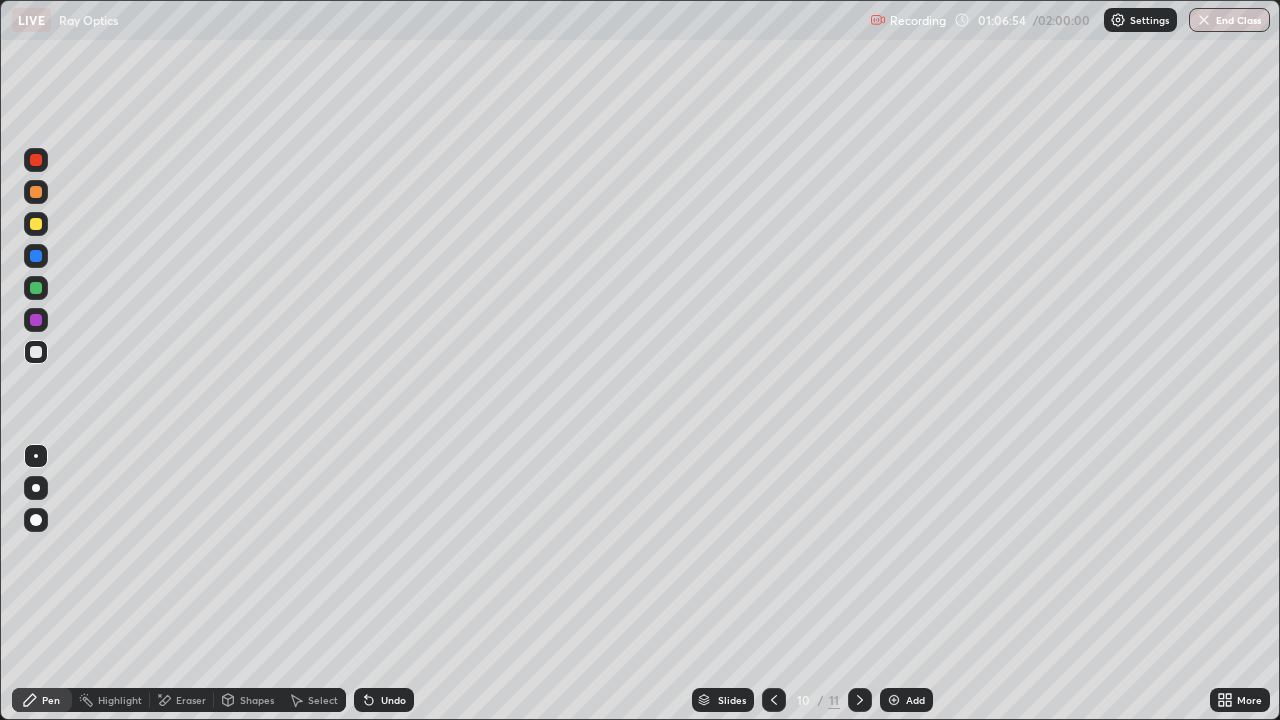 click at bounding box center (860, 700) 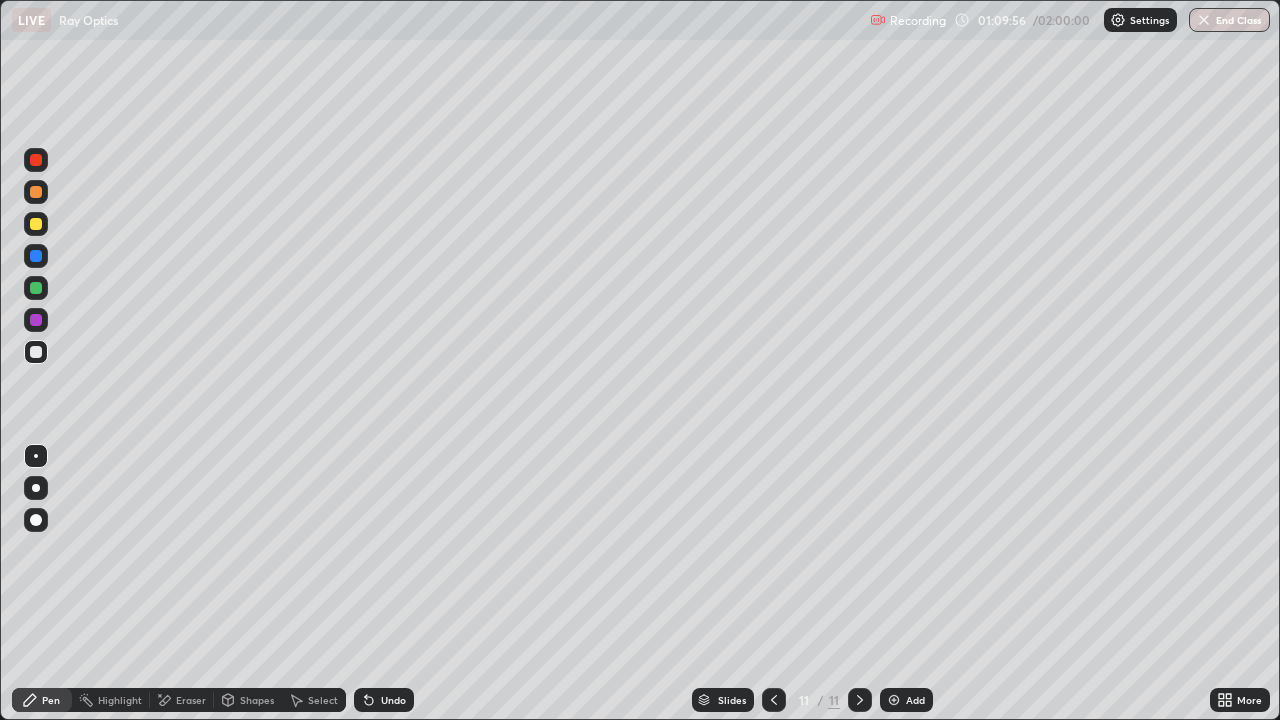 click on "Undo" at bounding box center [393, 700] 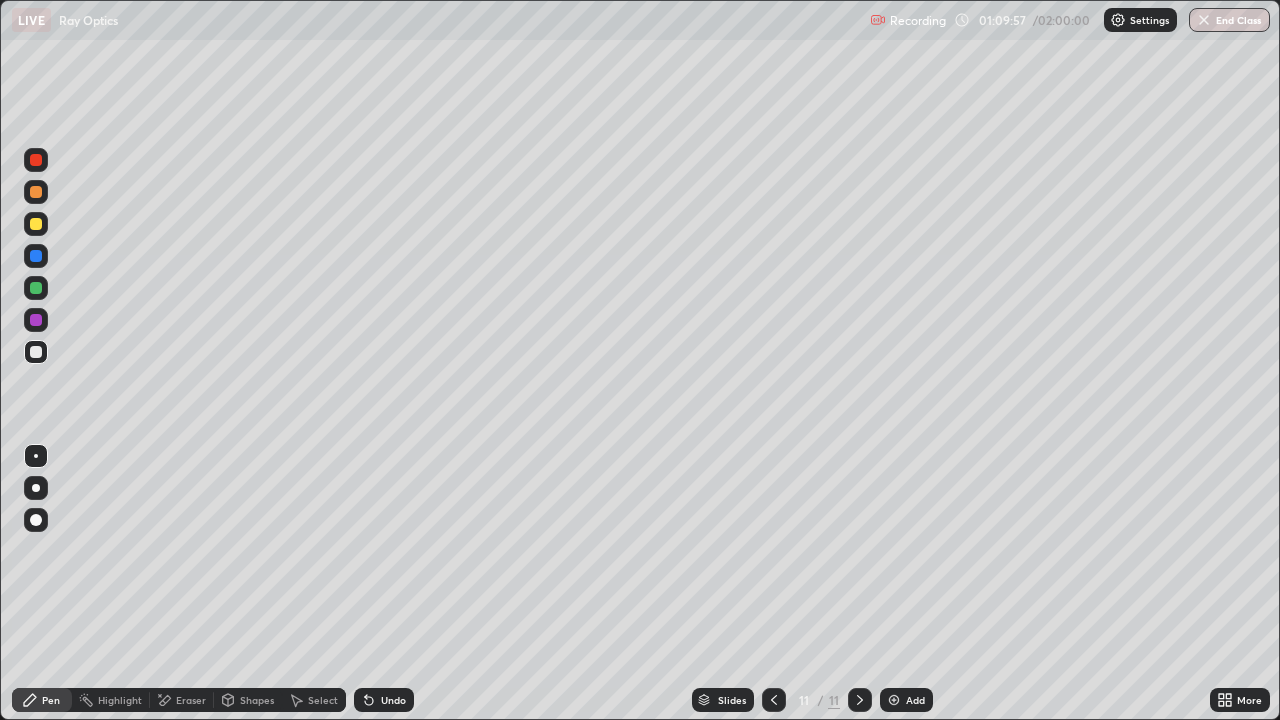 click on "Undo" at bounding box center (393, 700) 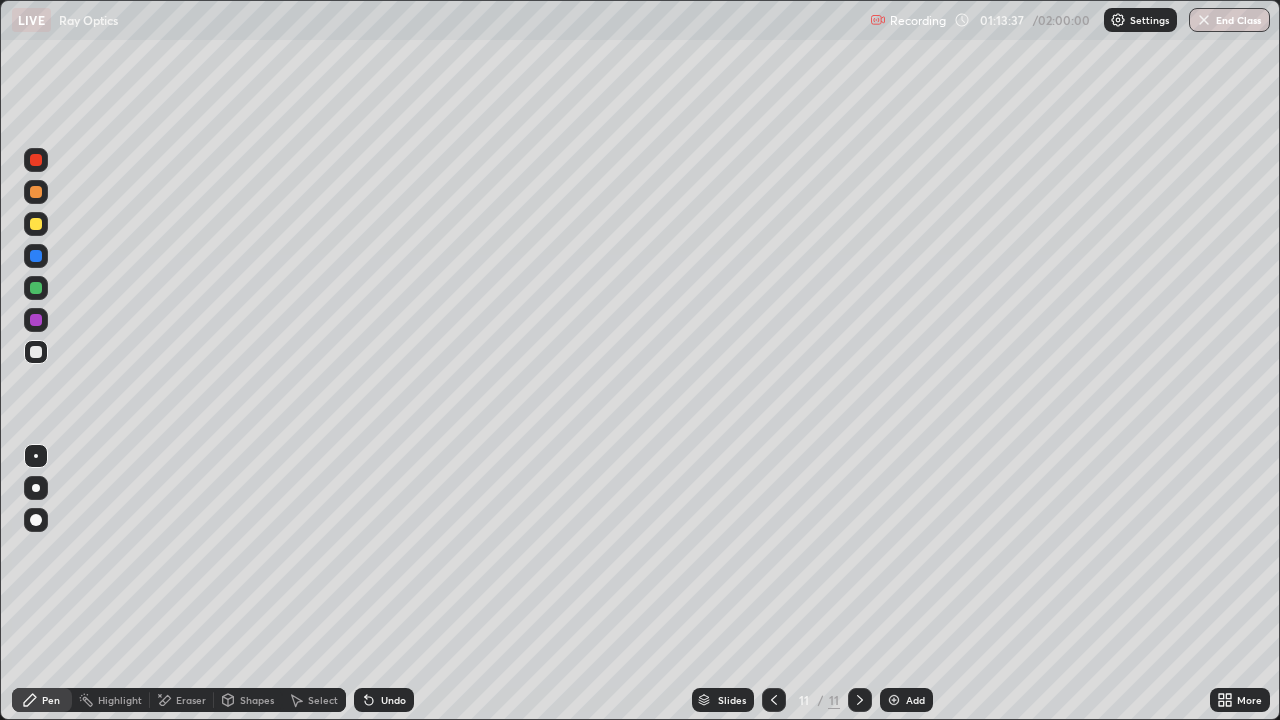 click on "Add" at bounding box center [915, 700] 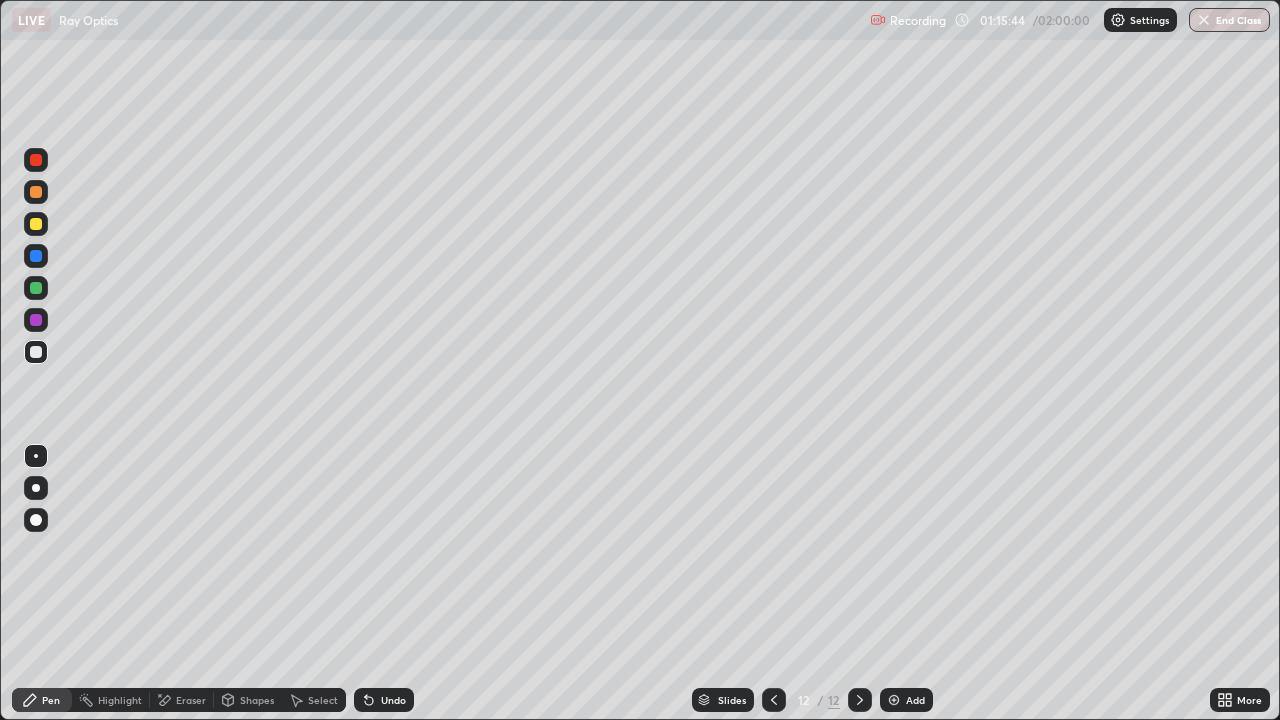 click on "Undo" at bounding box center [384, 700] 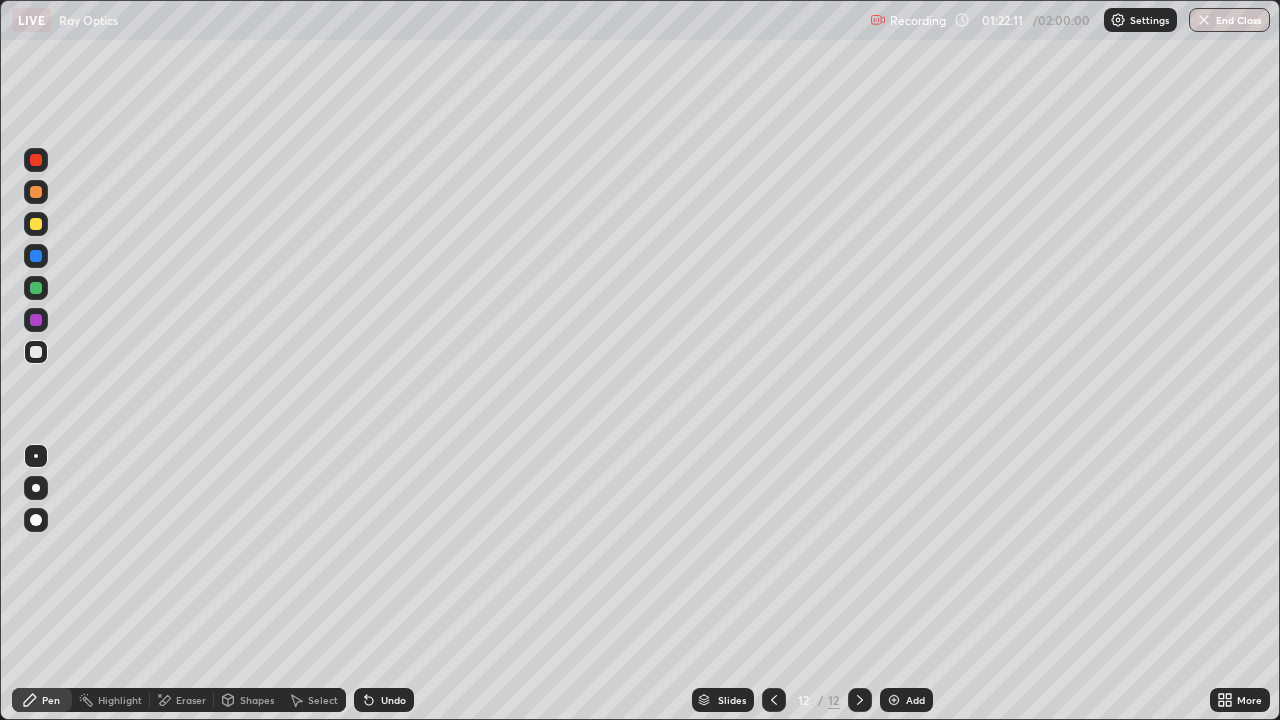 click on "Add" at bounding box center [915, 700] 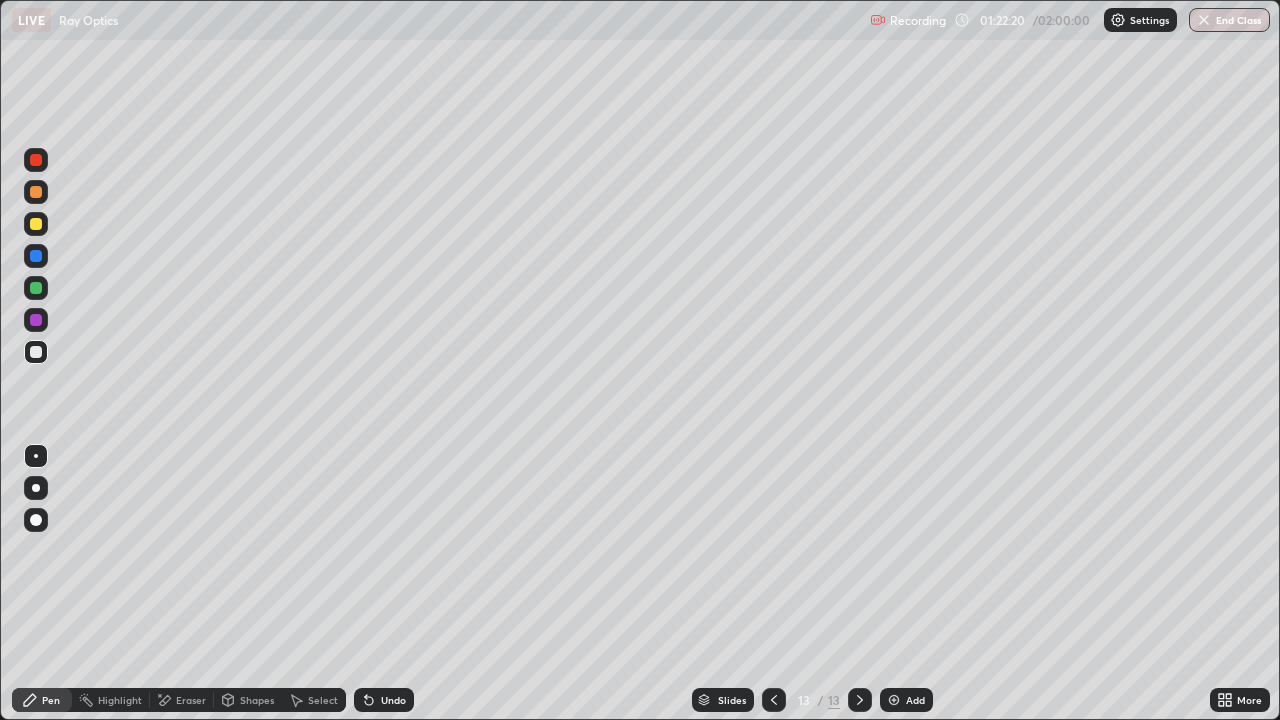 click on "Undo" at bounding box center [384, 700] 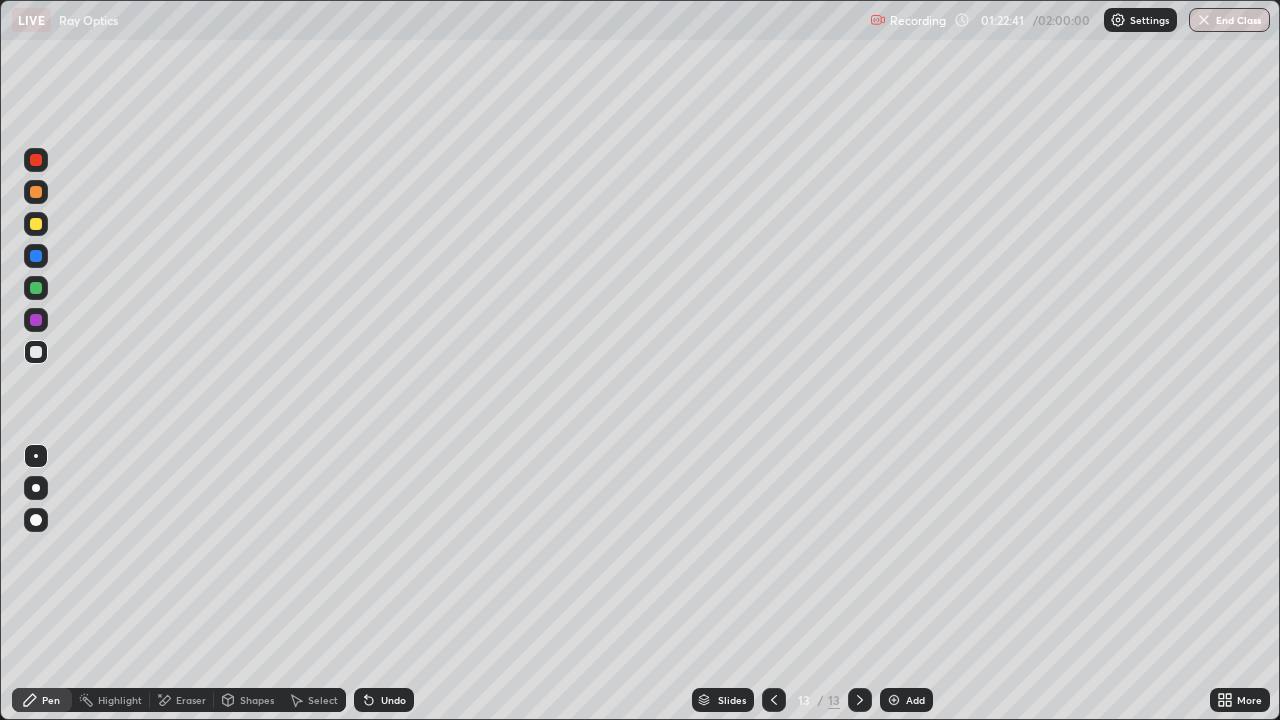 click on "Undo" at bounding box center [380, 700] 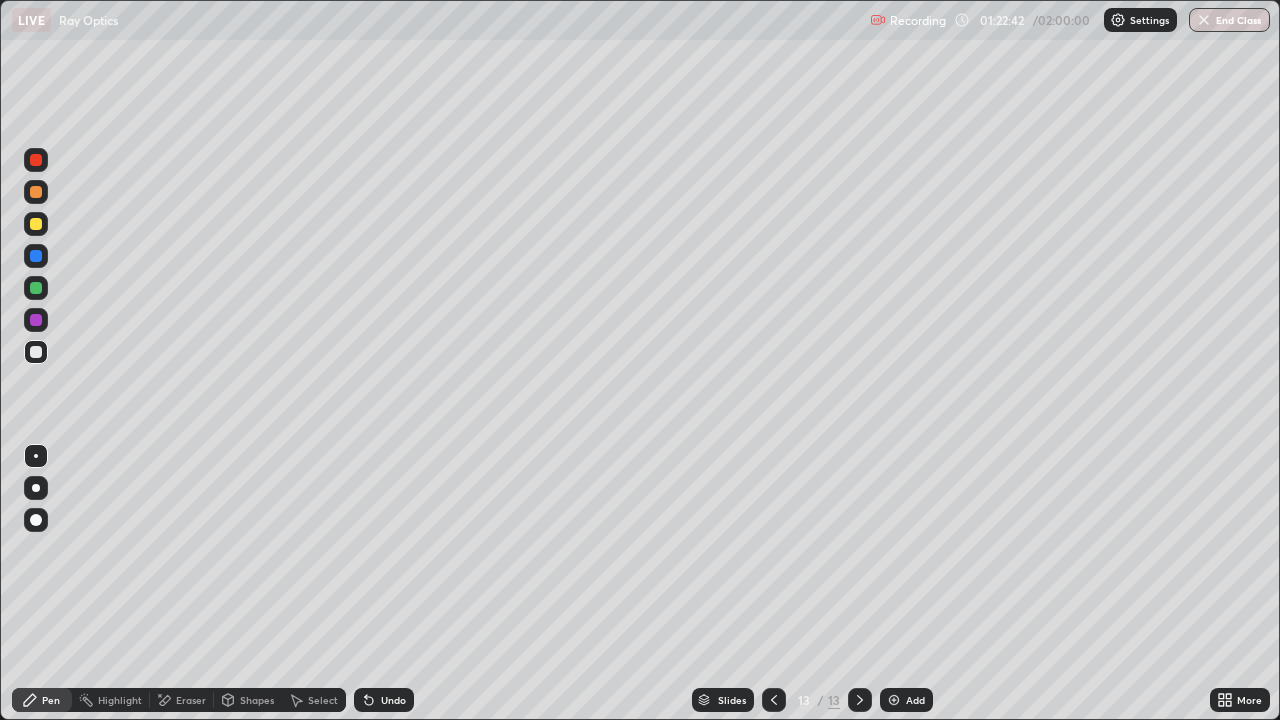 click on "Undo" at bounding box center [384, 700] 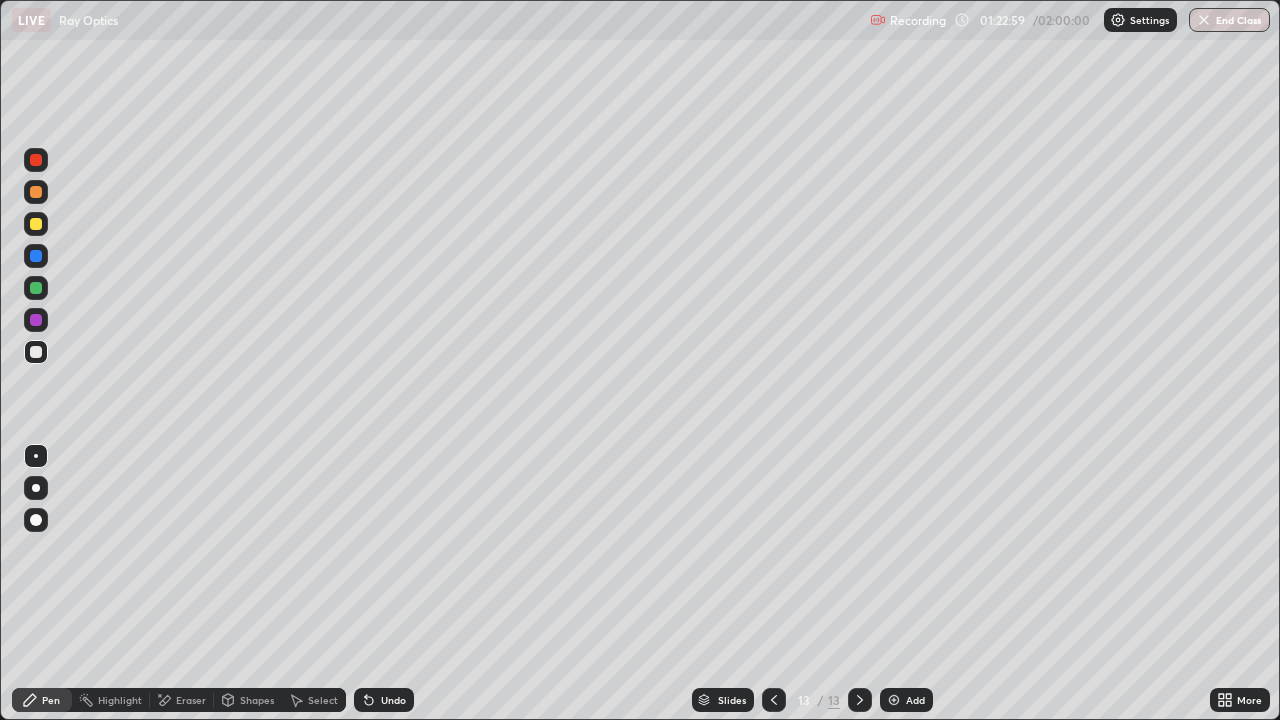 click on "Undo" at bounding box center [393, 700] 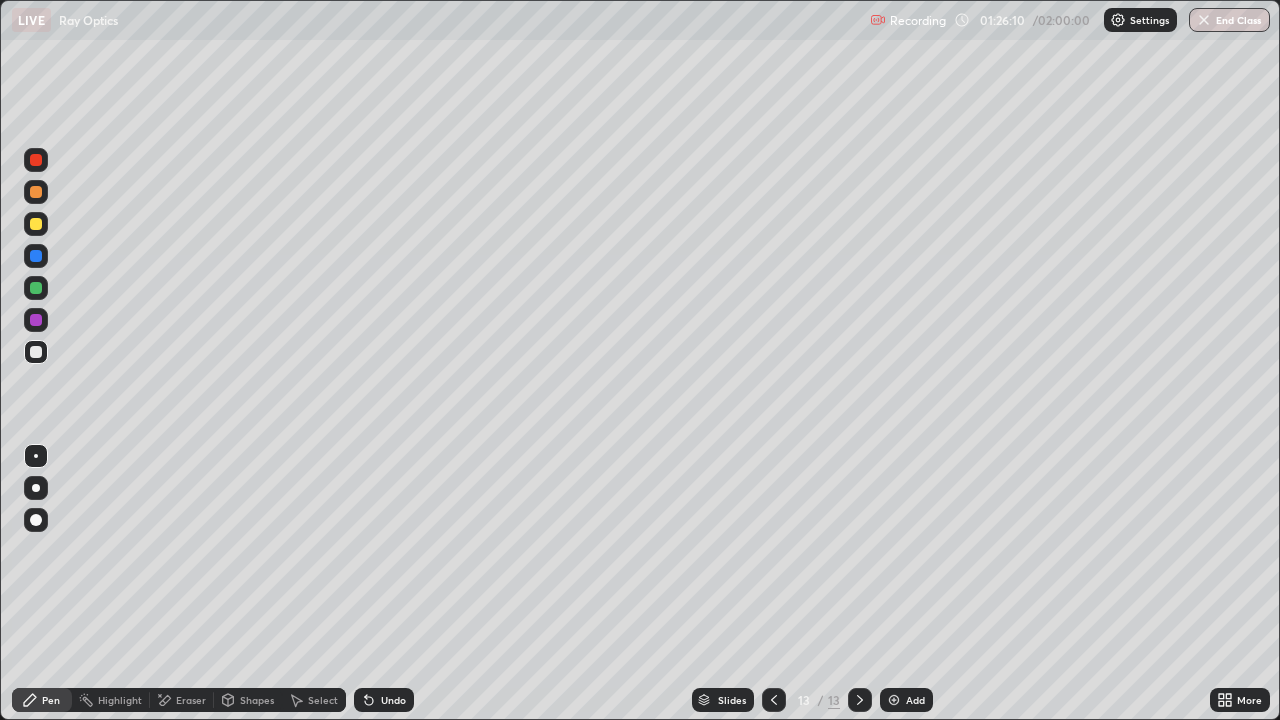 click on "Eraser" at bounding box center (182, 700) 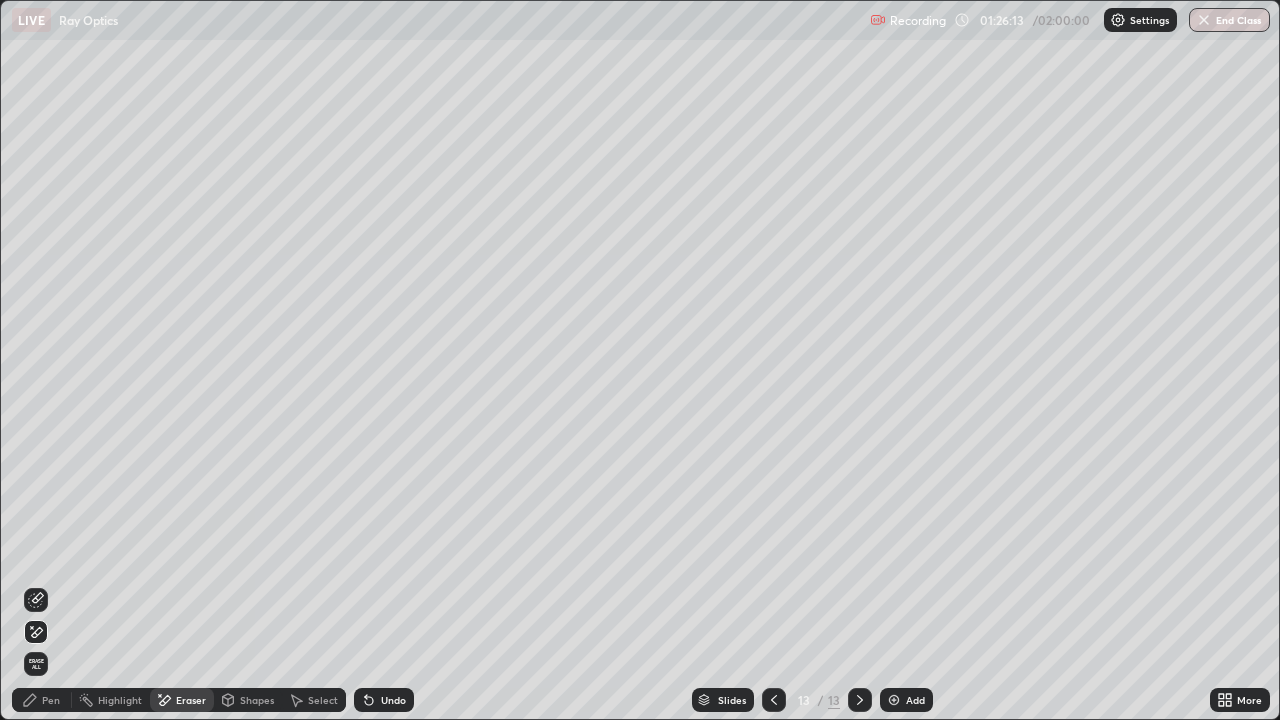 click on "Pen" at bounding box center [51, 700] 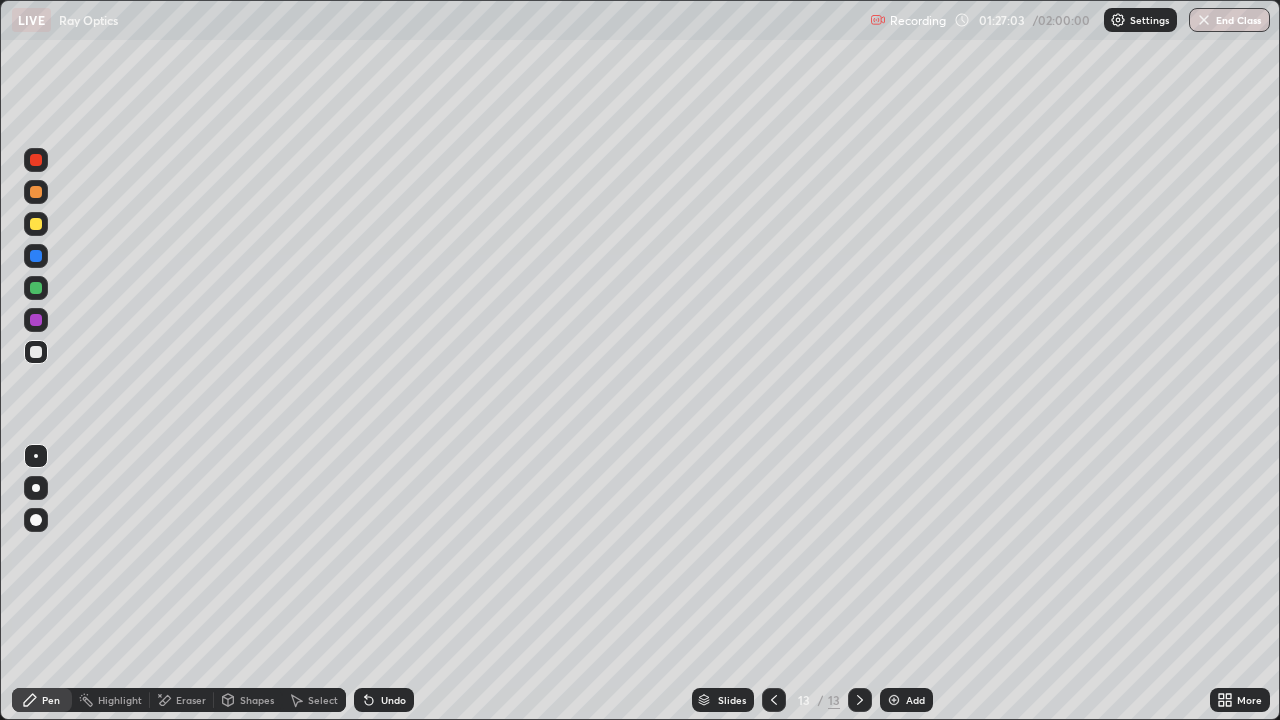 click on "Undo" at bounding box center [393, 700] 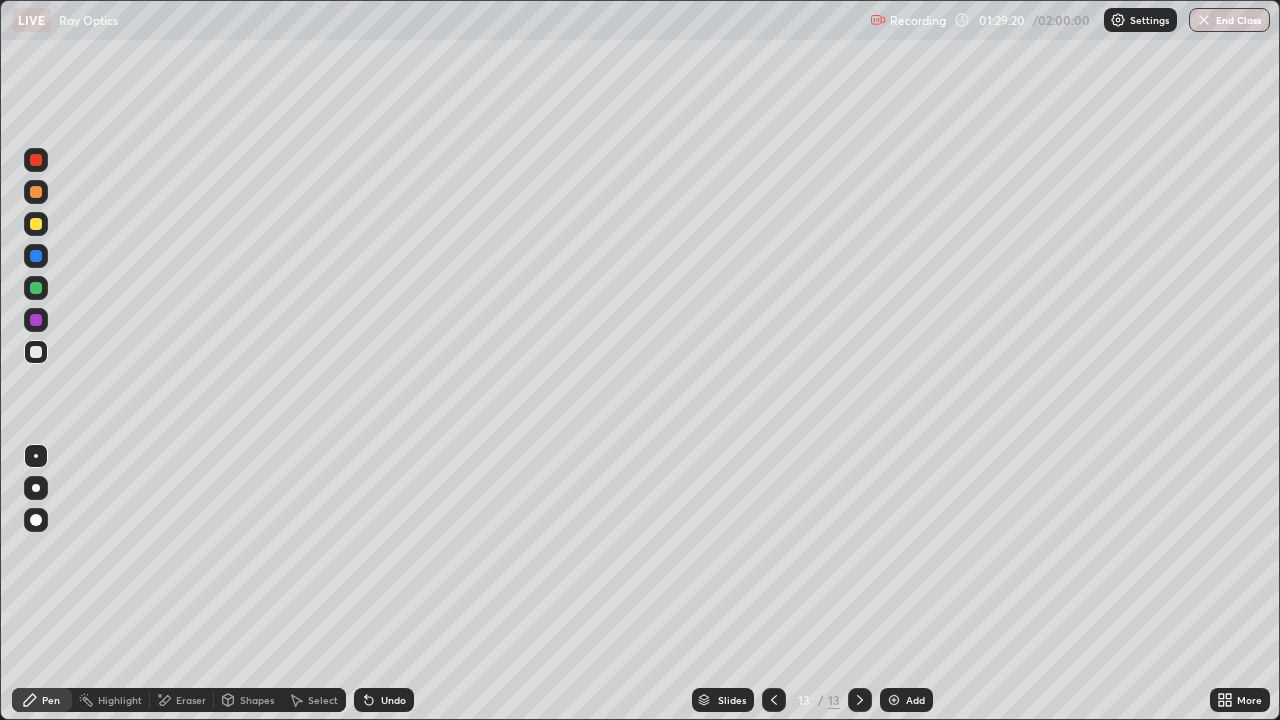 click on "Add" at bounding box center [906, 700] 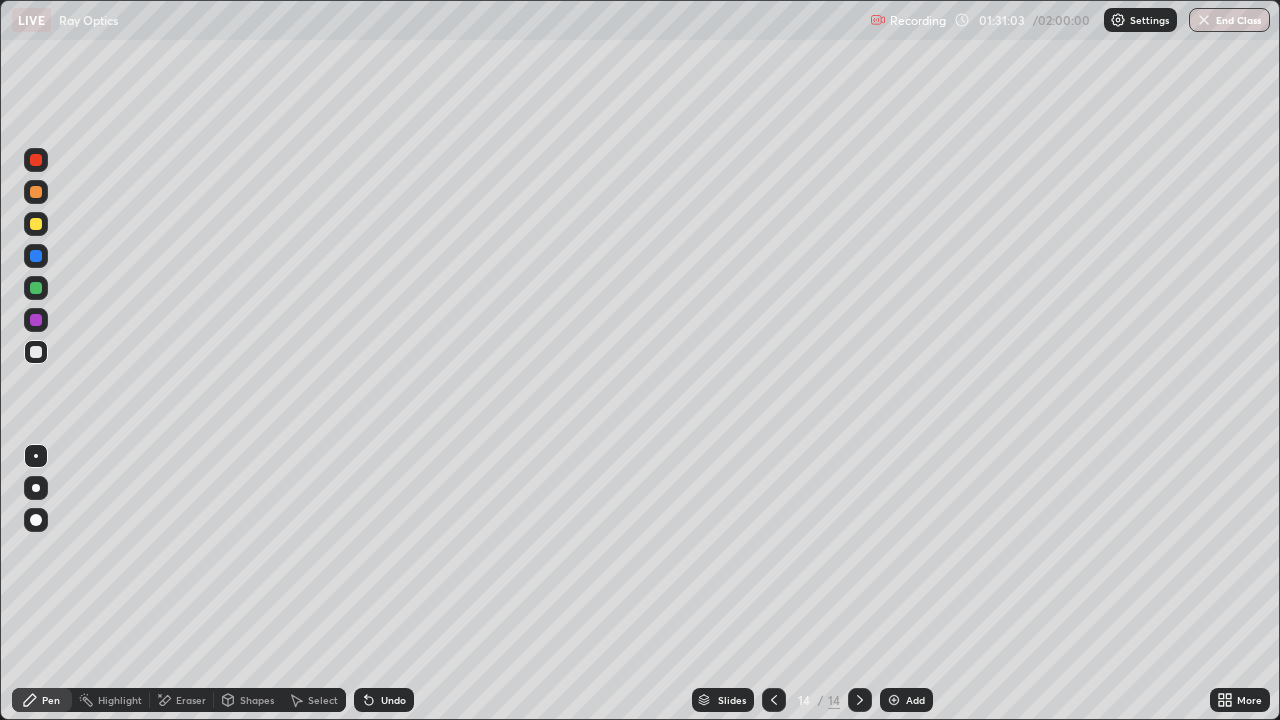 click on "Eraser" at bounding box center [191, 700] 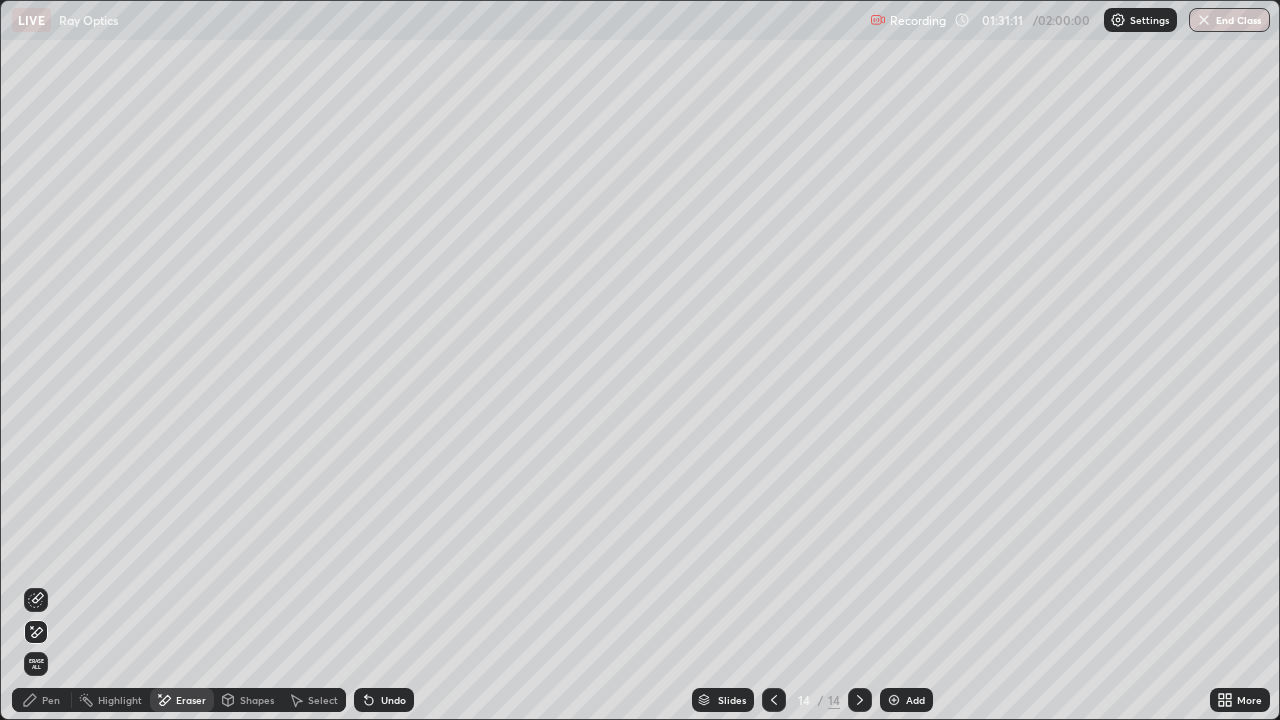 click on "Pen" at bounding box center [51, 700] 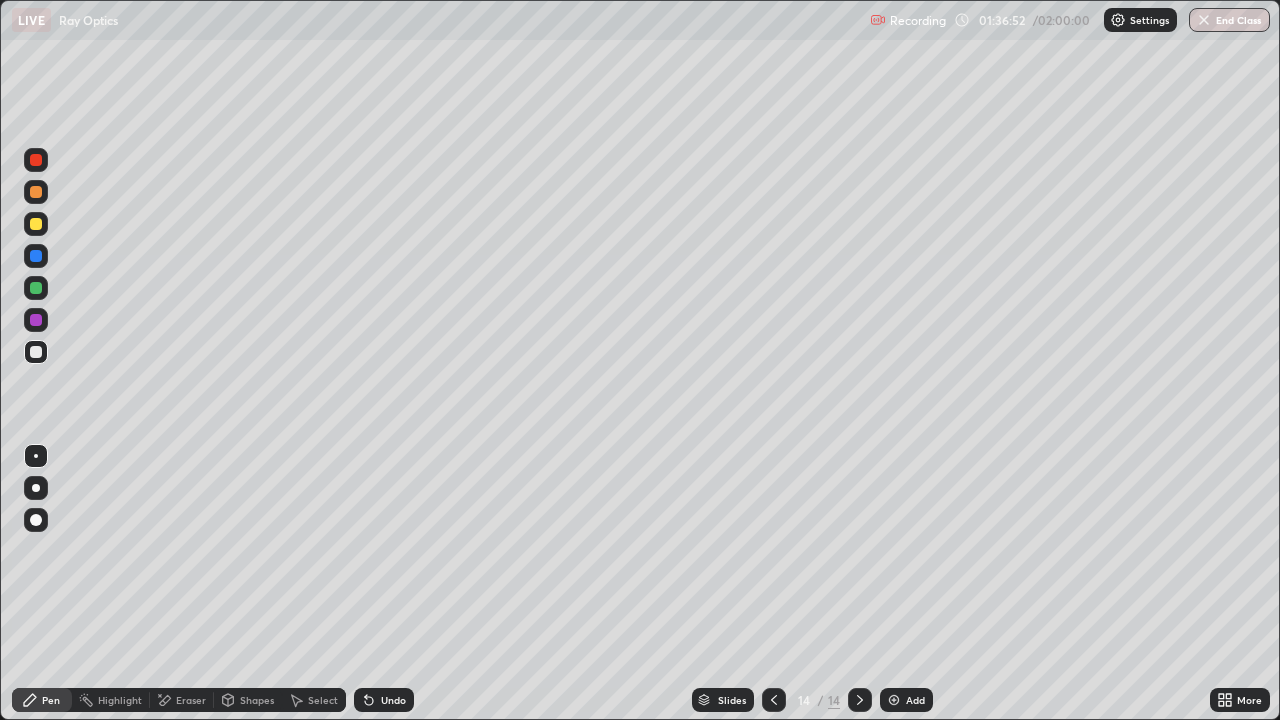 click on "Undo" at bounding box center [393, 700] 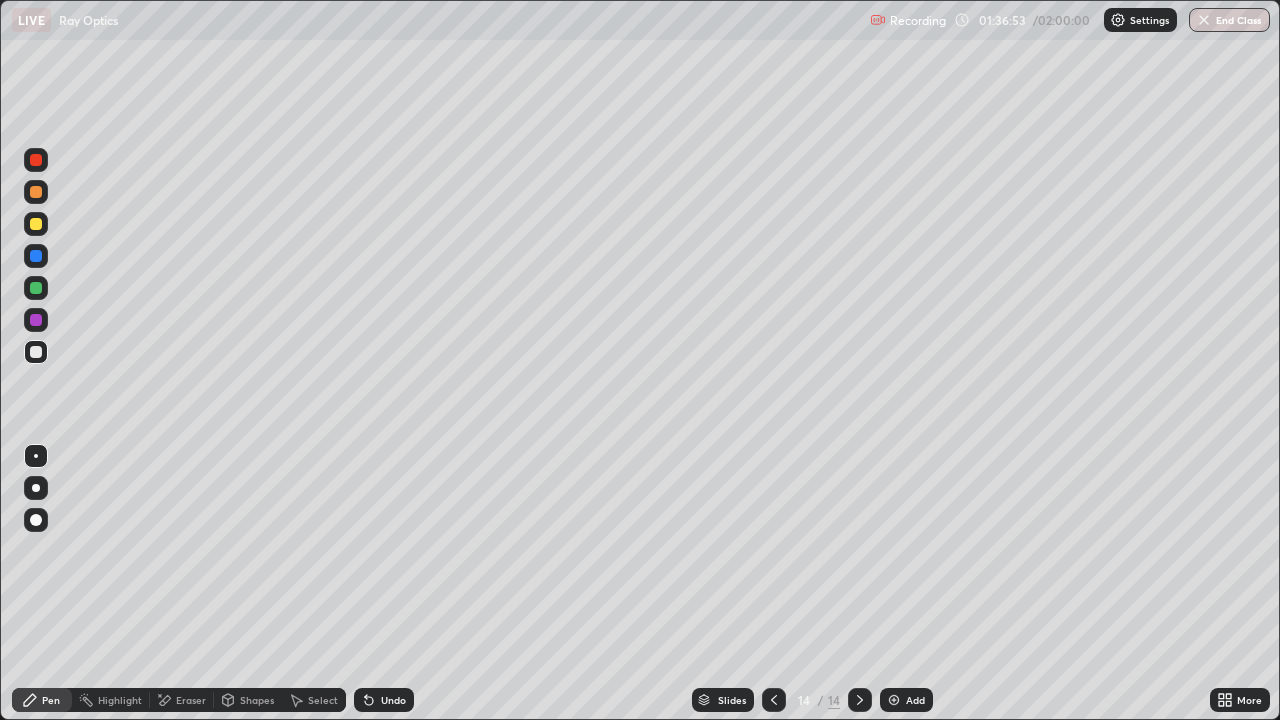 click on "Undo" at bounding box center (393, 700) 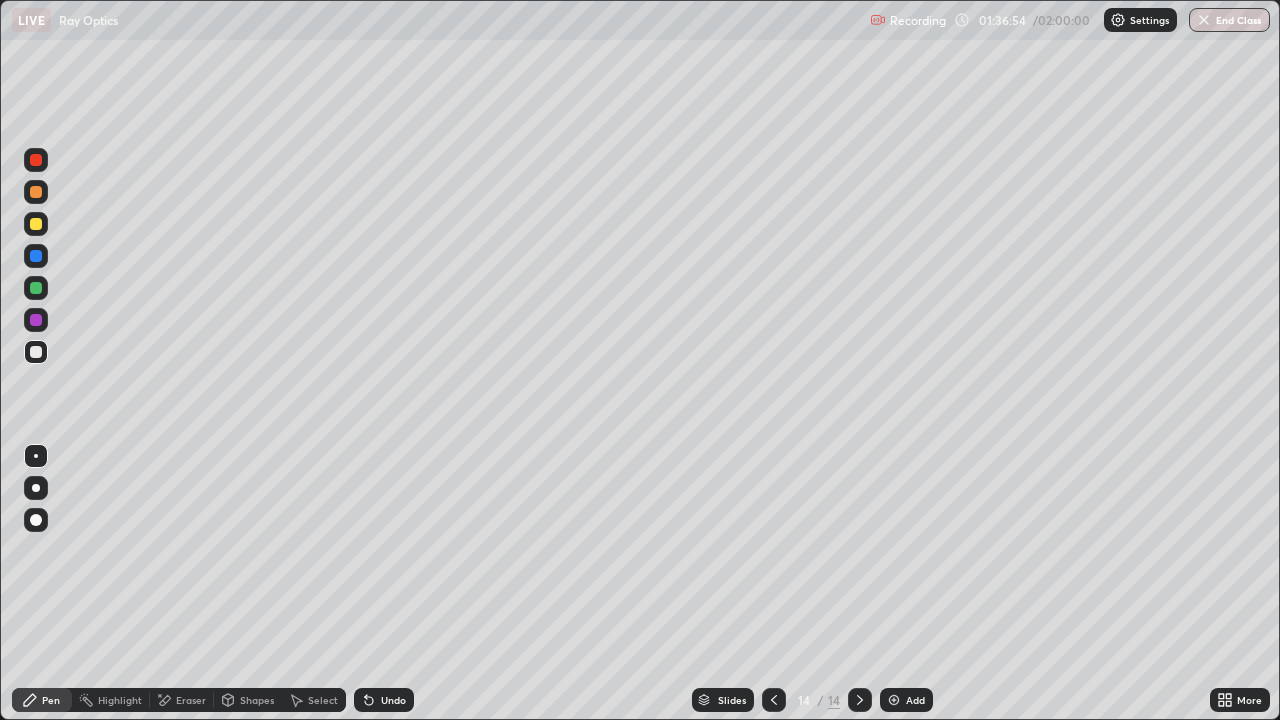 click on "Undo" at bounding box center [384, 700] 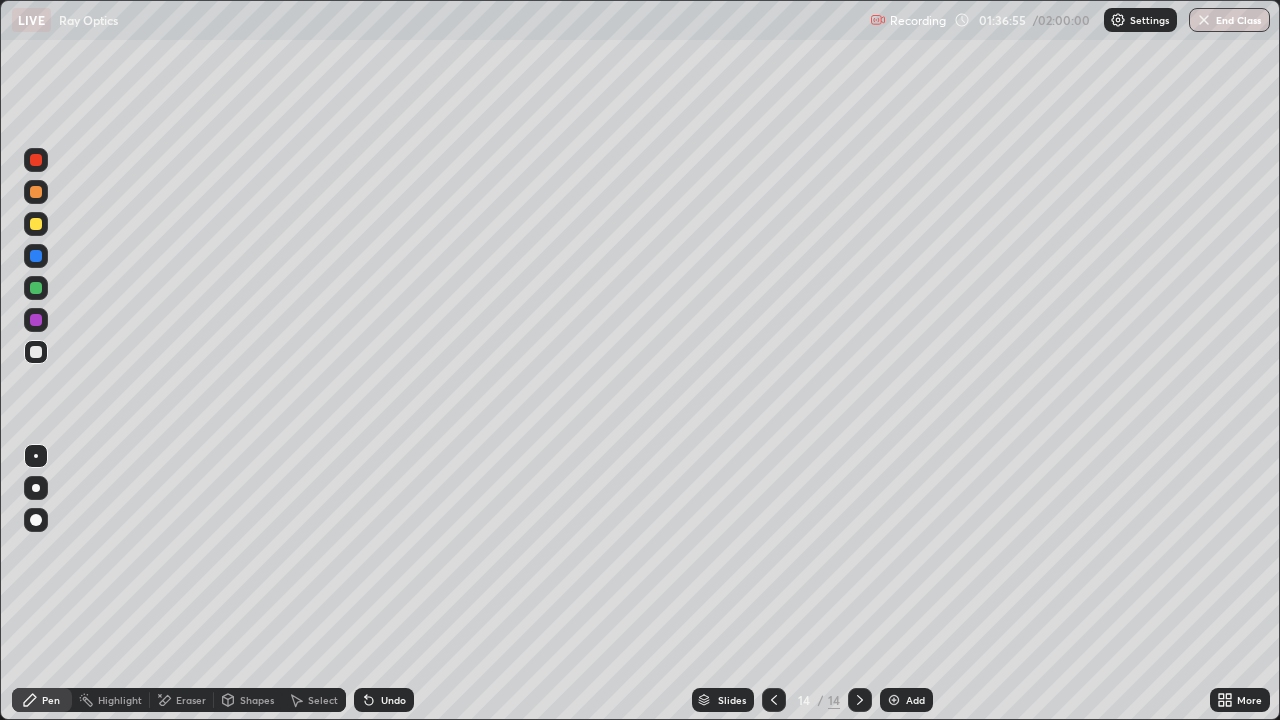 click on "Undo" at bounding box center [384, 700] 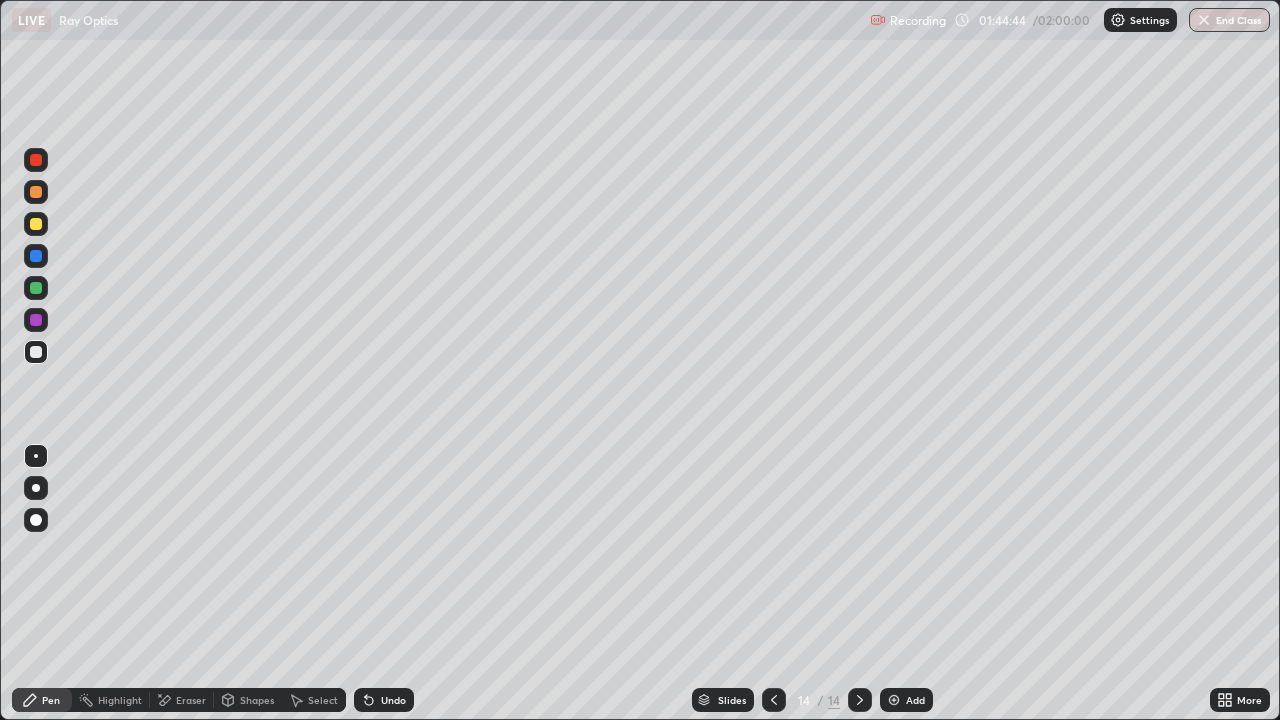 click on "Add" at bounding box center [915, 700] 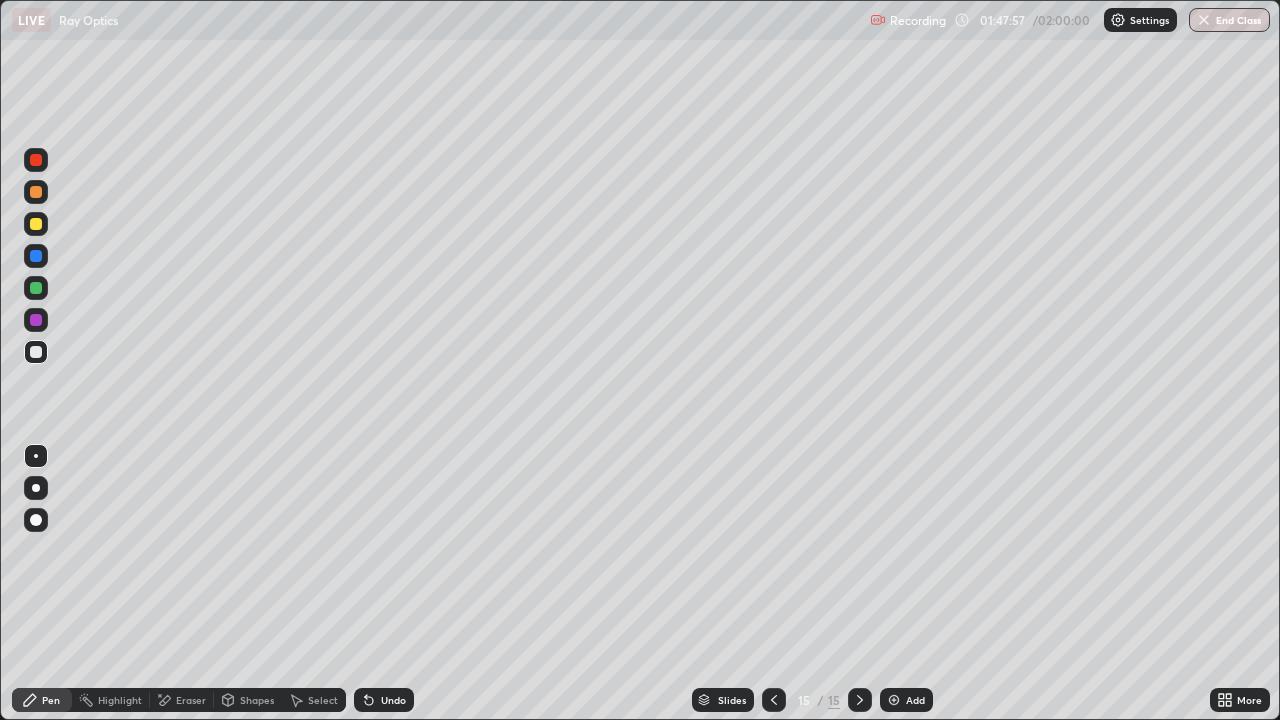 click on "Eraser" at bounding box center (182, 700) 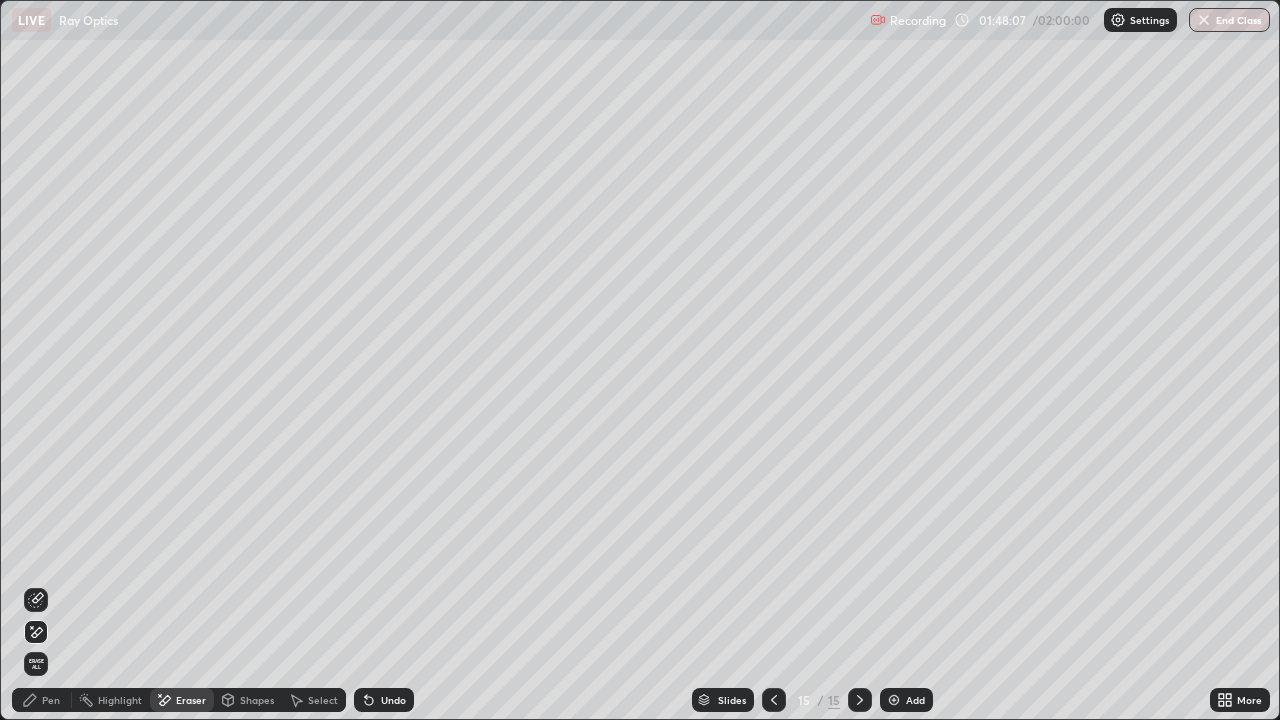 click on "Pen" at bounding box center [51, 700] 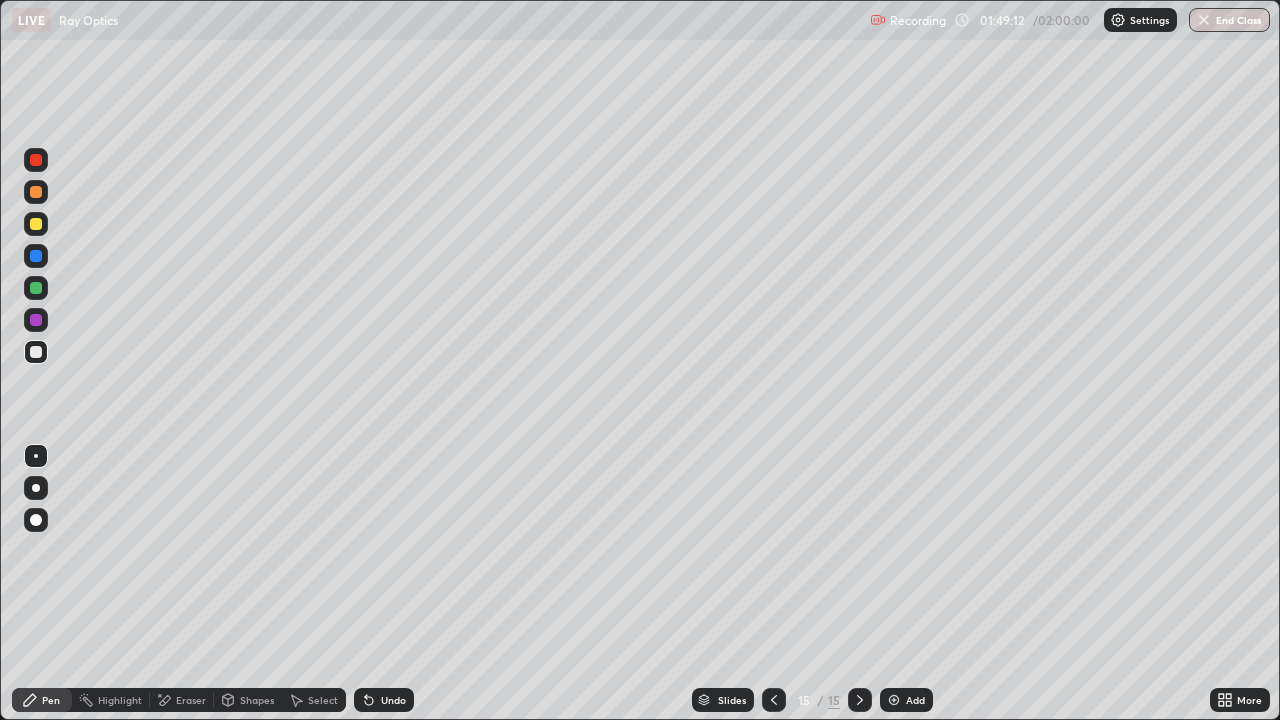 click at bounding box center (774, 700) 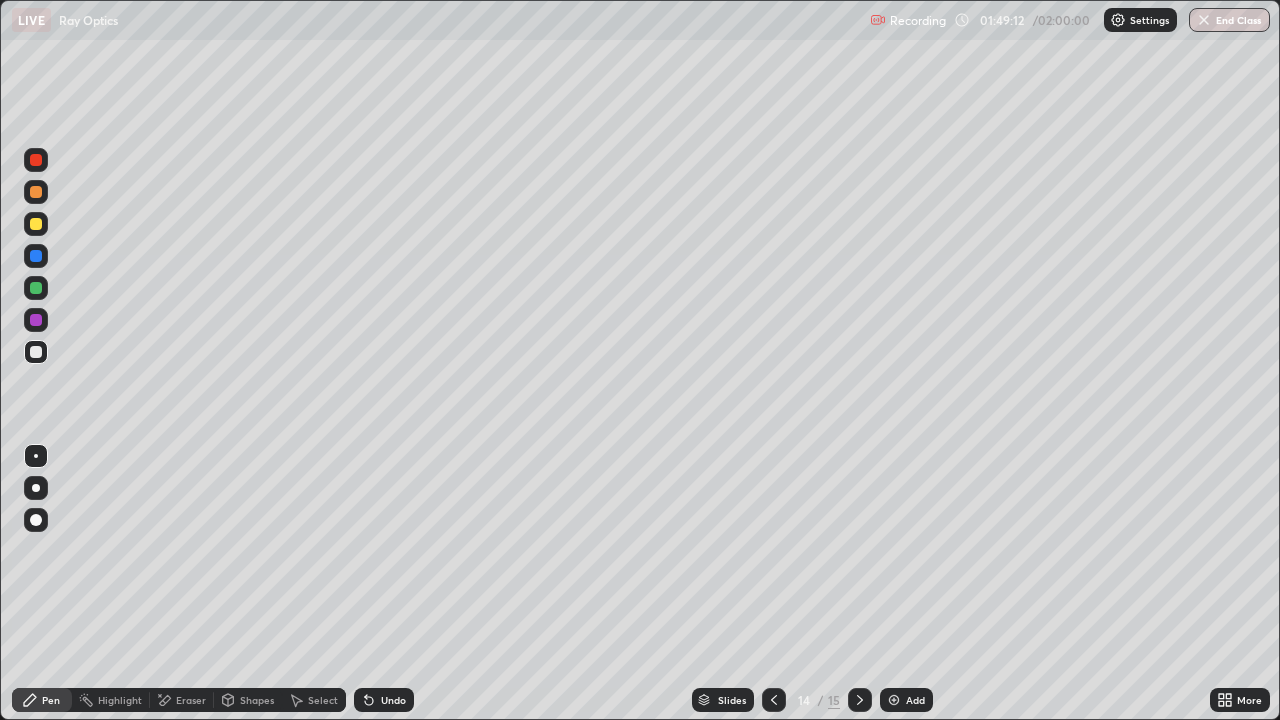 click at bounding box center [774, 700] 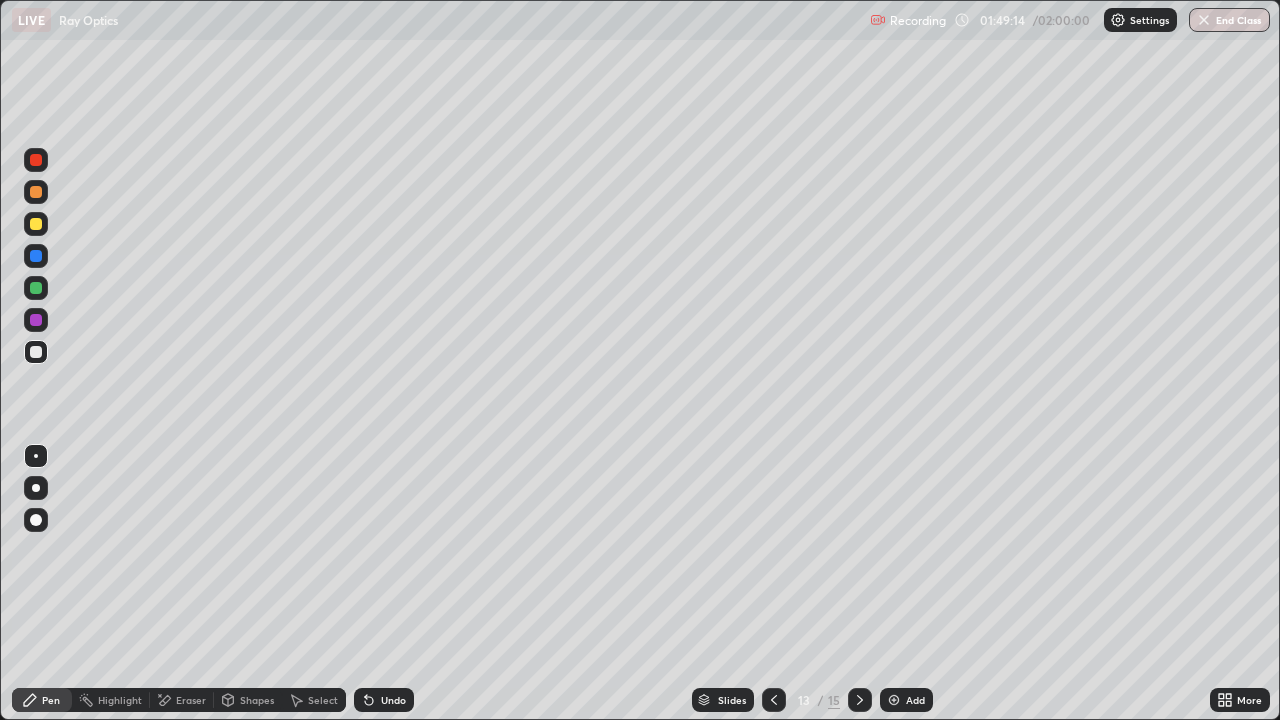 click 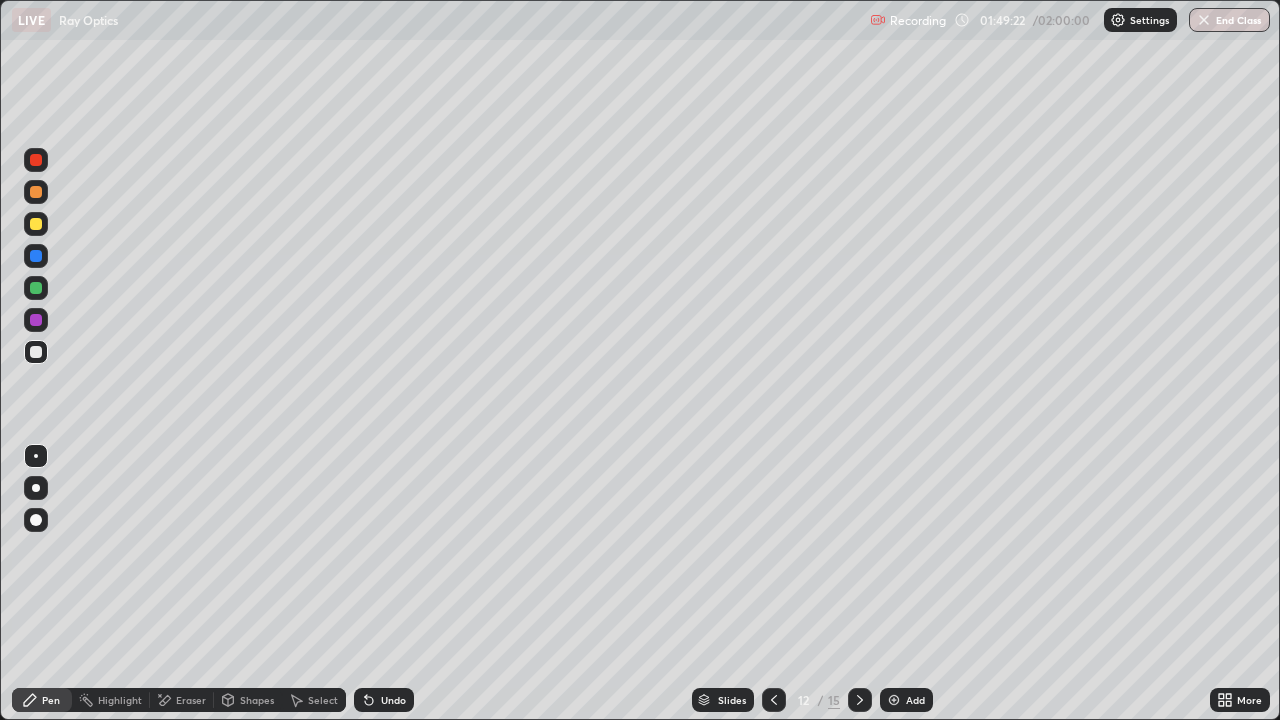 click 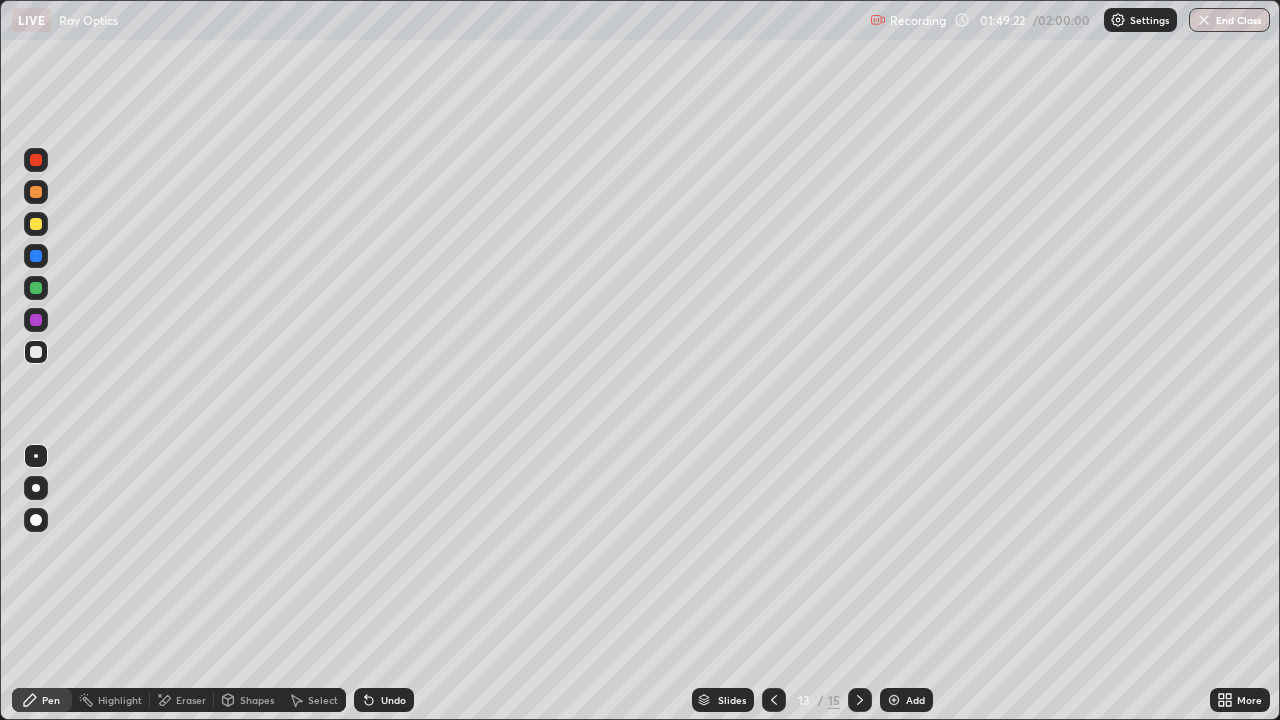 click 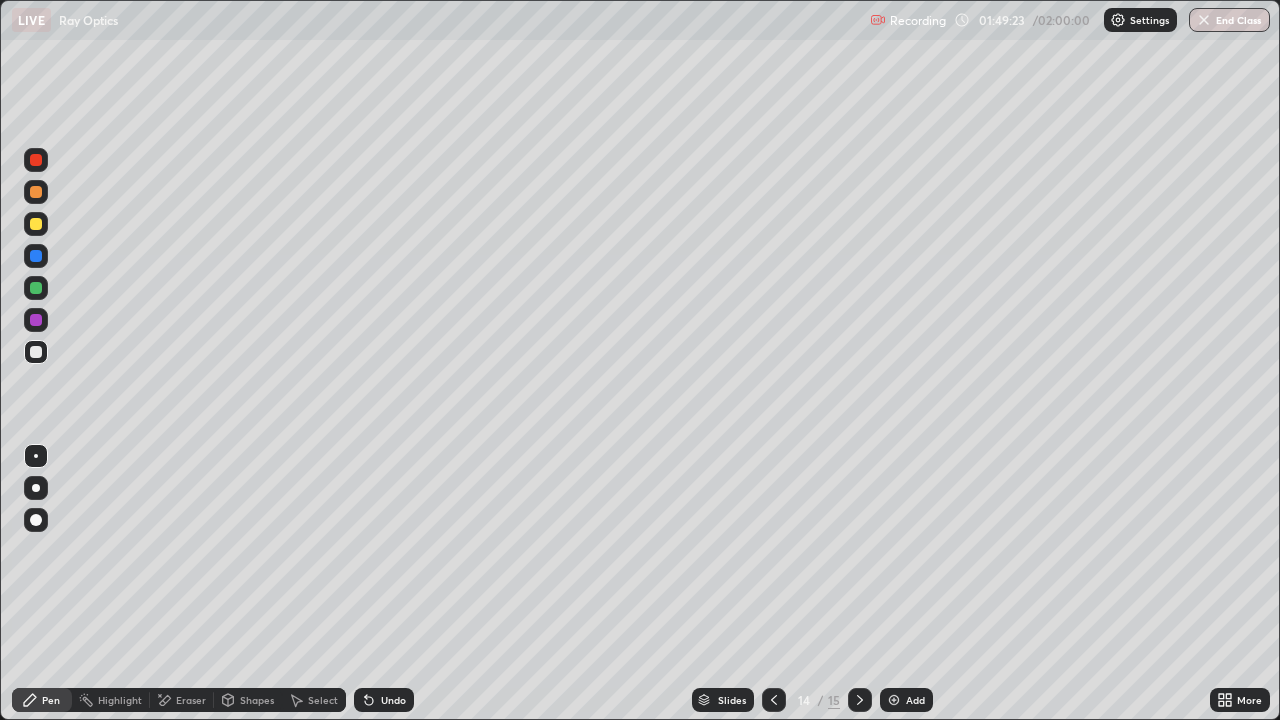 click 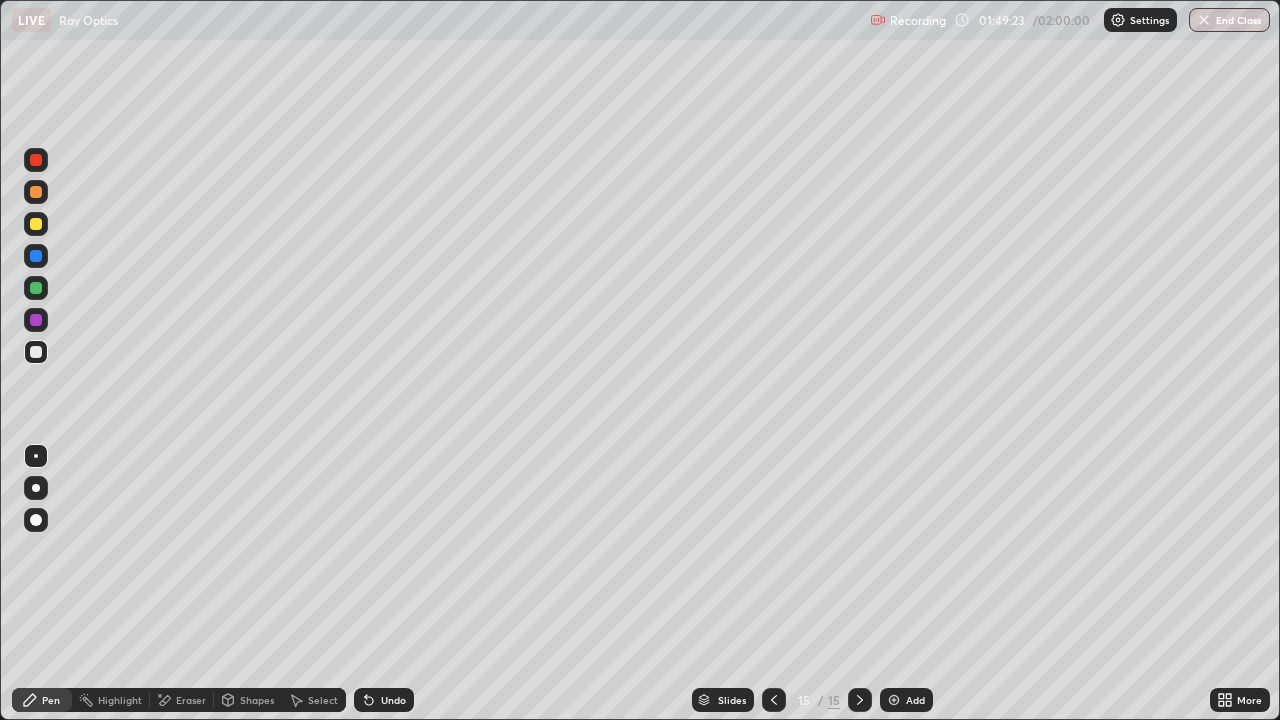 click 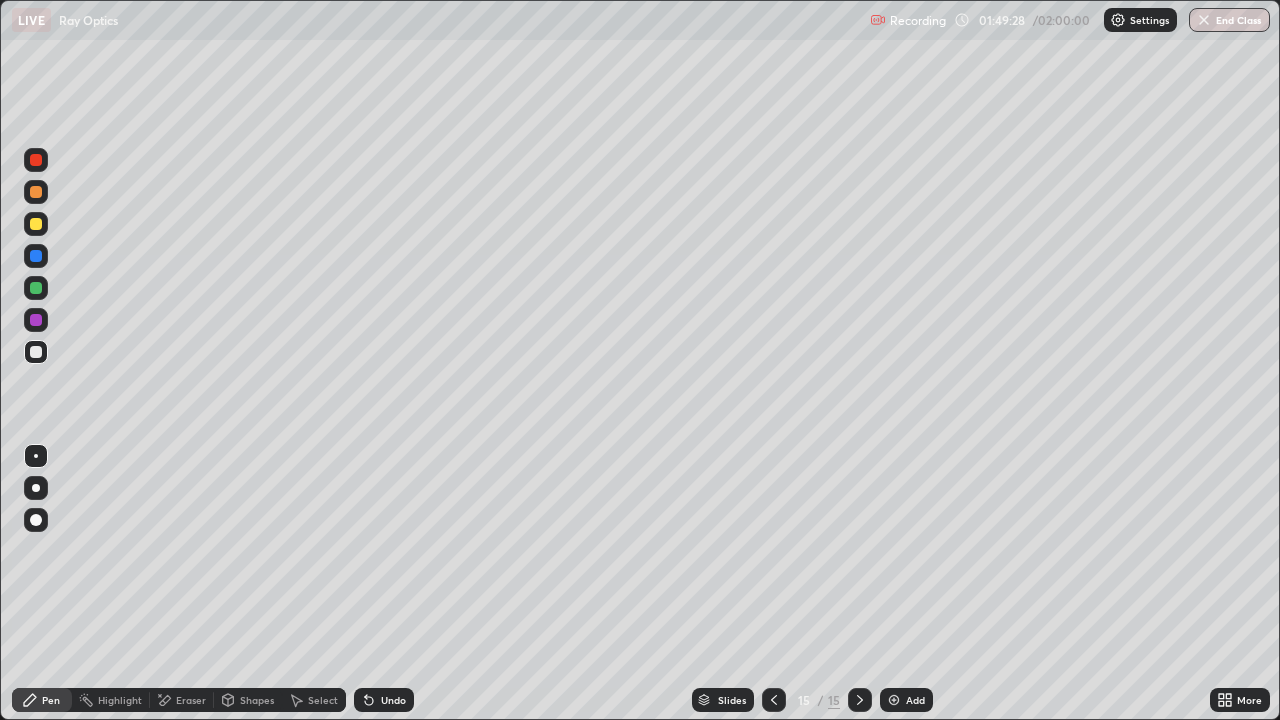 click at bounding box center (774, 700) 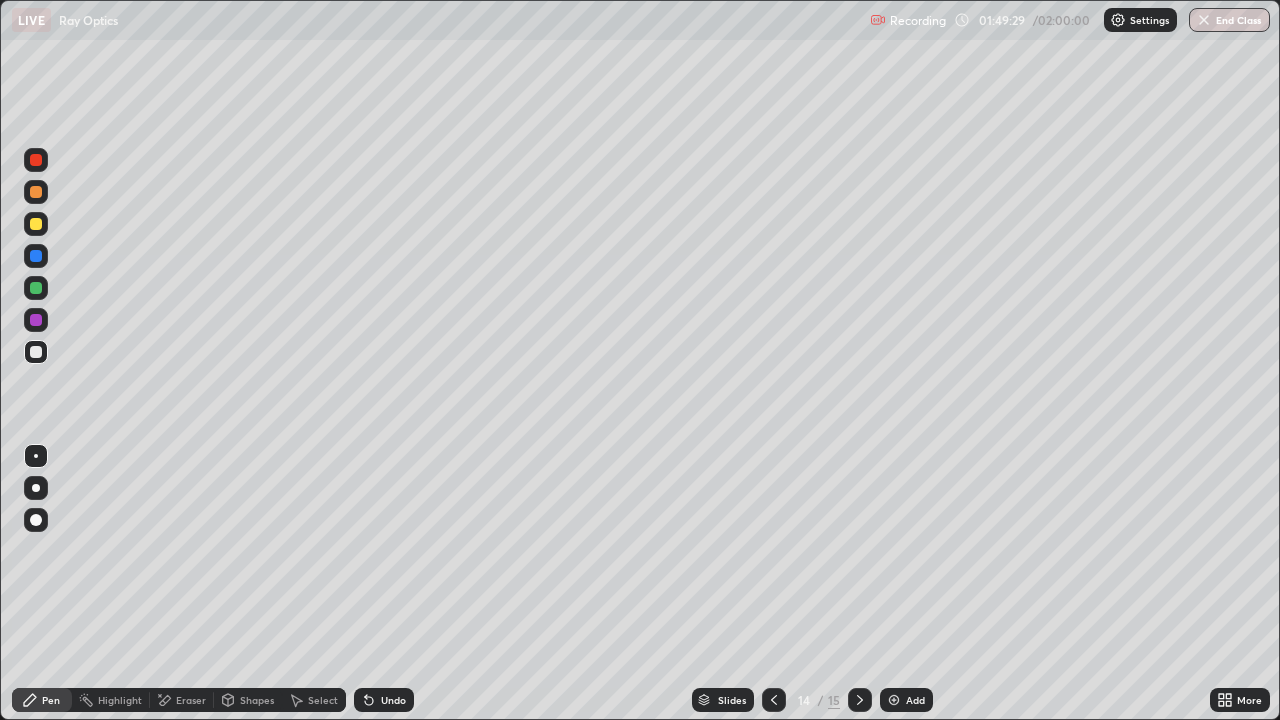 click 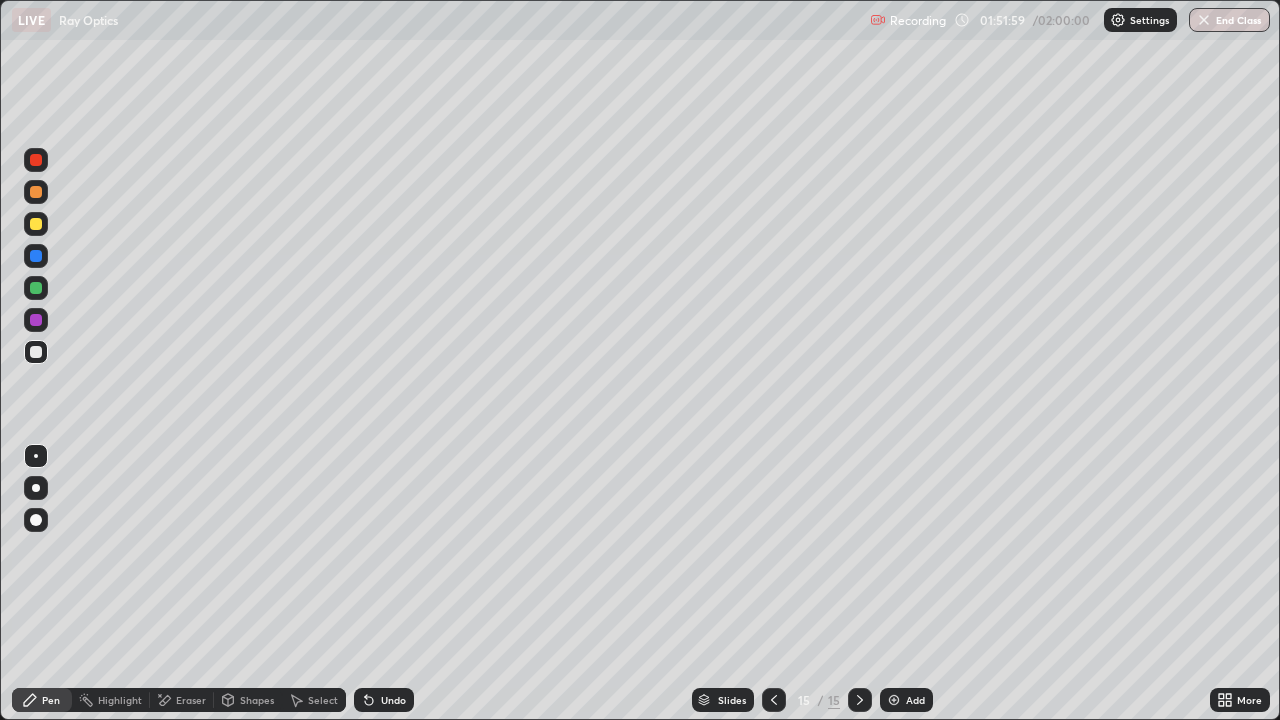 click on "Add" at bounding box center (915, 700) 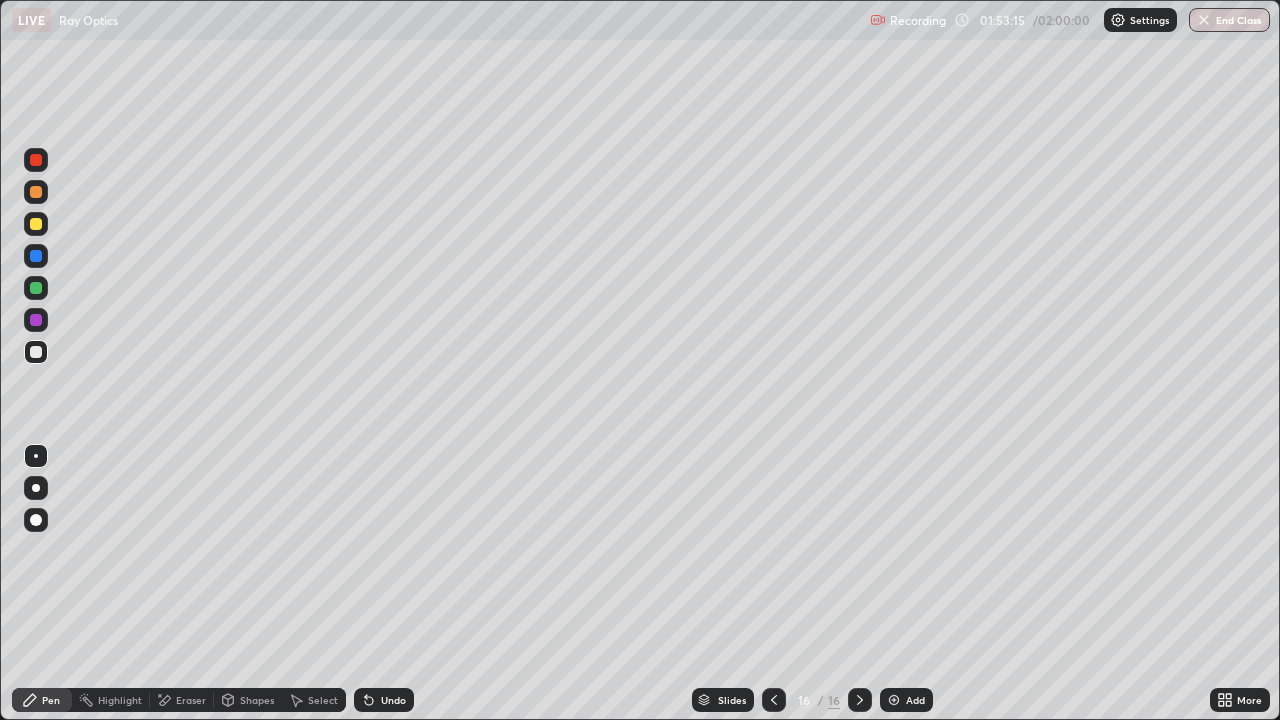 click on "Undo" at bounding box center [384, 700] 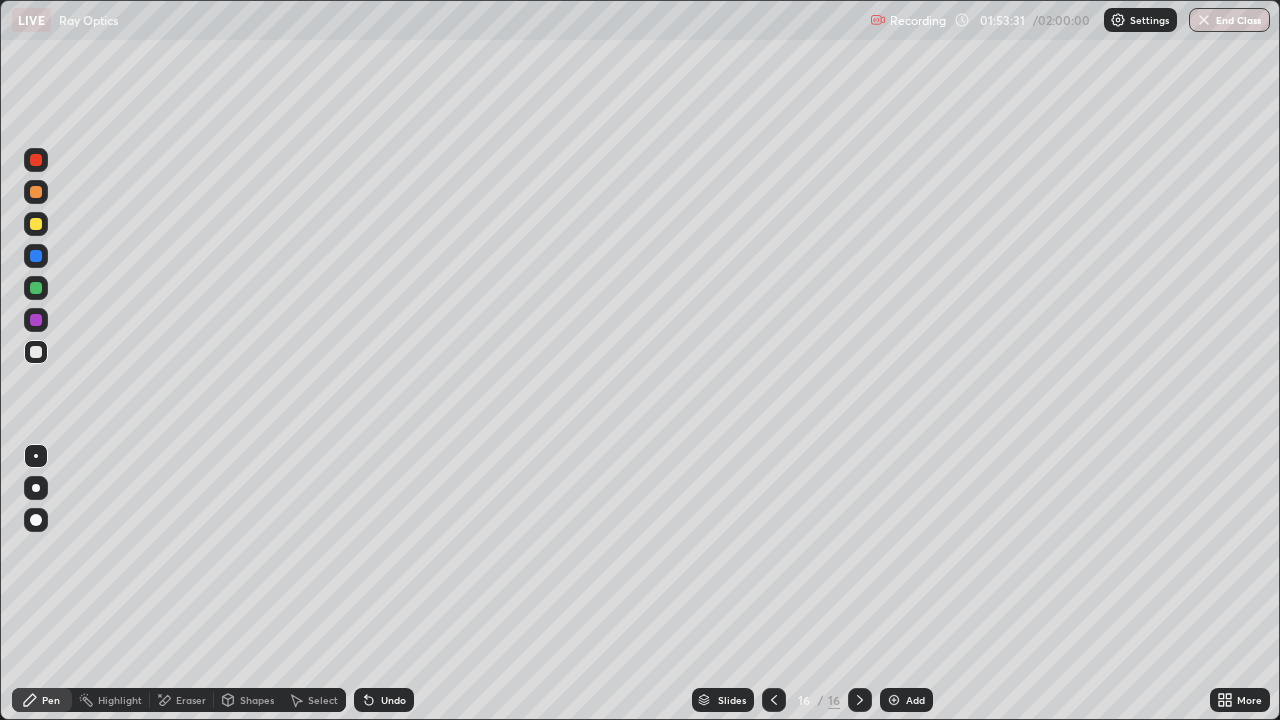 click on "Undo" at bounding box center (384, 700) 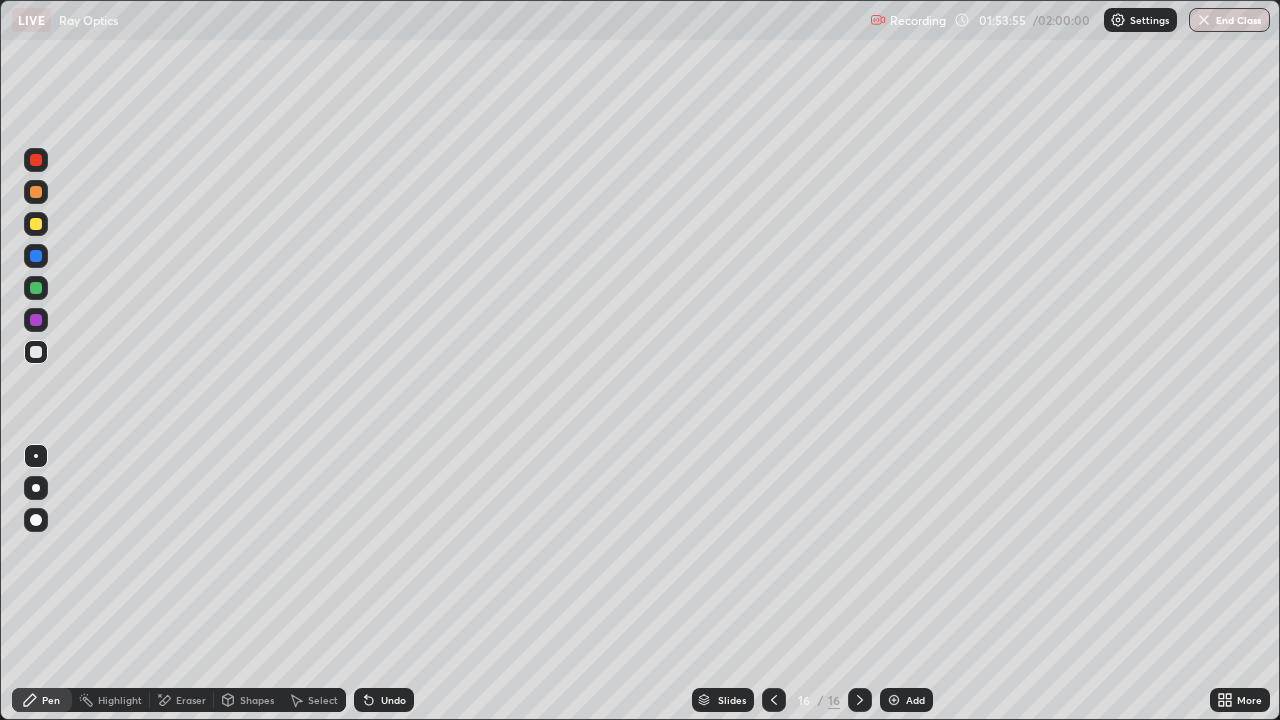 click on "Undo" at bounding box center (384, 700) 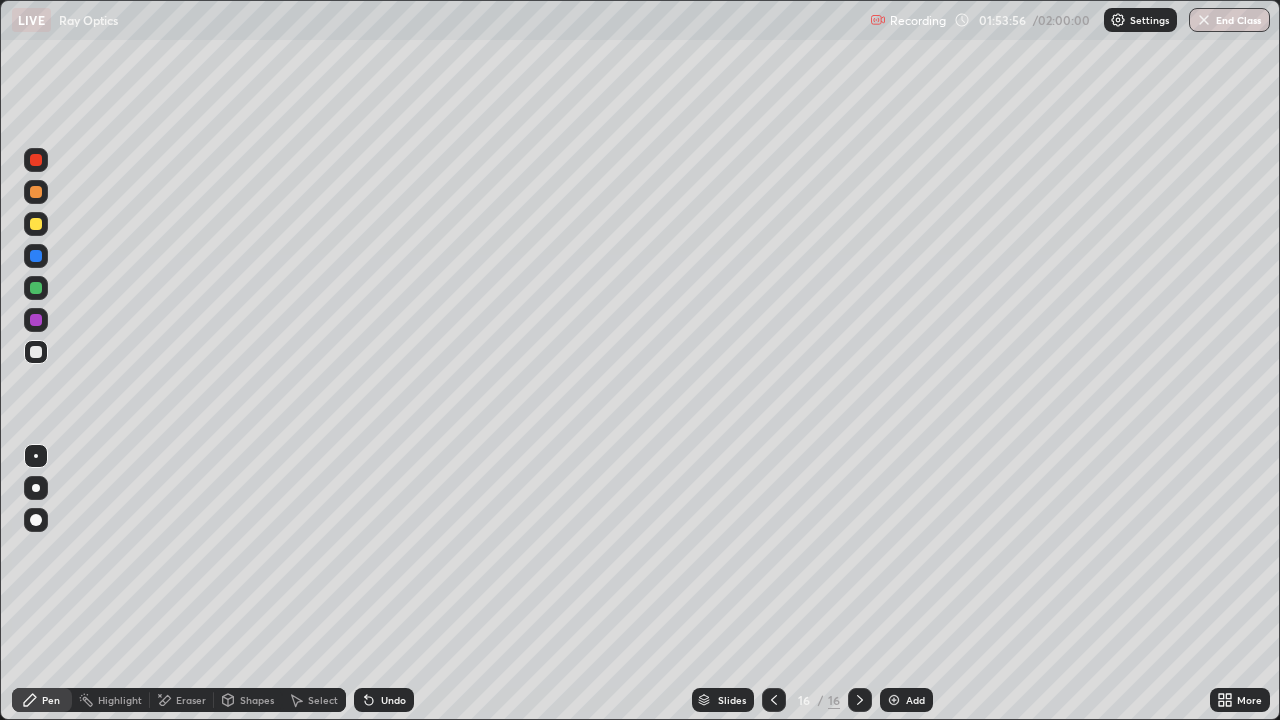 click on "Undo" at bounding box center (384, 700) 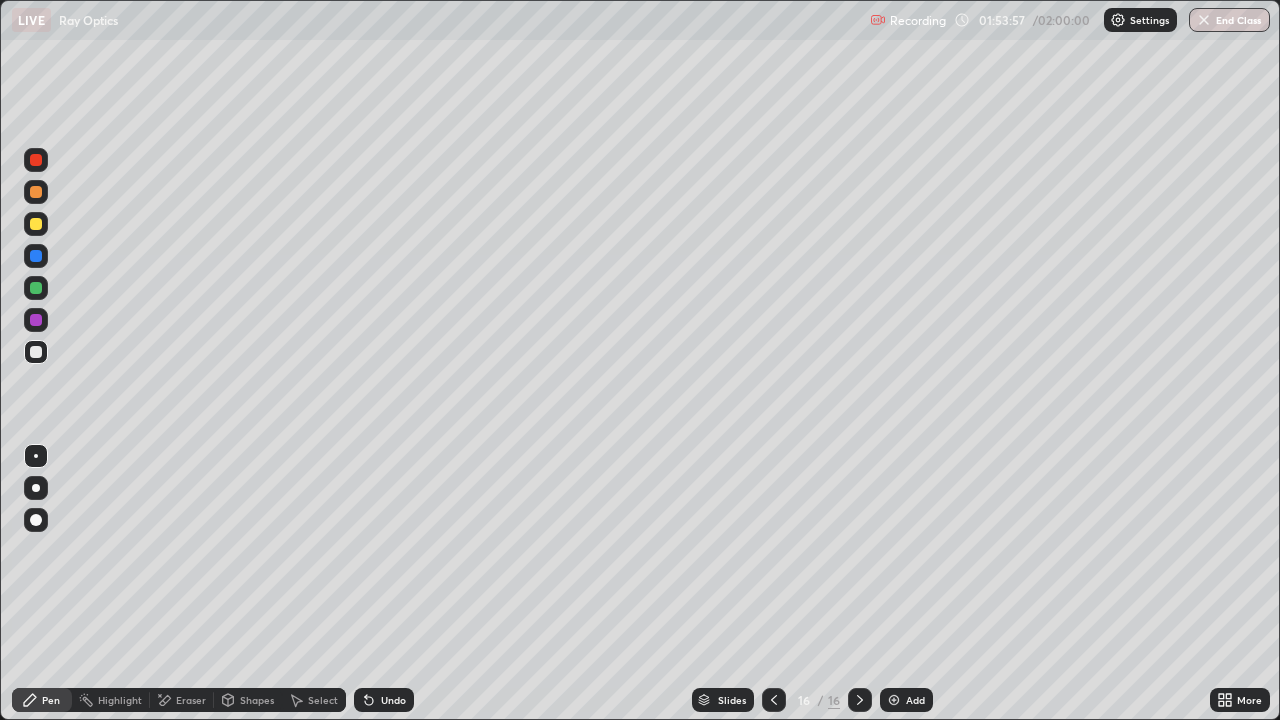 click on "Undo" at bounding box center (393, 700) 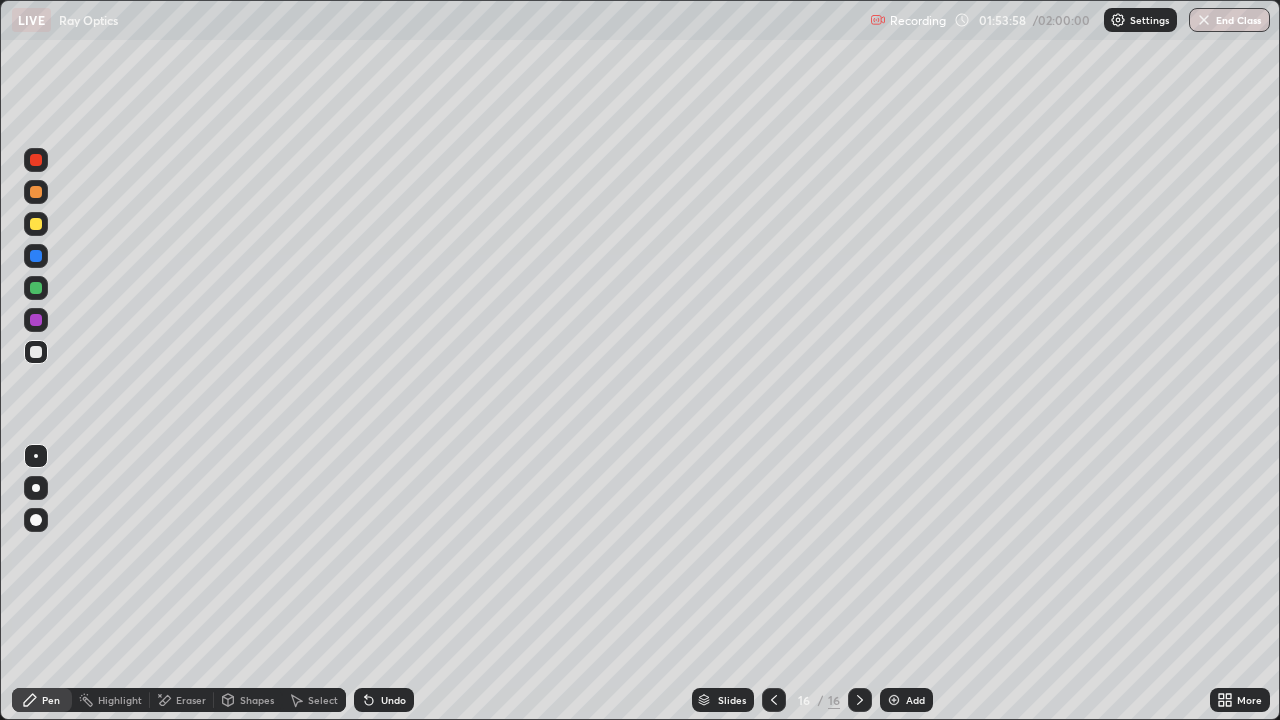 click on "Undo" at bounding box center [384, 700] 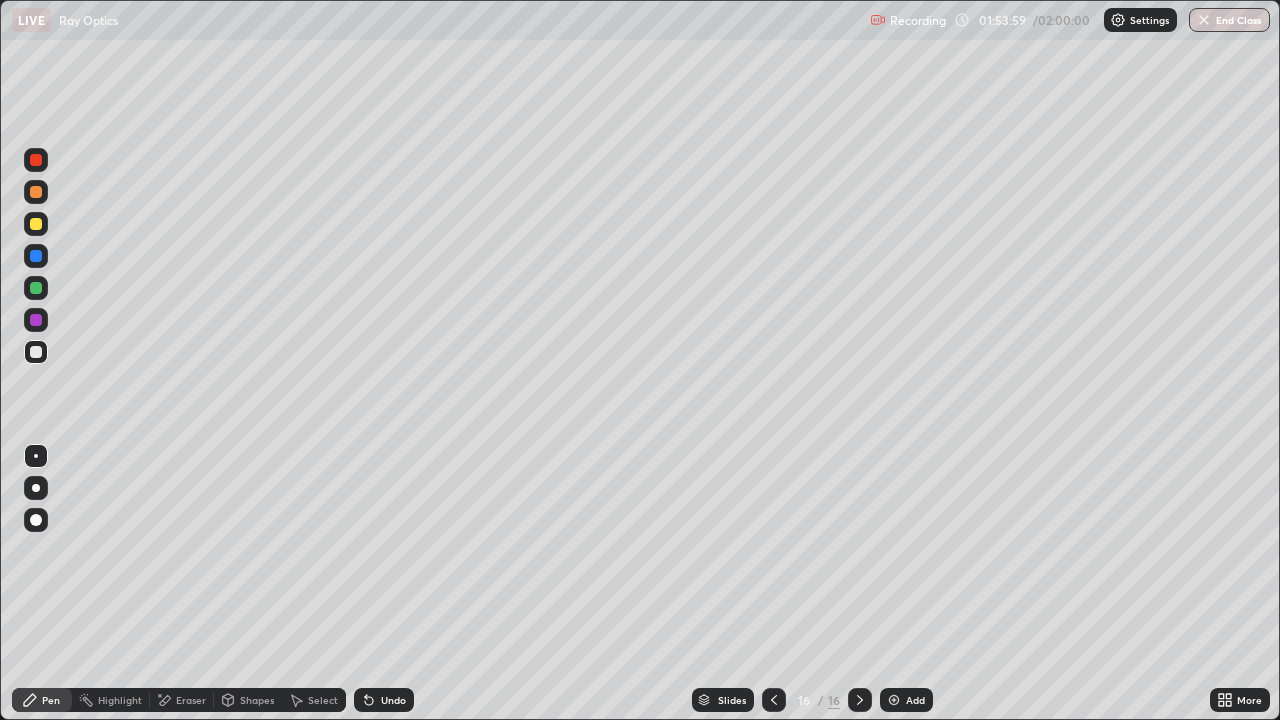 click on "Undo" at bounding box center [384, 700] 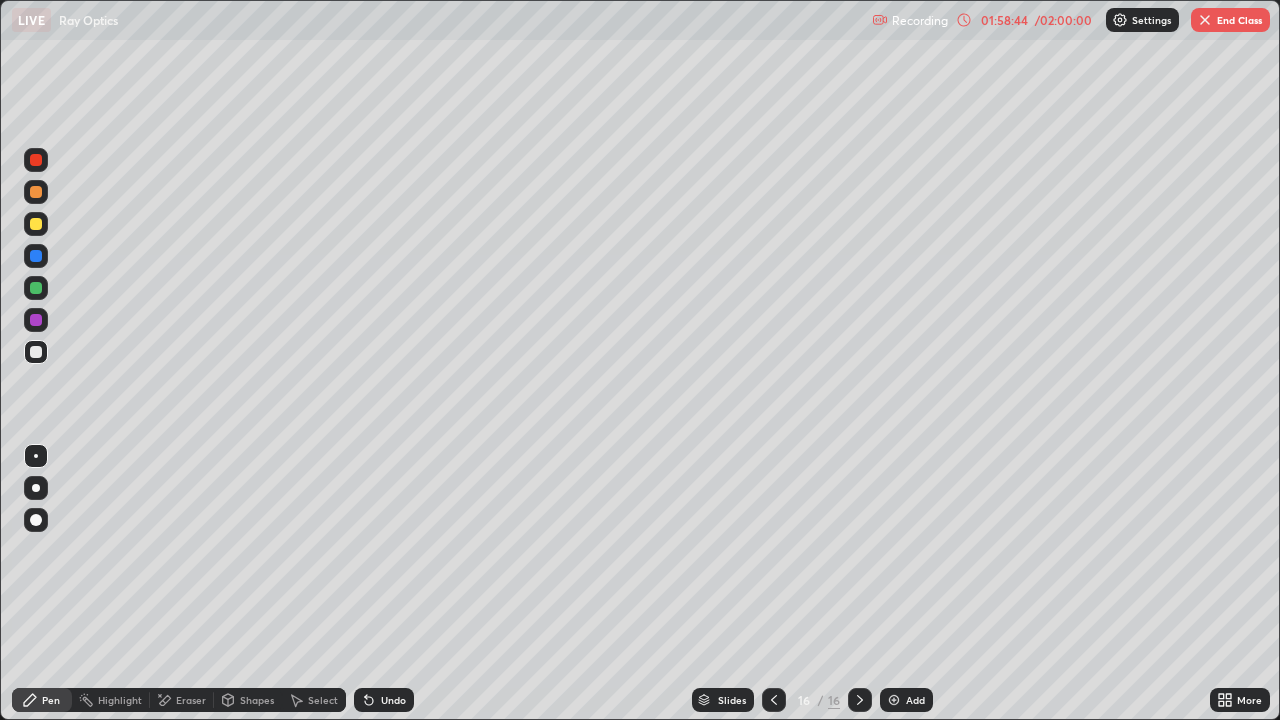 click on "Undo" at bounding box center [384, 700] 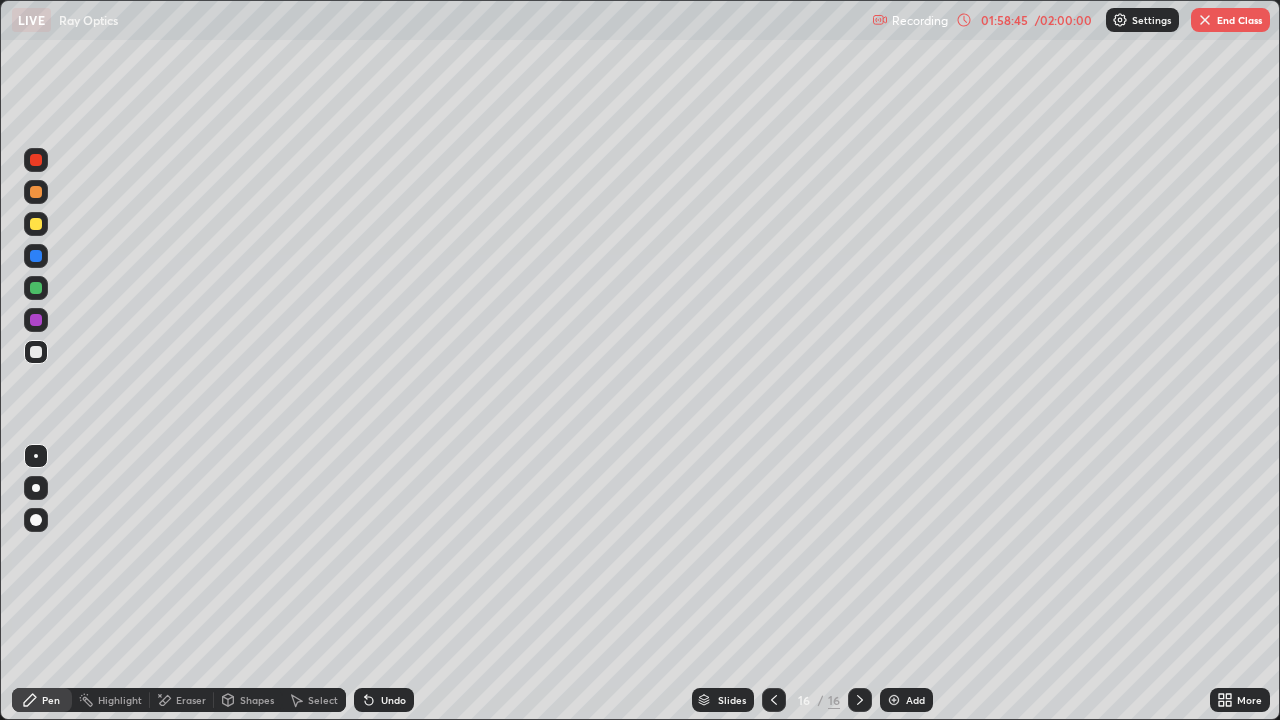 click on "Undo" at bounding box center [384, 700] 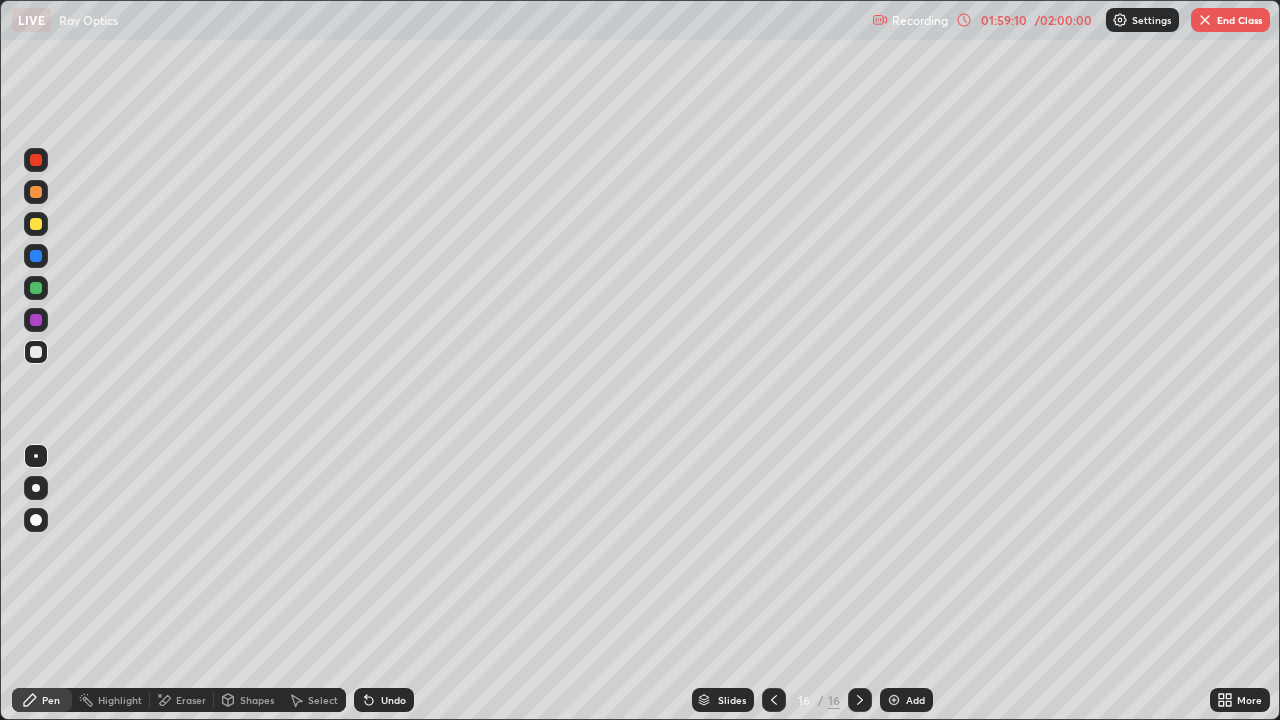 click on "Undo" at bounding box center [393, 700] 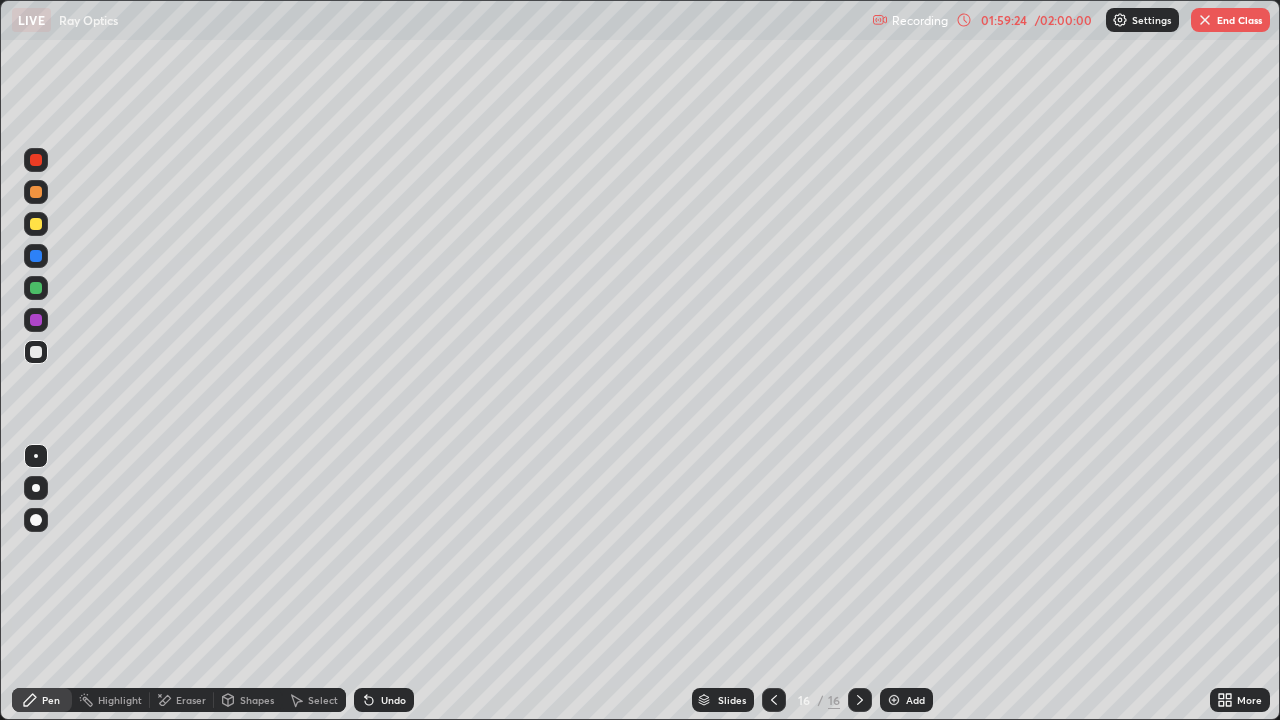 click on "Undo" at bounding box center (393, 700) 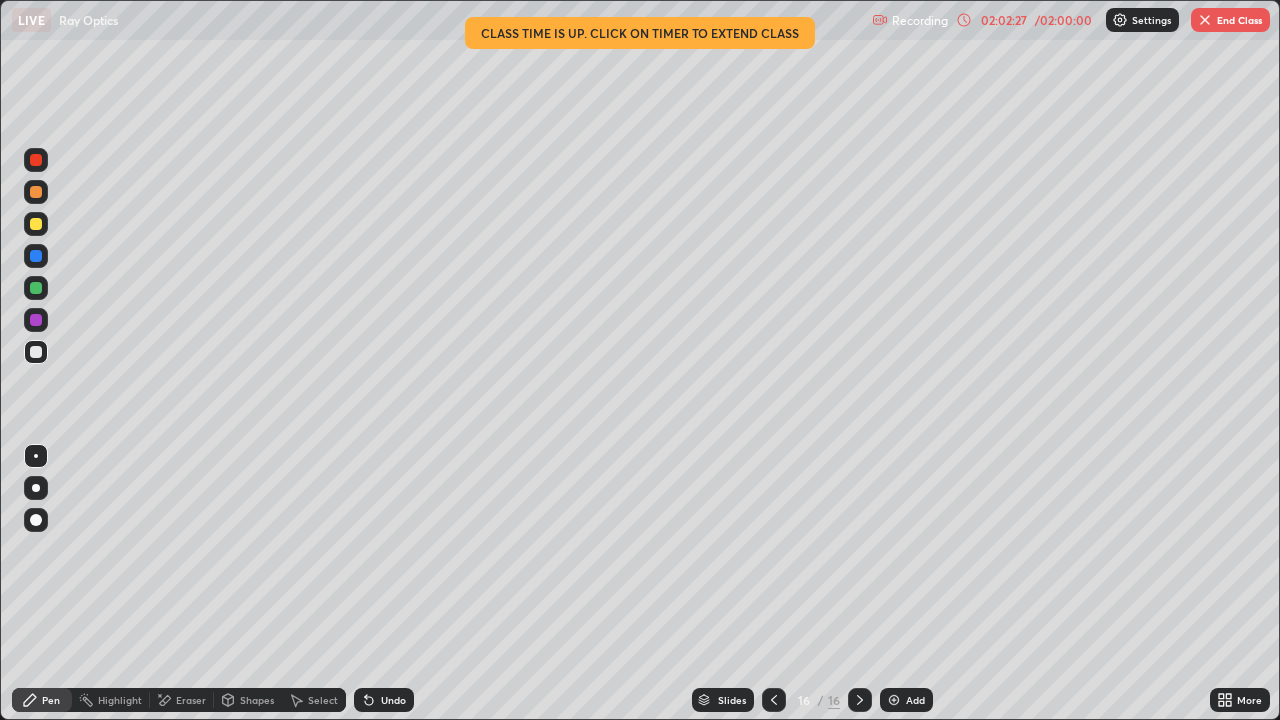 click on "End Class" at bounding box center (1230, 20) 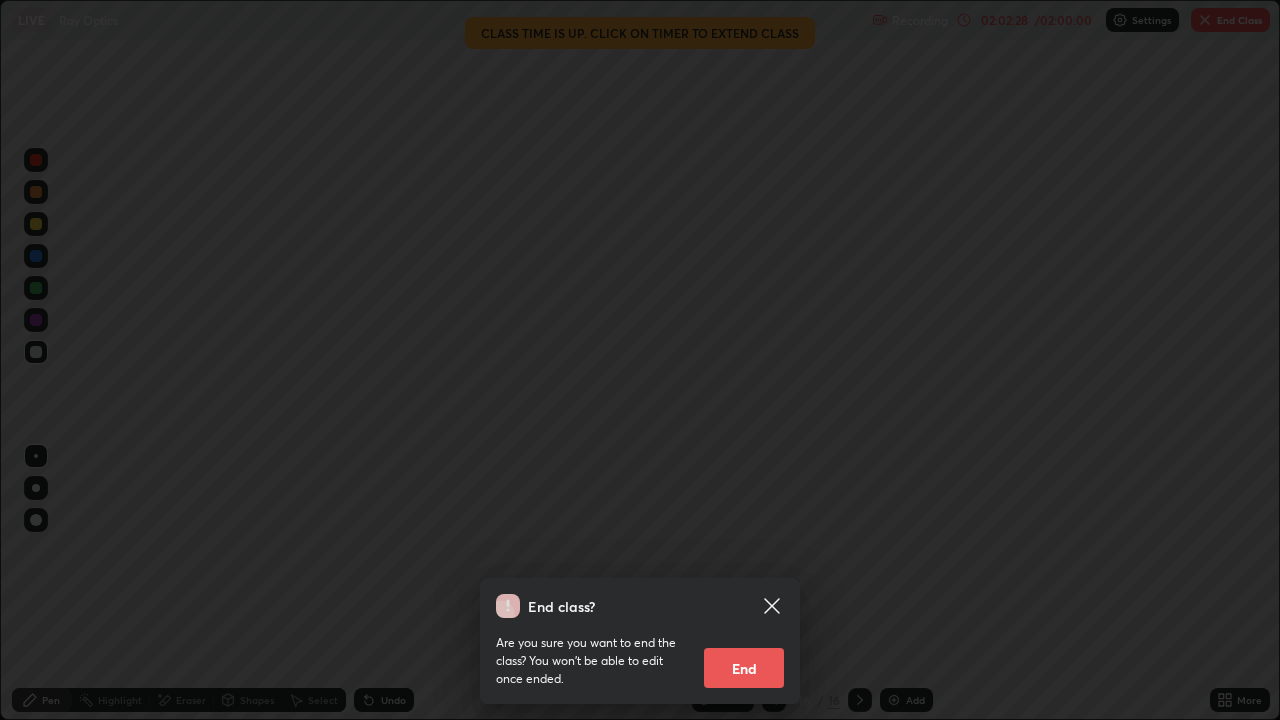 click on "End" at bounding box center [744, 668] 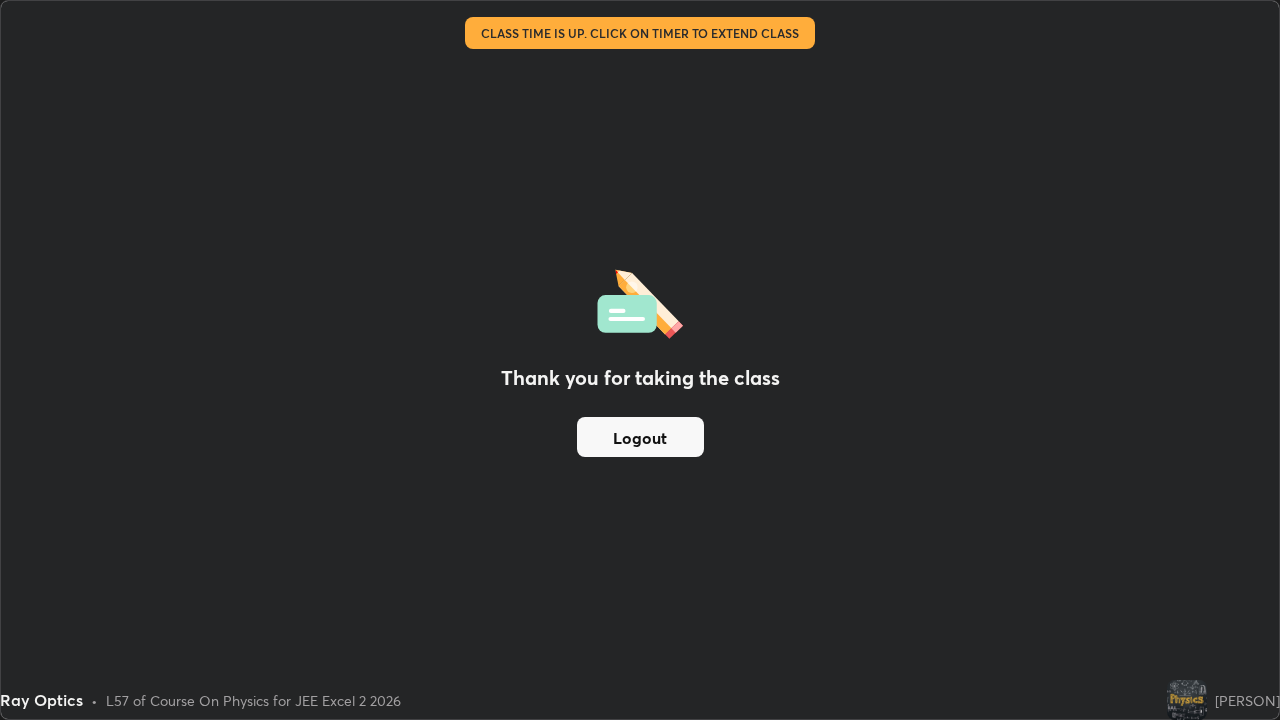 click on "Logout" at bounding box center [640, 437] 